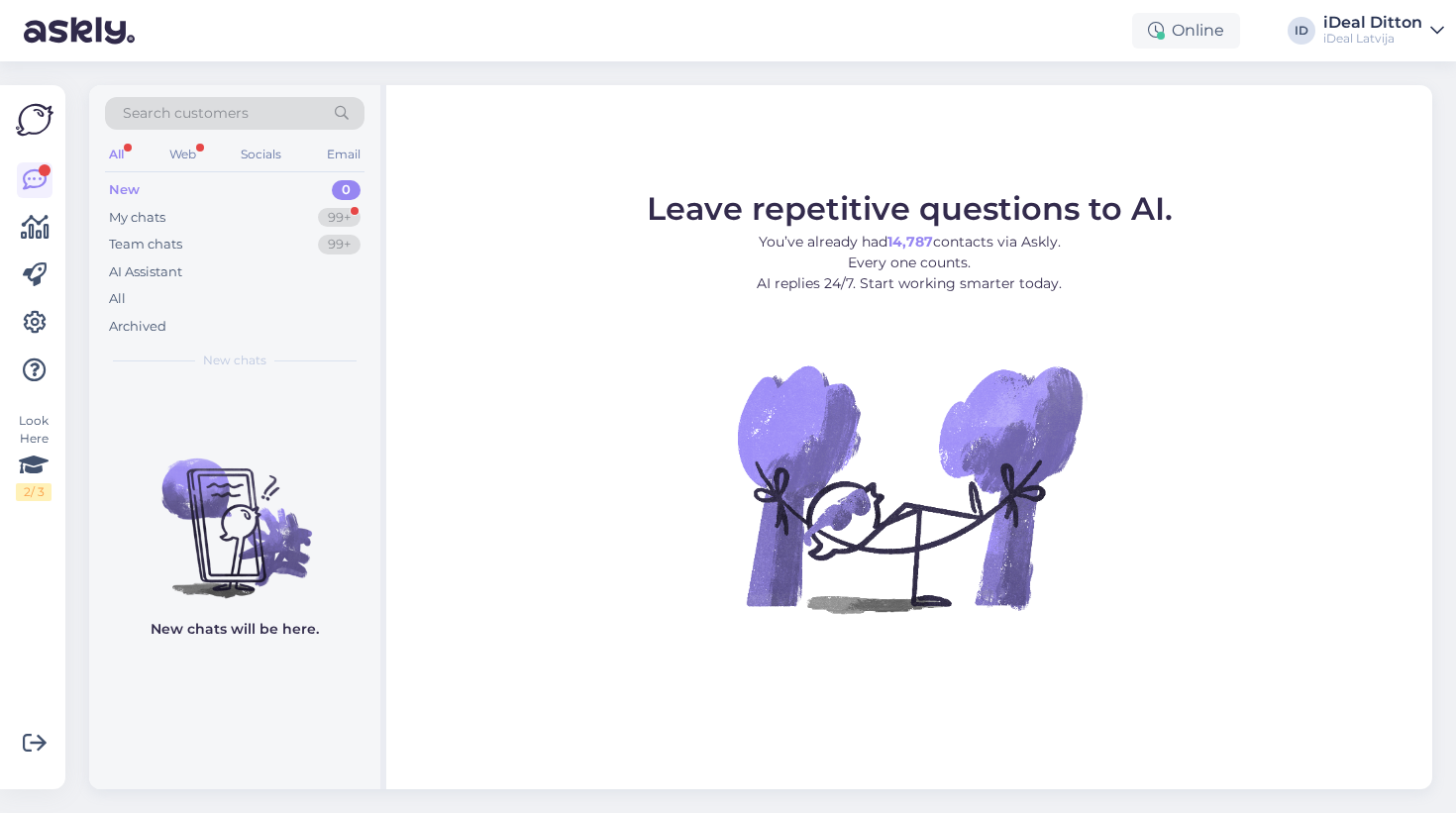 scroll, scrollTop: 0, scrollLeft: 0, axis: both 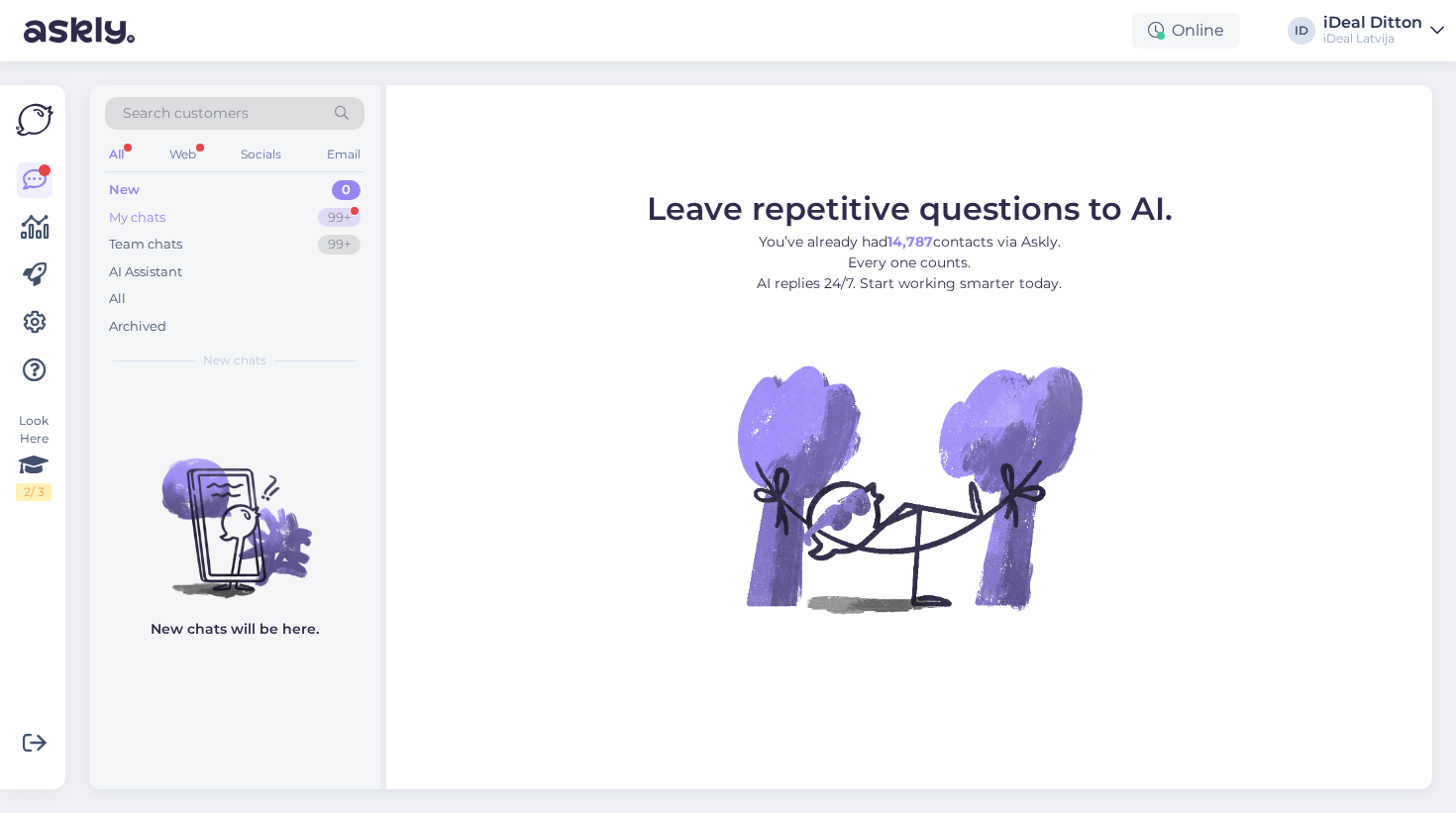 click on "My chats 99+" at bounding box center (235, 218) 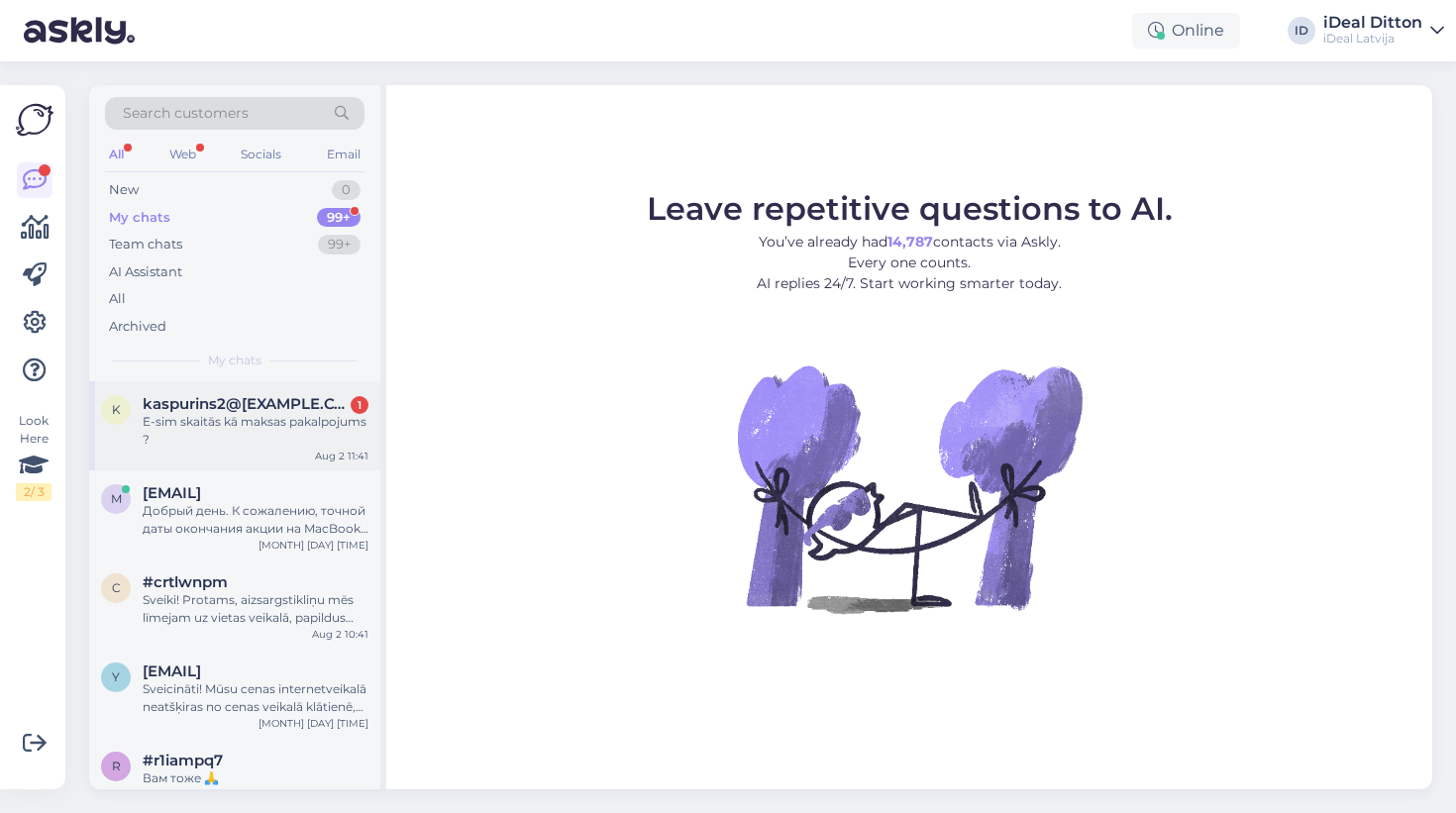 click on "E-sim skaitās kā maksas pakalpojums ?" at bounding box center (256, 431) 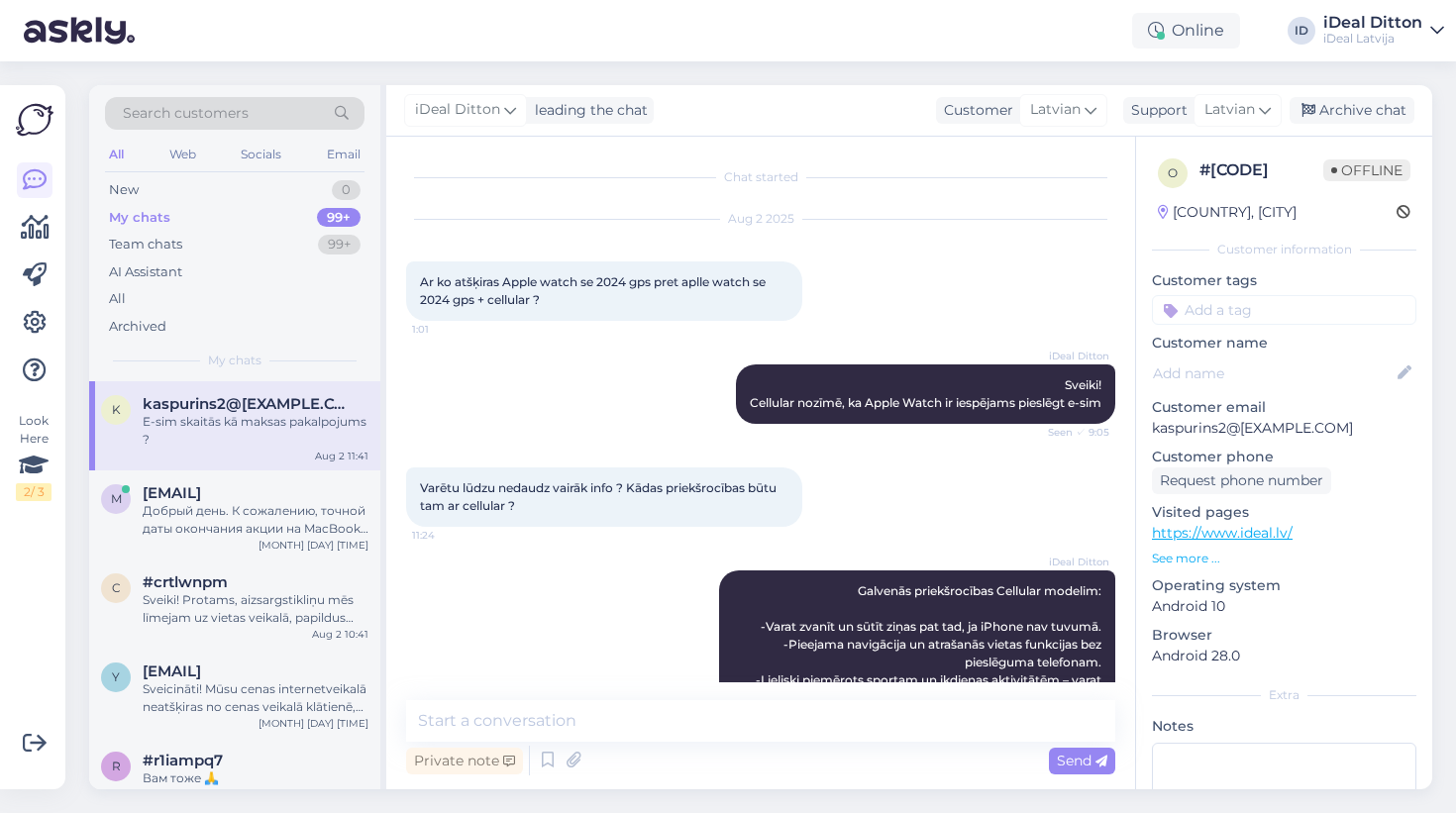 scroll, scrollTop: 340, scrollLeft: 0, axis: vertical 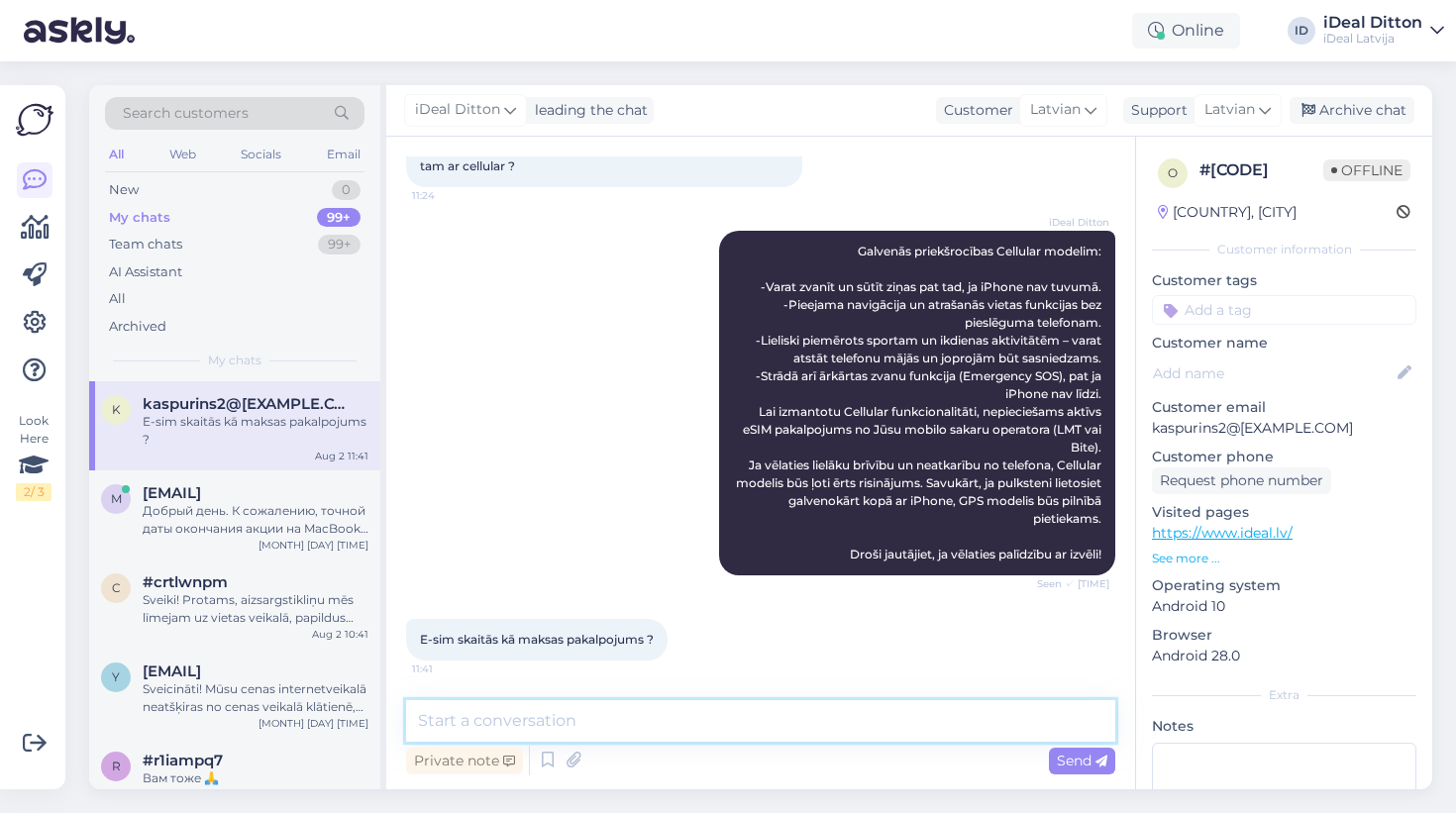 click at bounding box center [761, 721] 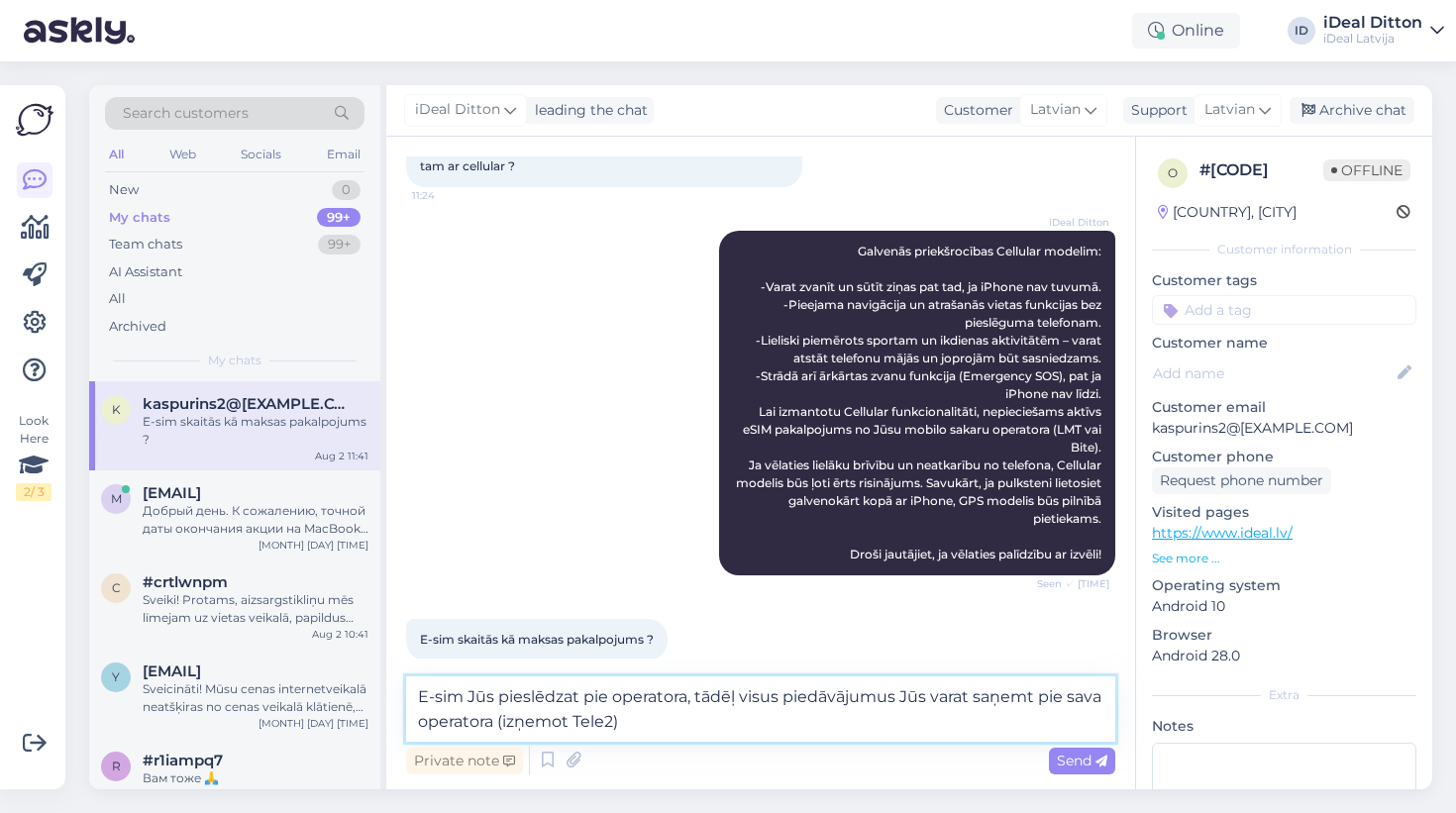type on "E-sim Jūs pieslēdzat pie operatora, tādēļ visus piedāvājumus Jūs varat saņemt pie sava operatora (izņemot Tele2)." 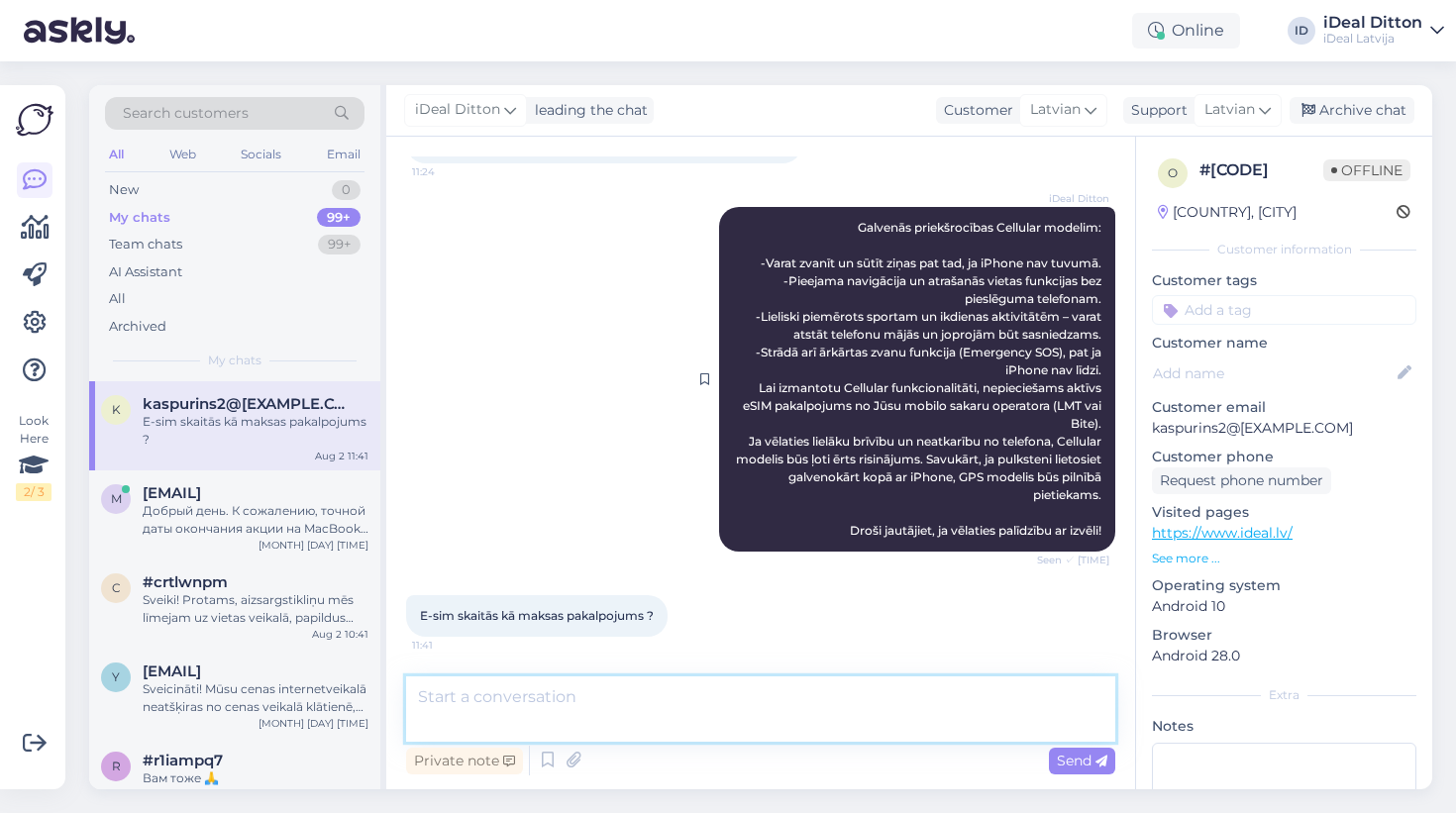 scroll, scrollTop: 367, scrollLeft: 0, axis: vertical 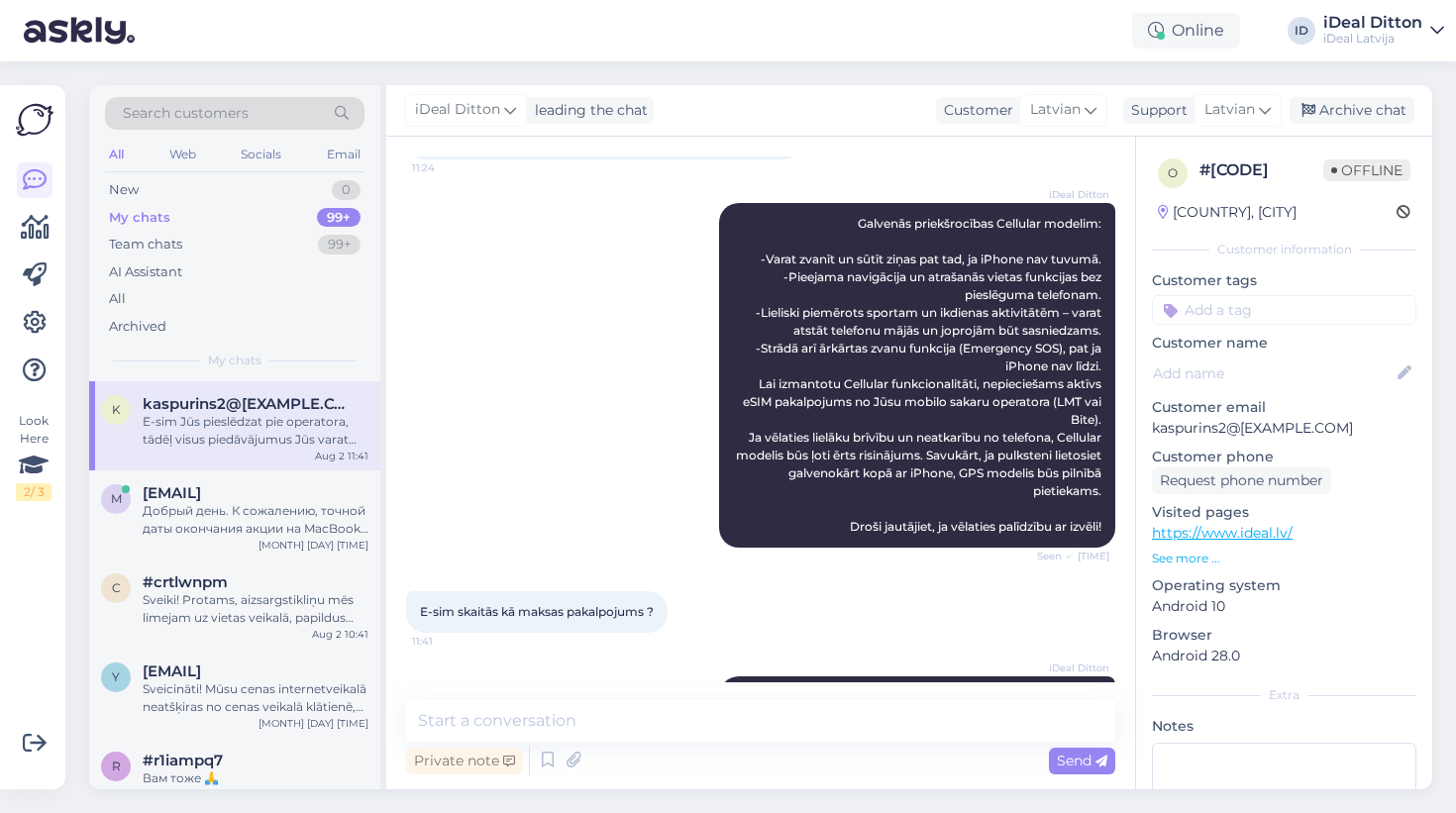 click on "E-sim skaitās kā maksas pakalpojums ? 11:41" at bounding box center (537, 612) 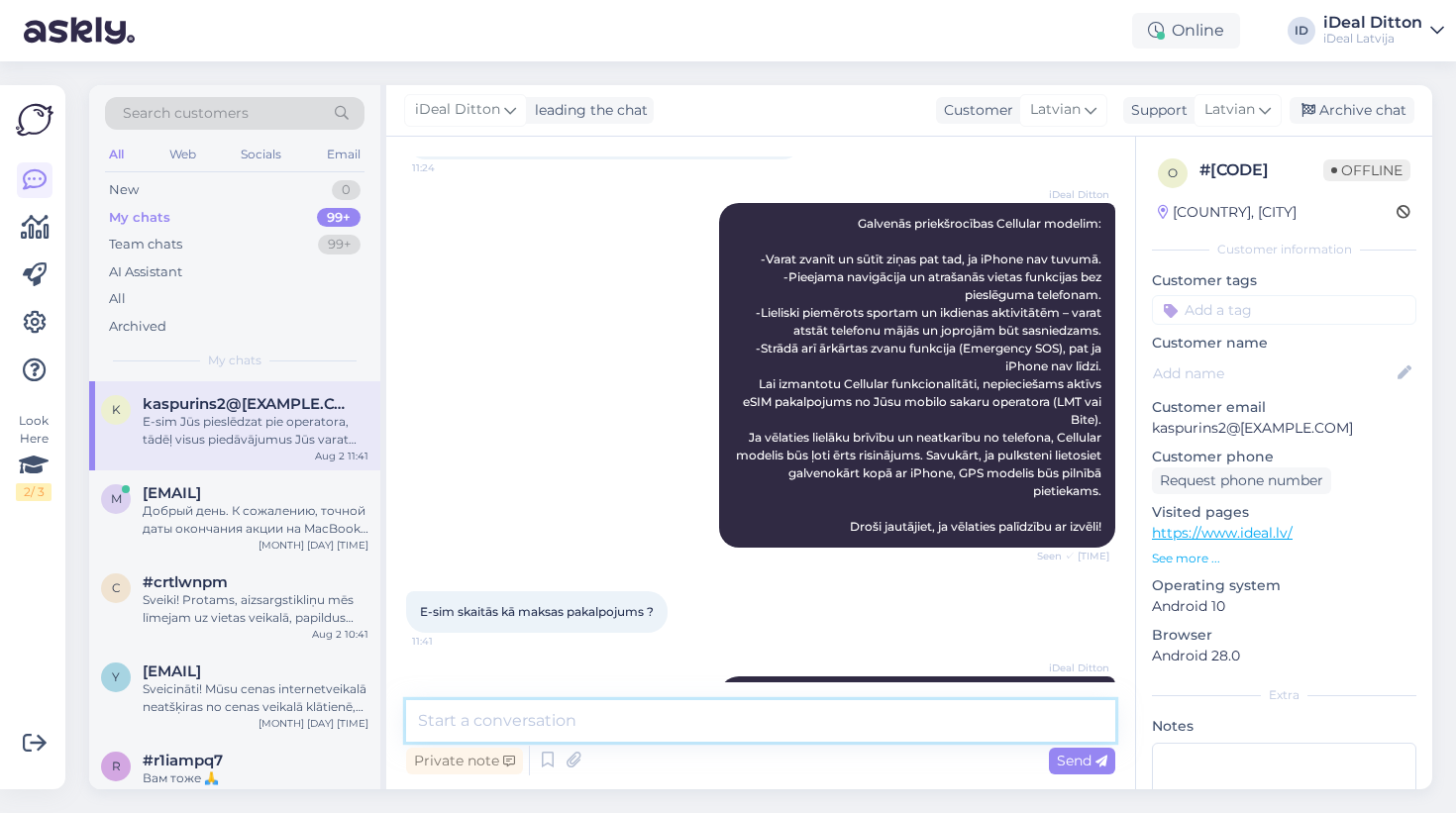 click at bounding box center [761, 721] 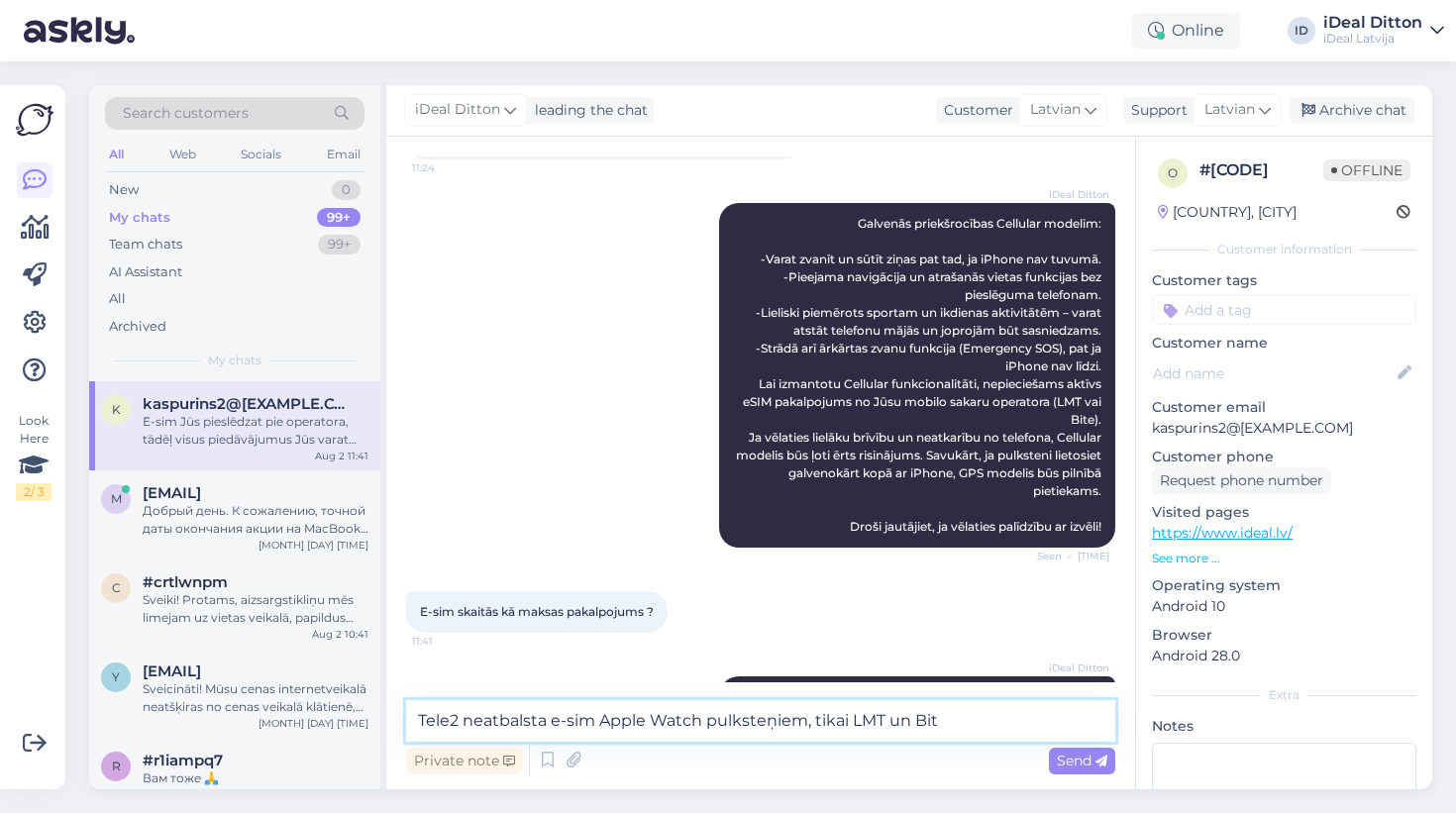 type on "Tele2 neatbalsta e-sim Apple Watch pulksteņiem, tikai LMT un Bite" 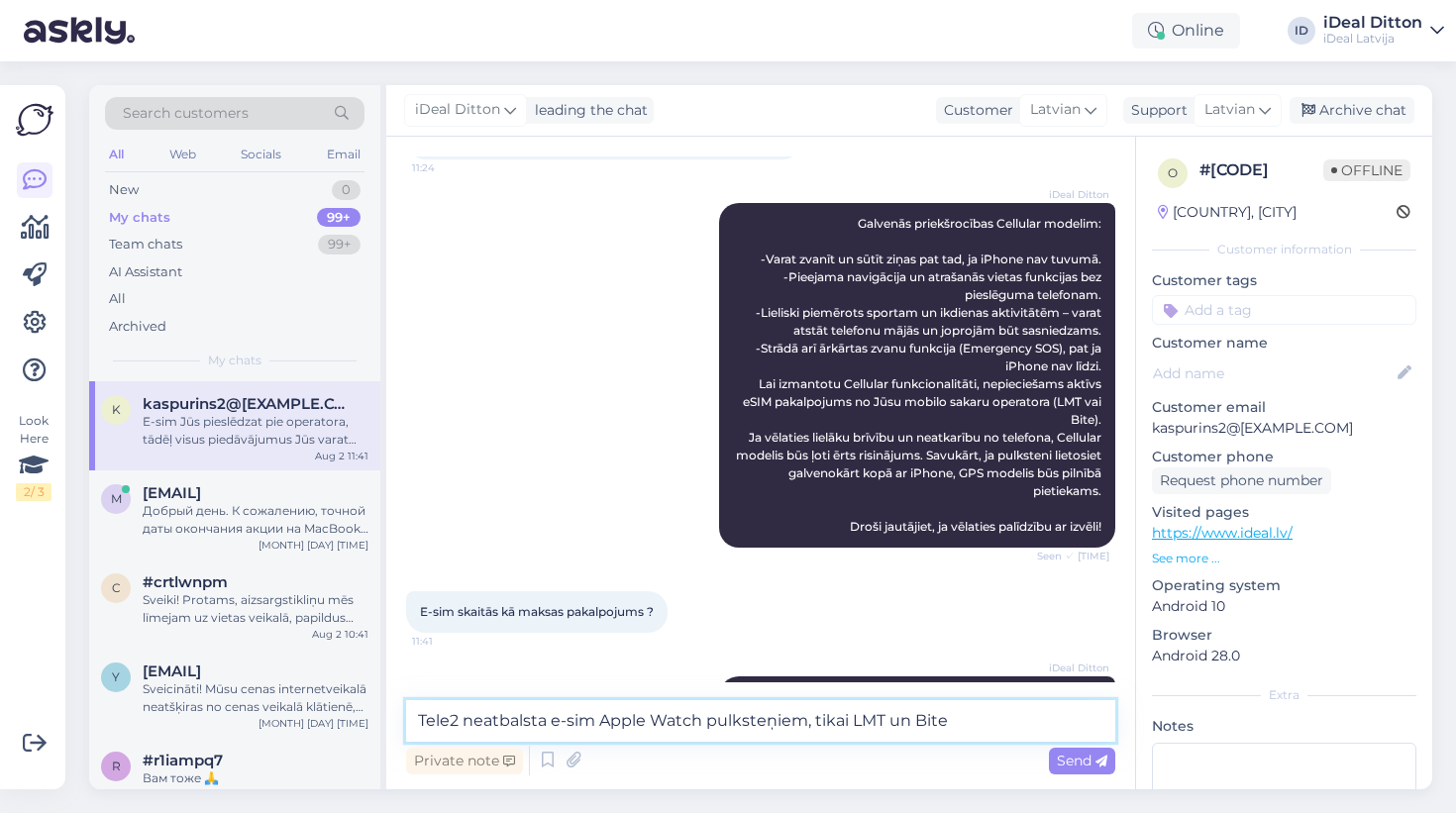 type 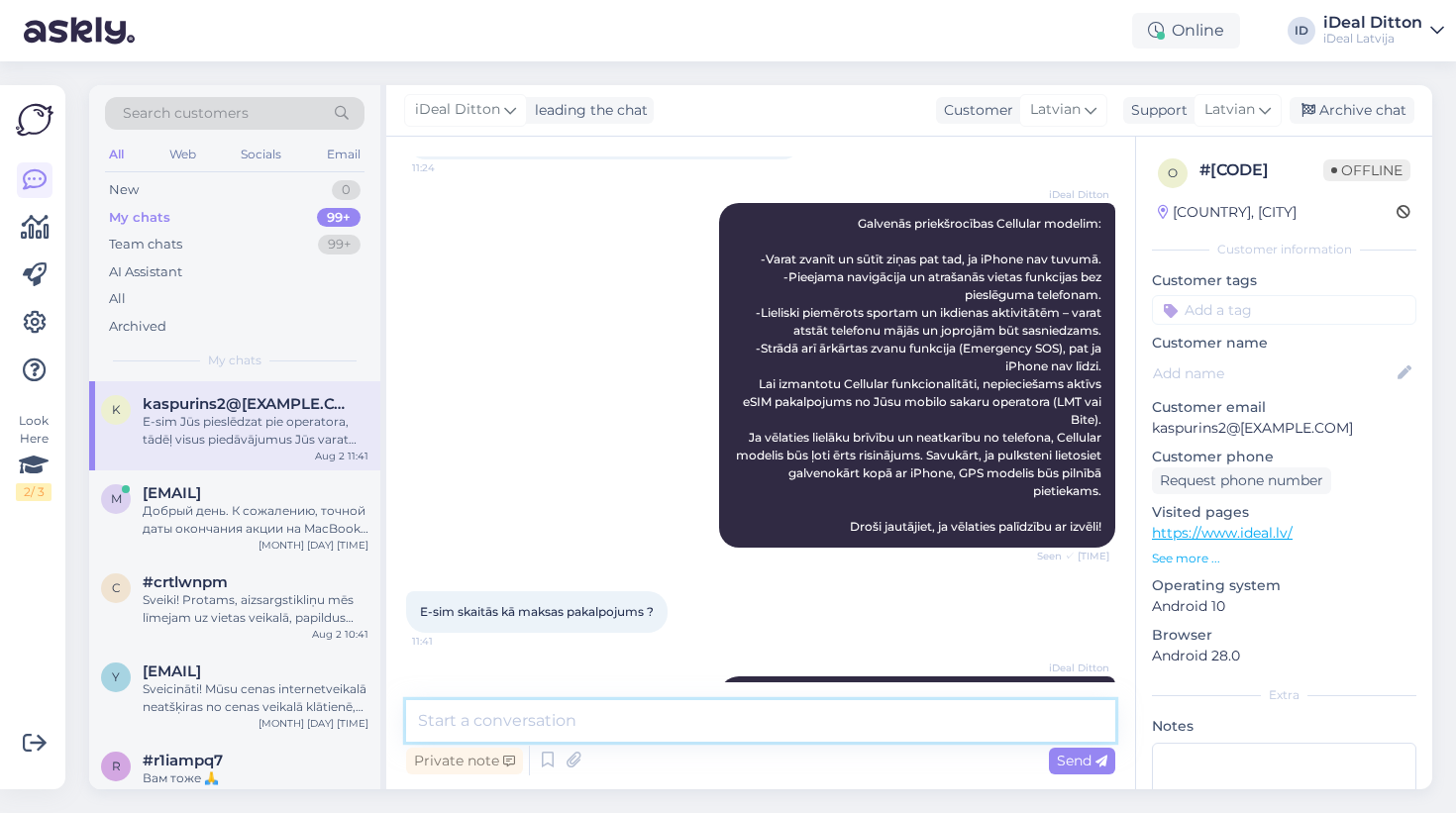 scroll, scrollTop: 546, scrollLeft: 0, axis: vertical 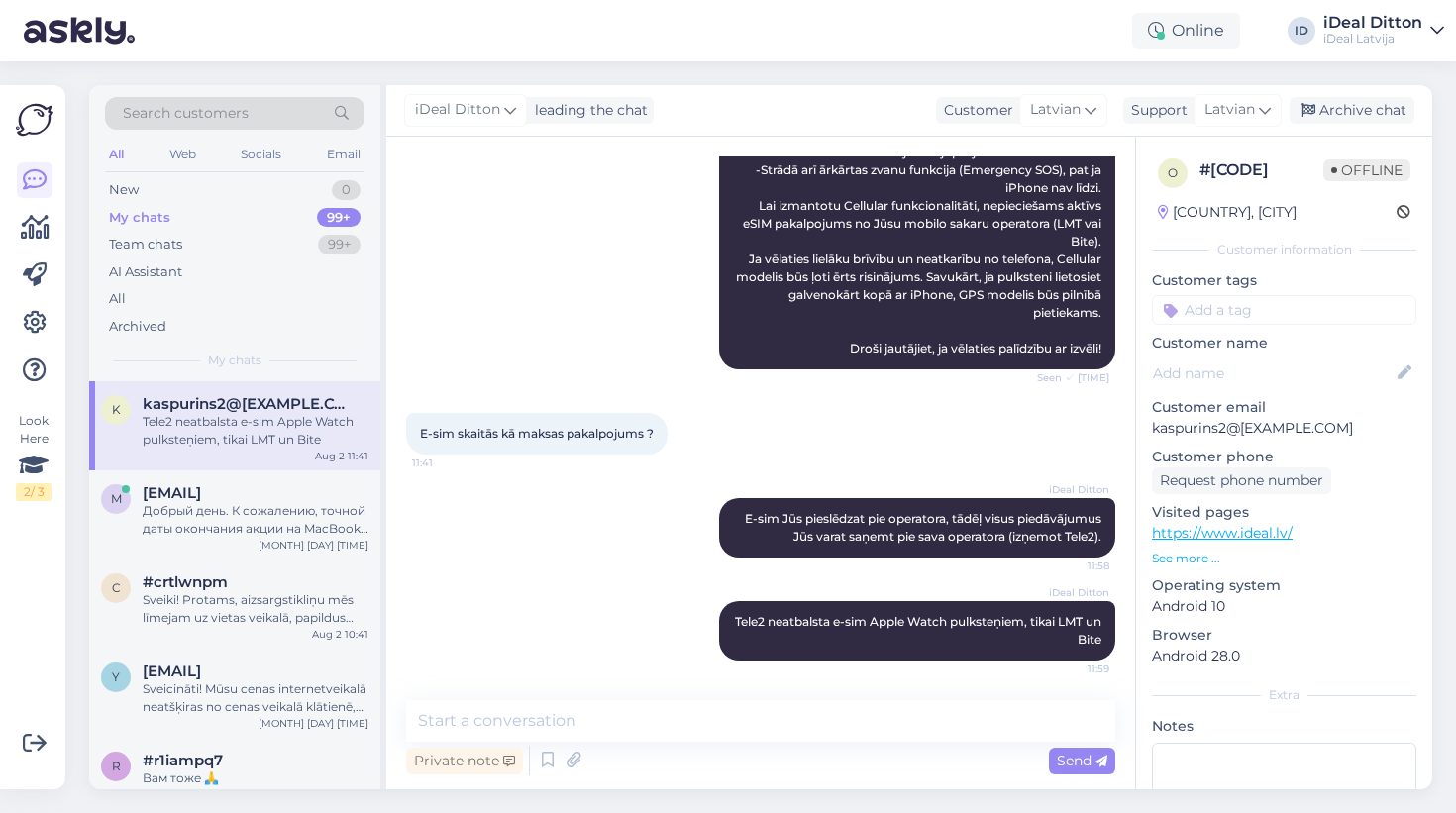 click on "iDeal Ditton Tele2 neatbalsta e-sim Apple Watch pulksteņiem, tikai LMT un Bite 11:59" at bounding box center [761, 631] 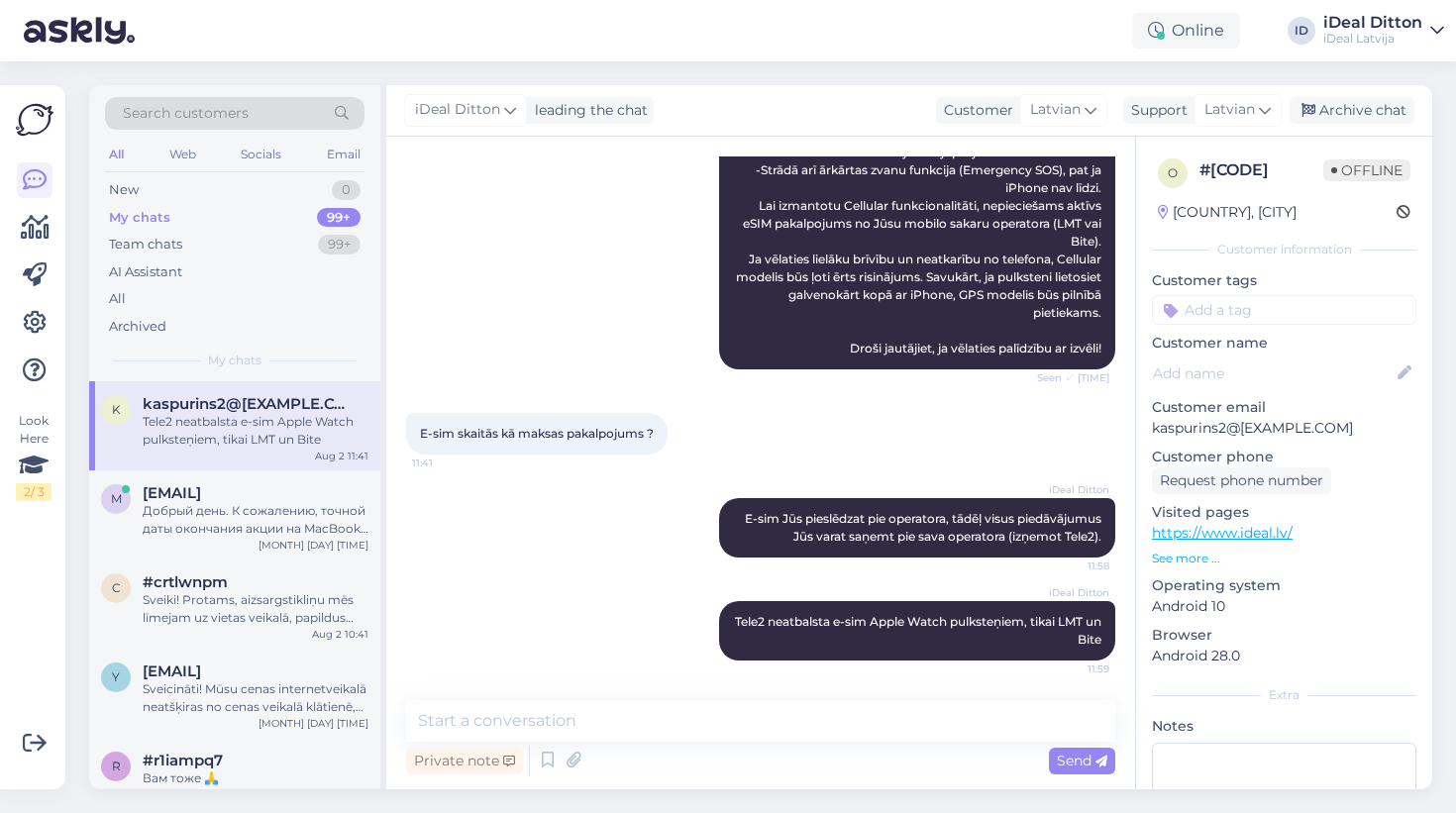 scroll, scrollTop: 546, scrollLeft: 0, axis: vertical 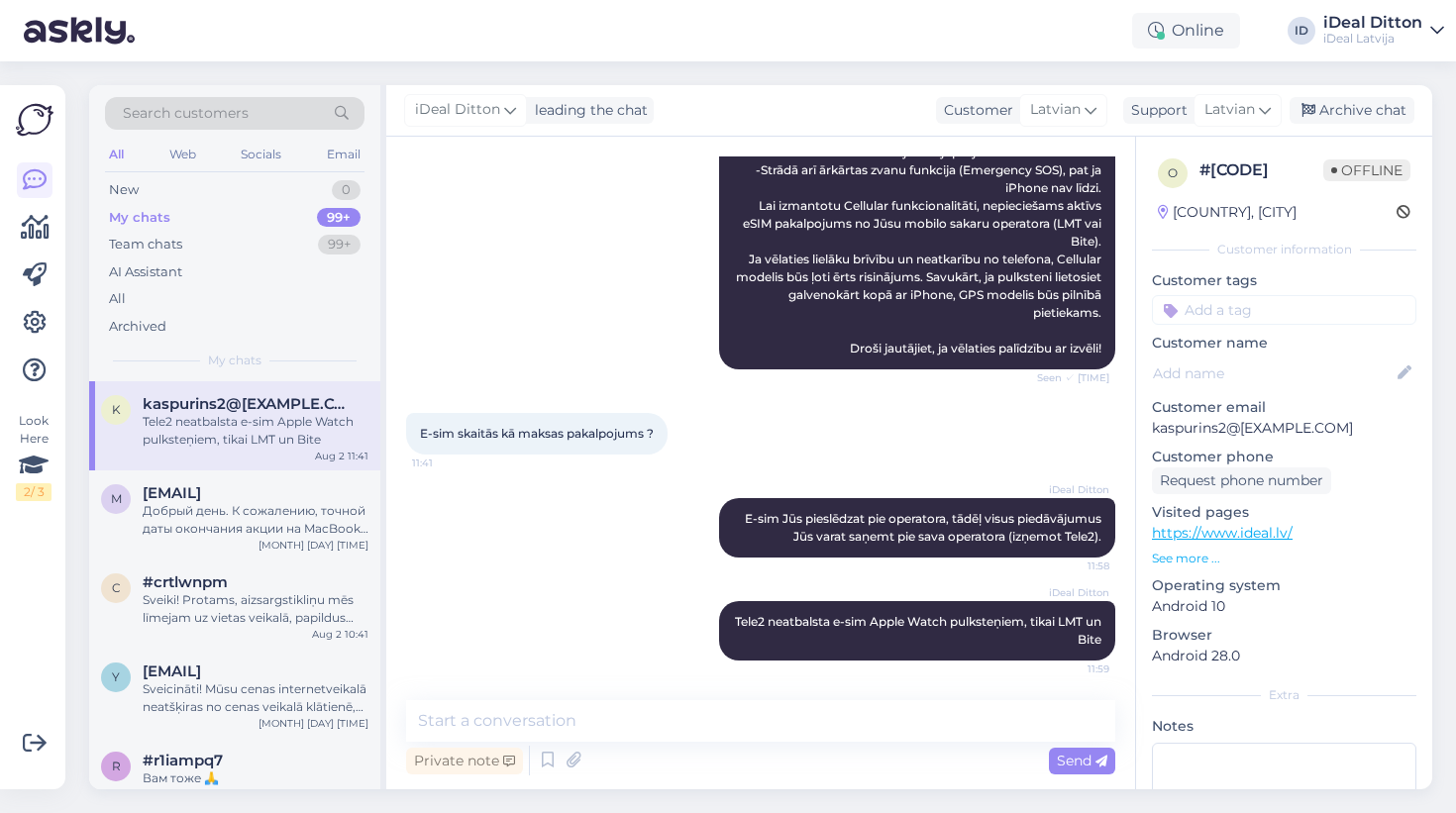 click on "iDeal Ditton Tele2 neatbalsta e-sim Apple Watch pulksteņiem, tikai LMT un Bite 11:59" at bounding box center [761, 631] 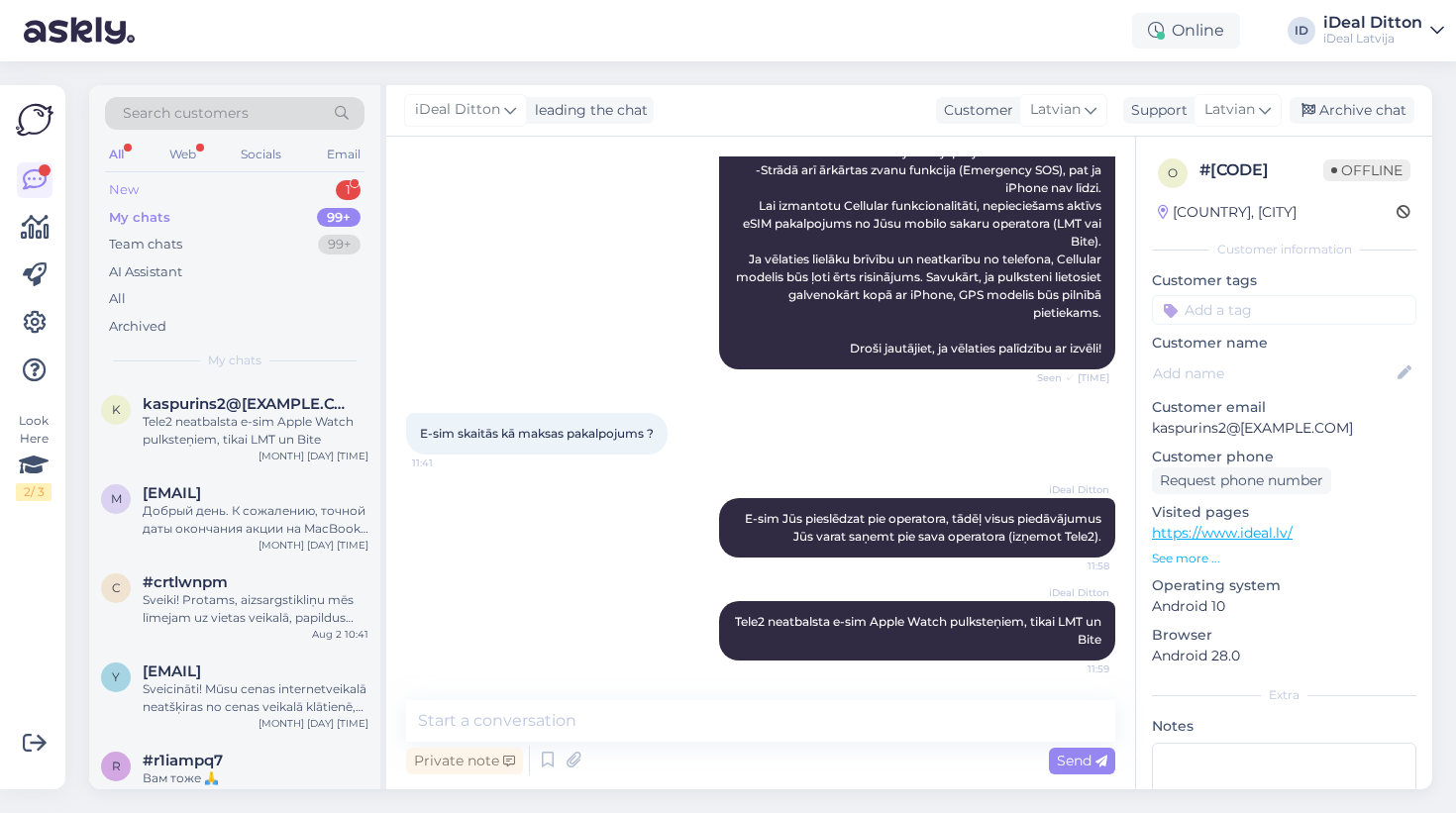 click on "New 1" at bounding box center (235, 190) 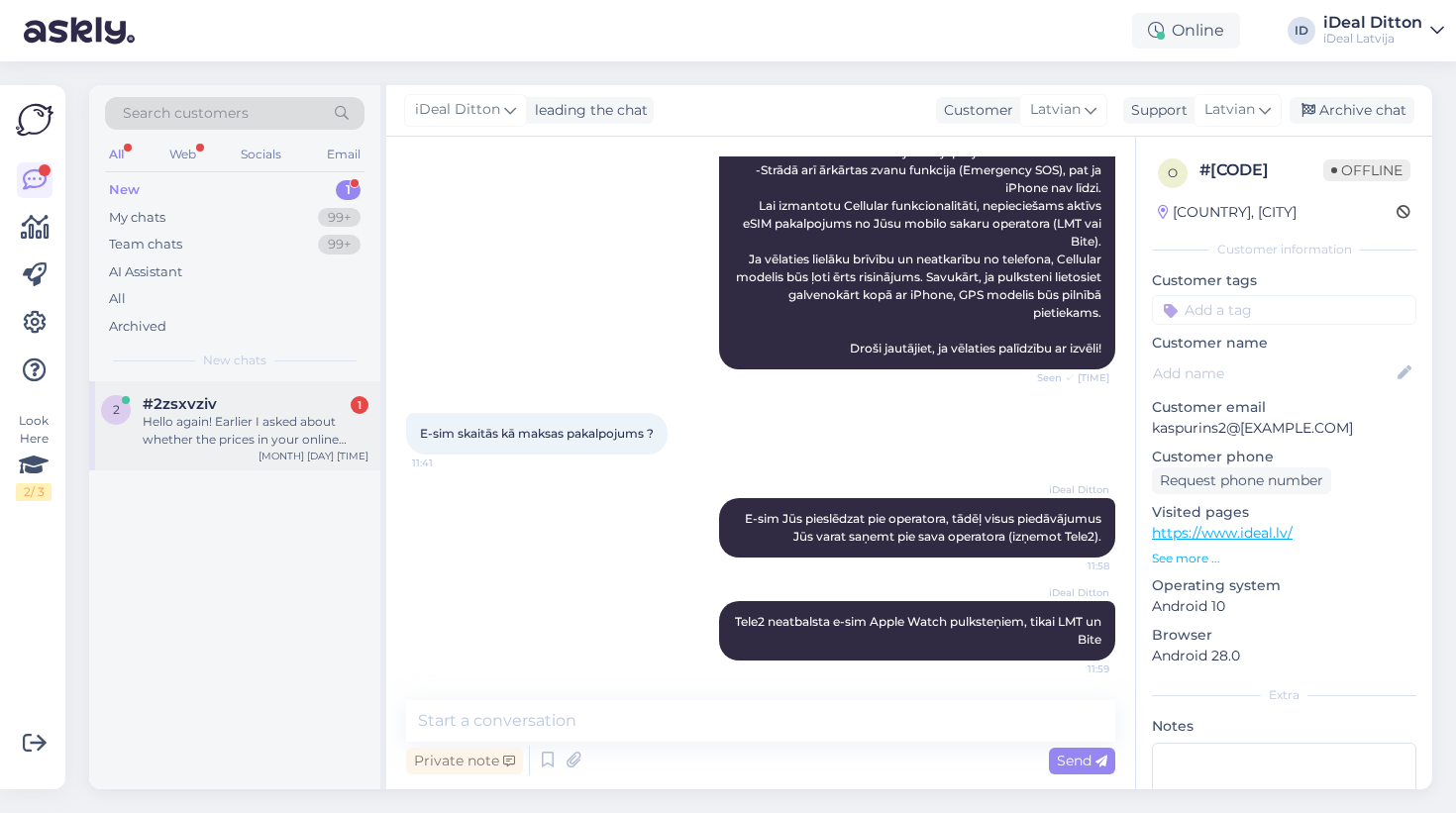 click on "Hello again! Earlier I asked about whether the prices in your online store and the [STREET] branch are the same, and you mentioned that they do not differ. Thank you for clarifying that.
I am a foreign citizen and will be coming from abroad. Can I buy a phone in-store using just my passport, or is there anything specific I should be aware of regarding the purchase process?
Also, you mentioned that you could reserve a model how long can a reservation be held, and do I need to pay anything in advance?" at bounding box center (256, 431) 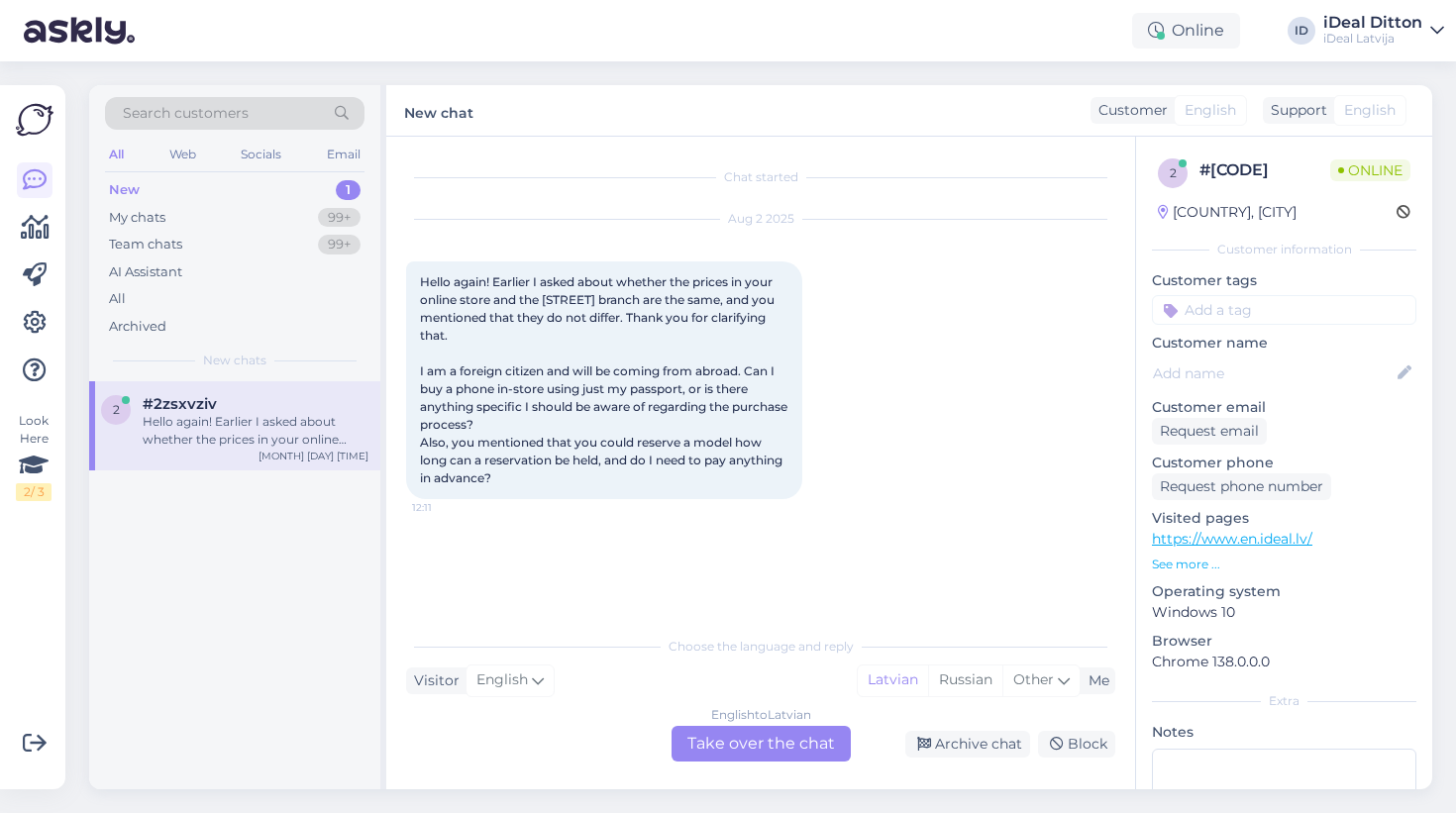 scroll, scrollTop: 0, scrollLeft: 0, axis: both 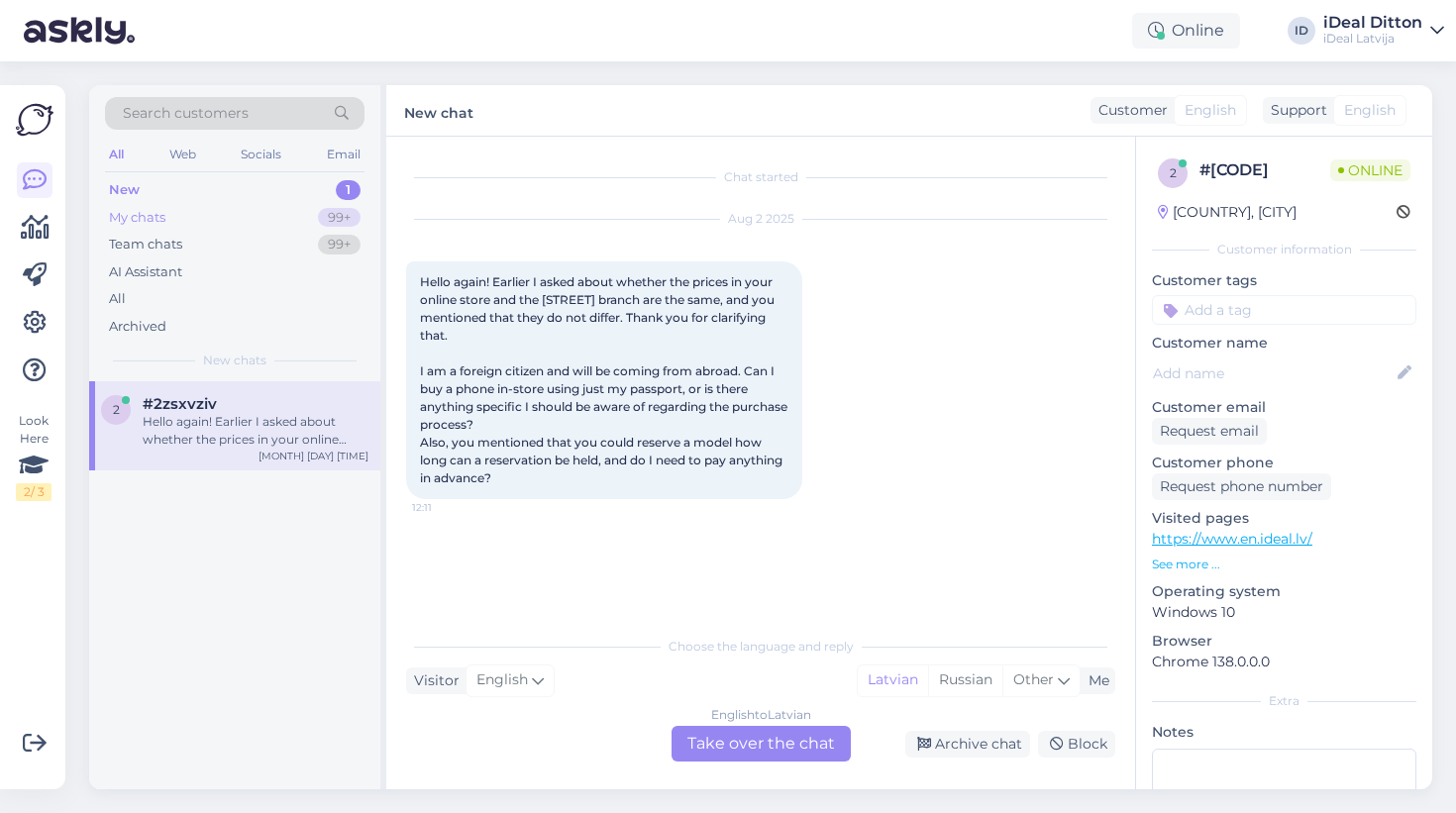 click on "My chats 99+" at bounding box center [235, 218] 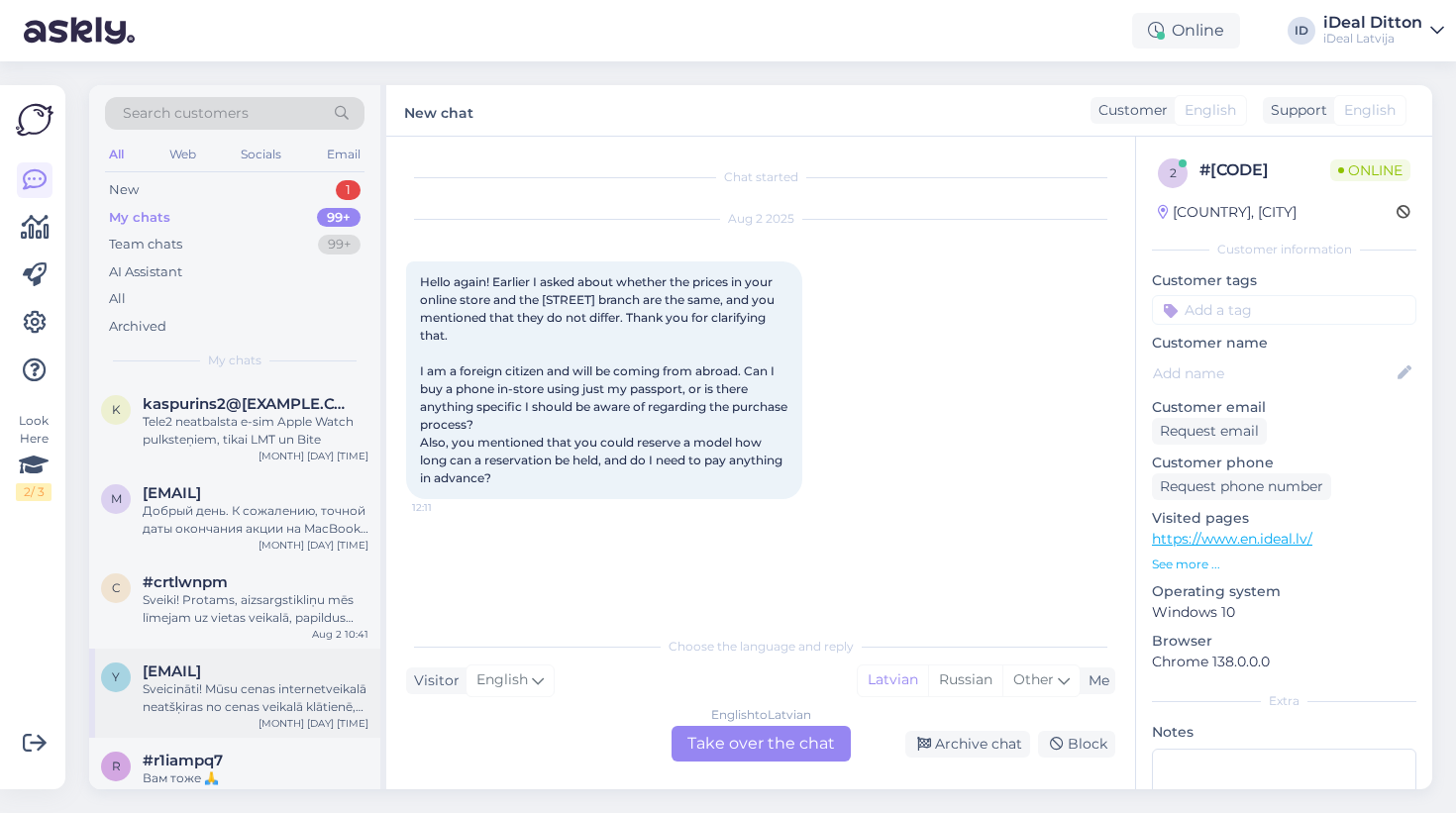 click on "Sveicināti!
Mūsu cenas internetveikalā neatšķiras no cenas veikalā klātienē, tādēļ Jūs varat nepārdzīvot par to, ka cenas būs dažādas.
Kad Jūs plānojat apciemot mūs? Mēs varam veikt rezervāciju konkrētam modelim." at bounding box center [256, 698] 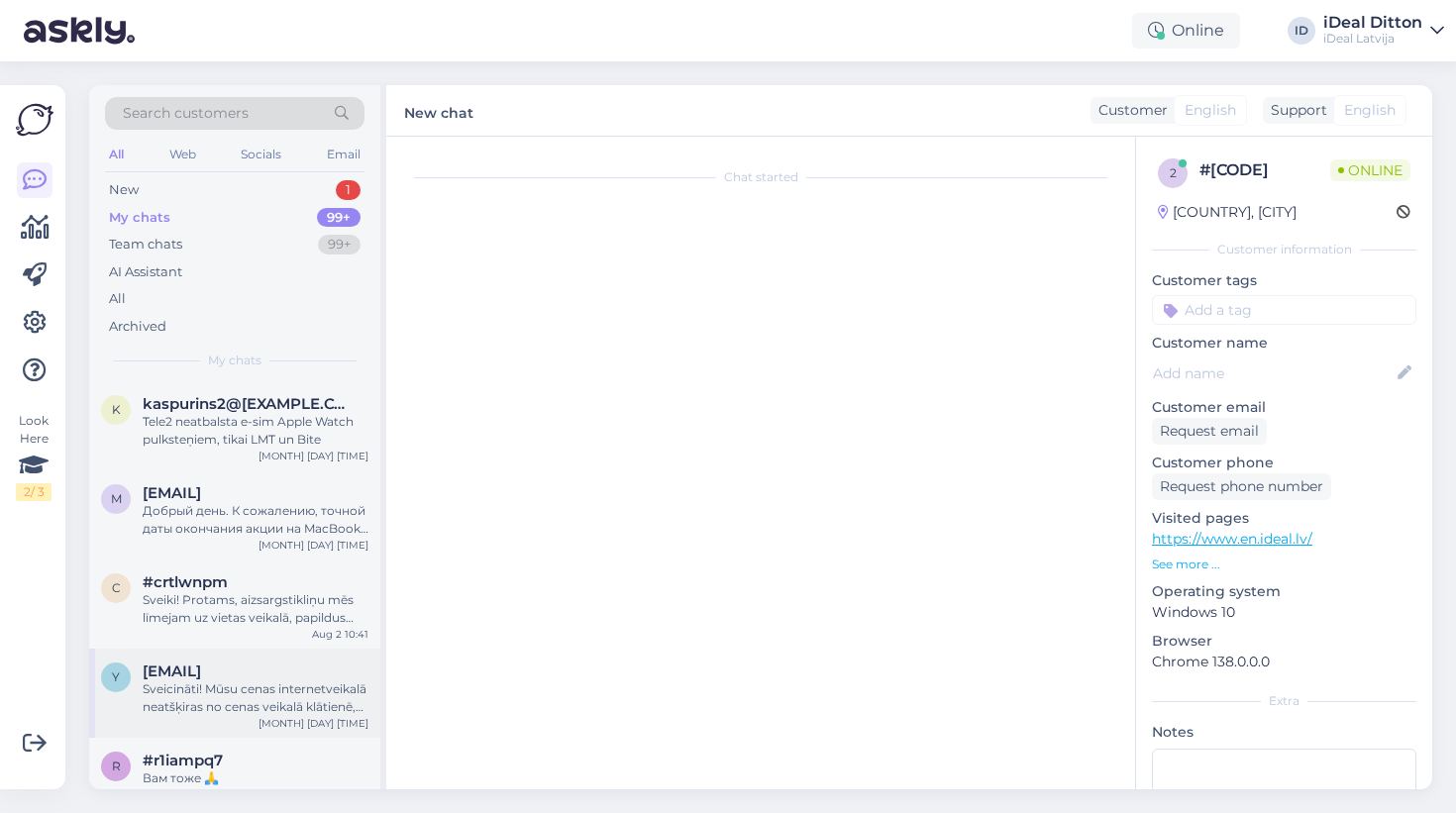 scroll, scrollTop: 267, scrollLeft: 0, axis: vertical 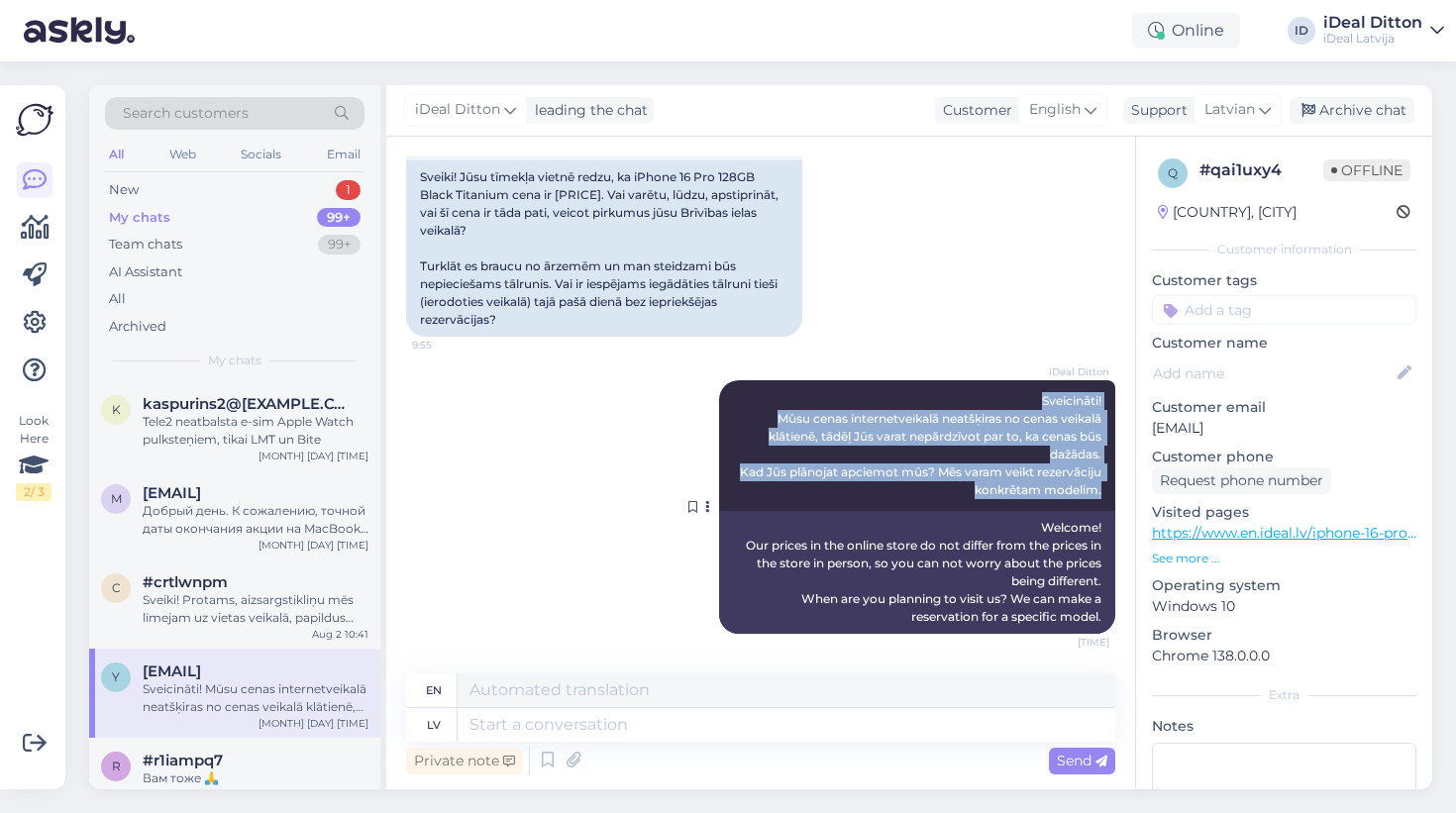 drag, startPoint x: 1034, startPoint y: 394, endPoint x: 1114, endPoint y: 490, distance: 124.96399 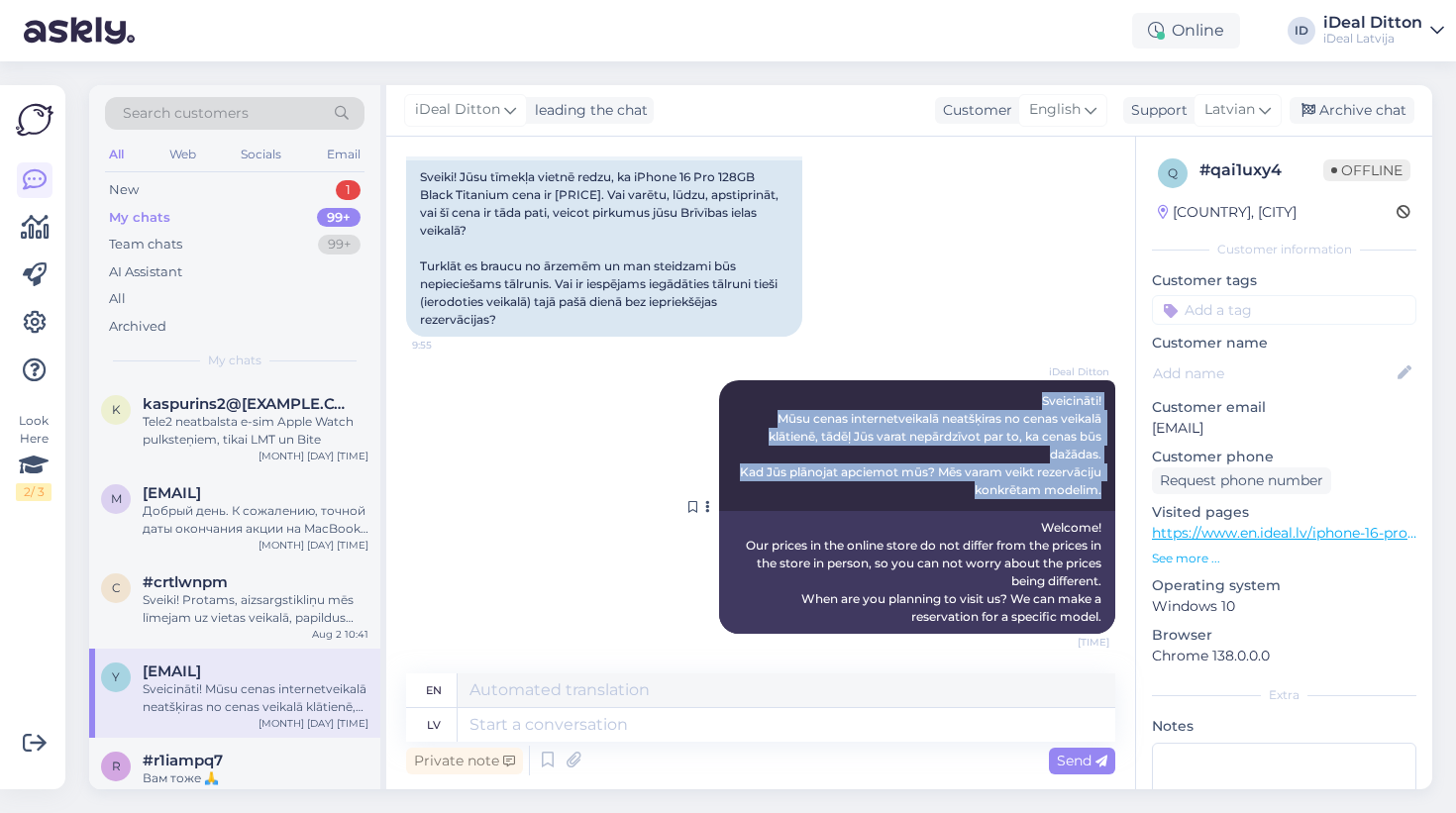 click on "iDeal Ditton Sveicināti!
Mūsu cenas internetveikalā neatšķiras no cenas veikalā klātienē, tādēļ Jūs varat nepārdzīvot par to, ka cenas būs dažādas.
Kad Jūs plānojat apciemot mūs? Mēs varam veikt rezervāciju konkrētam modelim. 10:03" at bounding box center (917, 446) 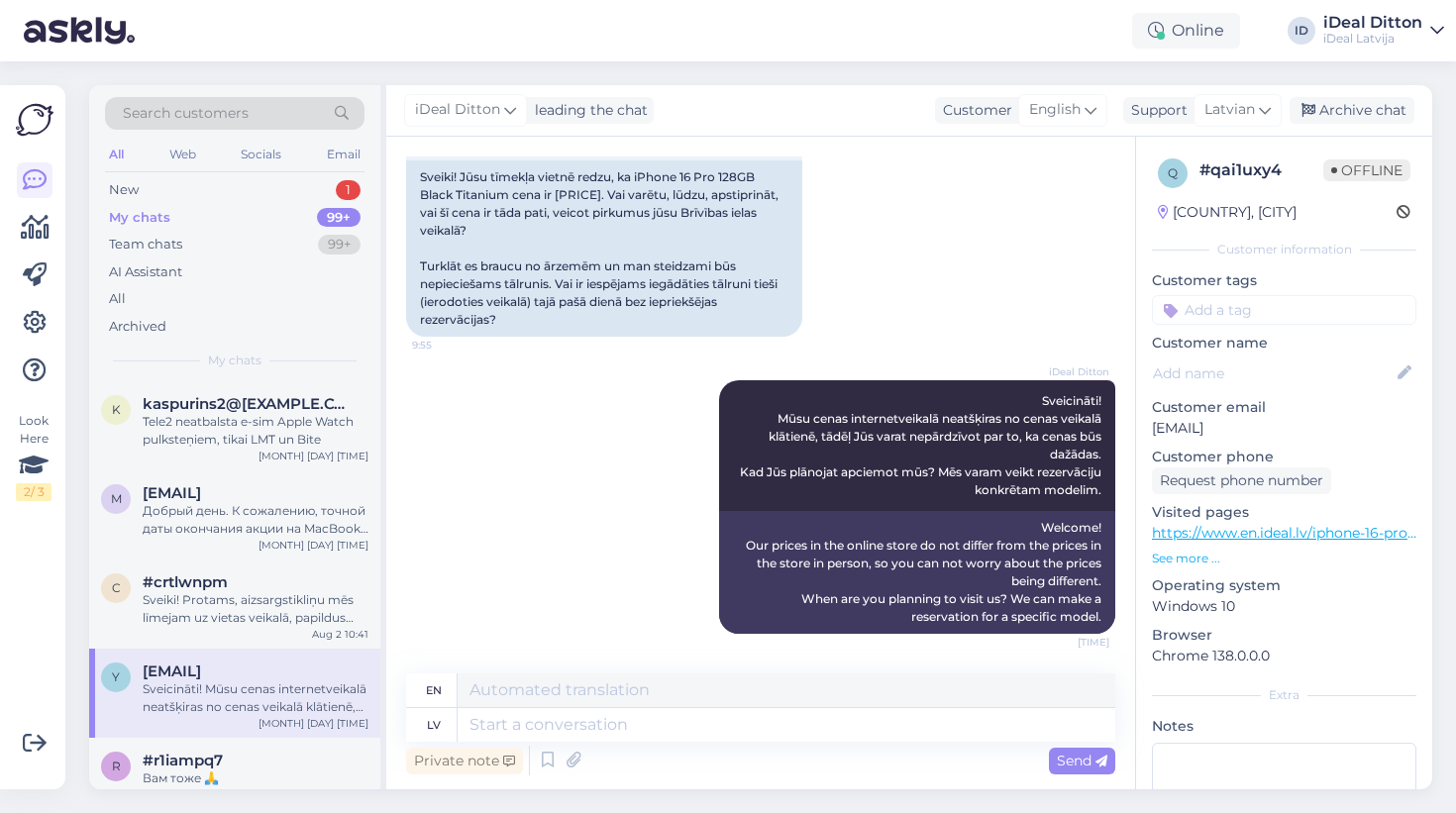 click on "iDeal Ditton Sveicināti!
Mūsu cenas internetveikalā neatšķiras no cenas veikalā klātienē, tādēļ Jūs varat nepārdzīvot par to, ka cenas būs dažādas.
Kad Jūs plānojat apciemot mūs? Mēs varam veikt rezervāciju konkrētam modelim. 10:03  Welcome!
Our prices in the online store do not differ from the prices in the store in person, so you can not worry about the prices being different.
When are you planning to visit us? We can make a reservation for a specific model." at bounding box center (761, 507) 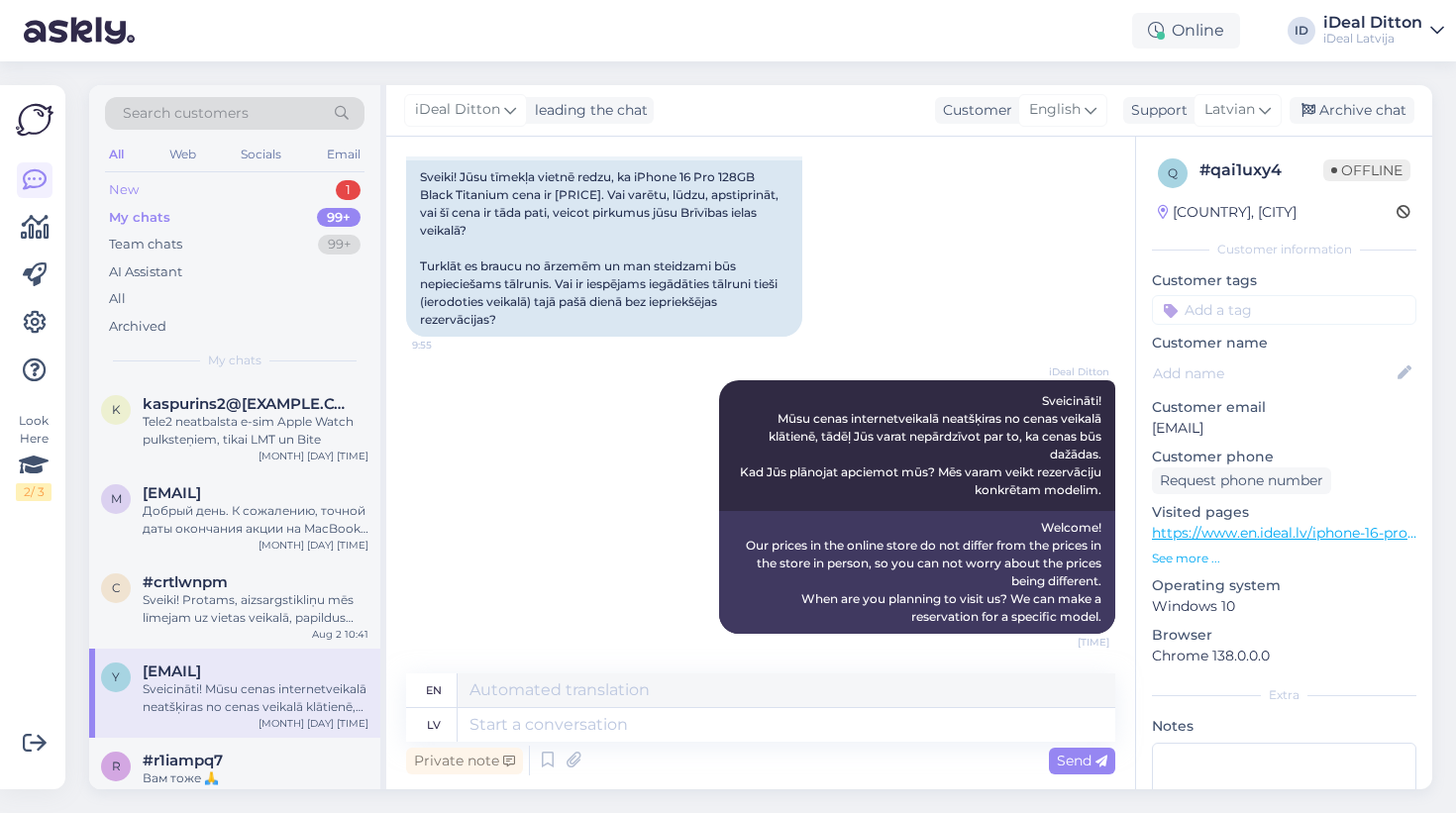 click on "New 1" at bounding box center [235, 190] 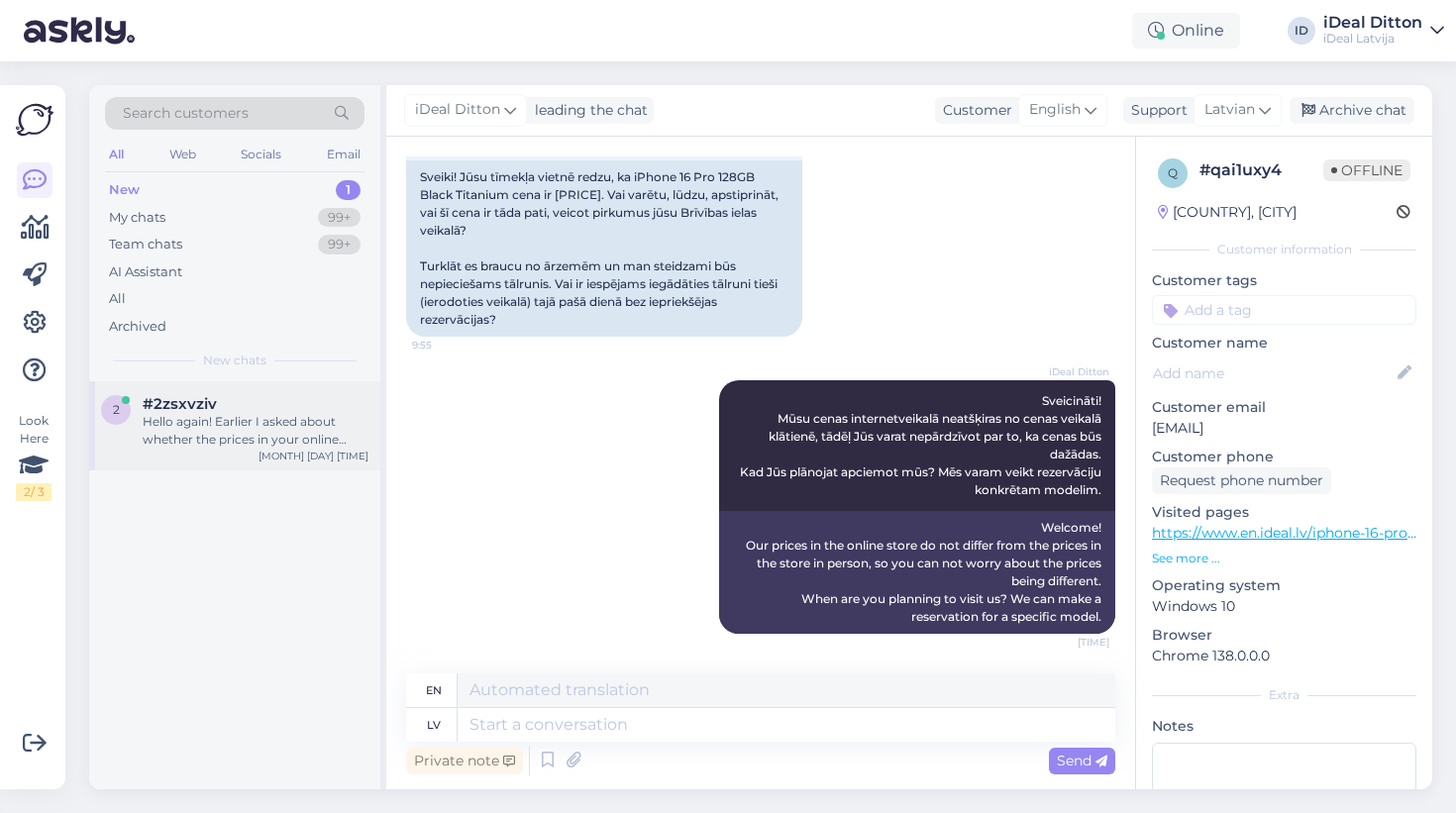 click on "#wvlsiovl 2 #2zsxvziv Hello again! Earlier I asked about whether the prices in your online store and the Brīvības branch are the same, and you mentioned that they do not differ. Thank you for clarifying that.
I am a foreign citizen and will be coming from abroad. Can I buy a phone in-store using just my passport, or is there anything specific I should be aware of regarding the purchase process?
Also, you mentioned that you could reserve a model how long can a reservation be held, and do I need to pay anything in advance? Aug 2 12:11" at bounding box center [235, 426] 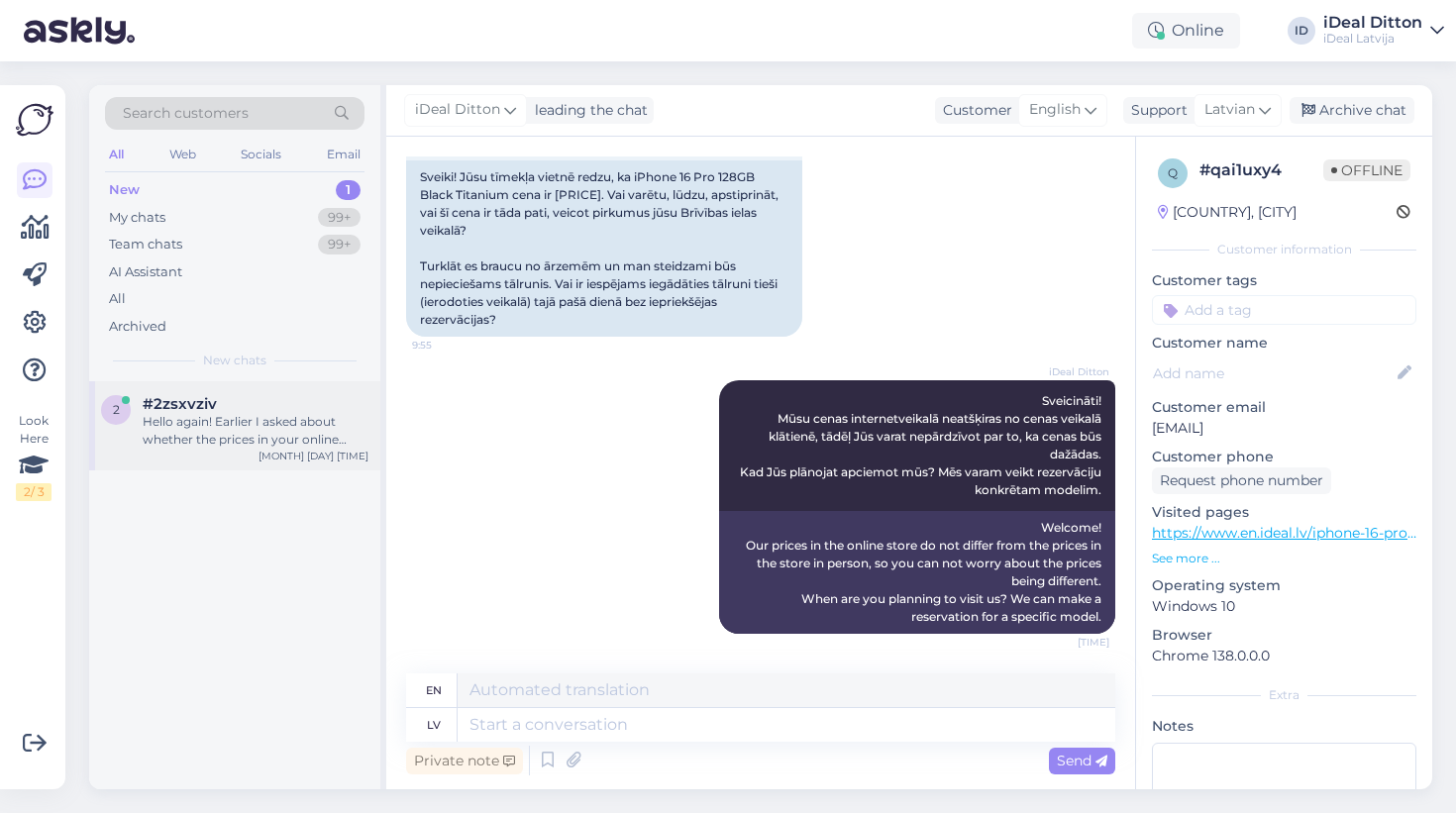 scroll, scrollTop: 0, scrollLeft: 0, axis: both 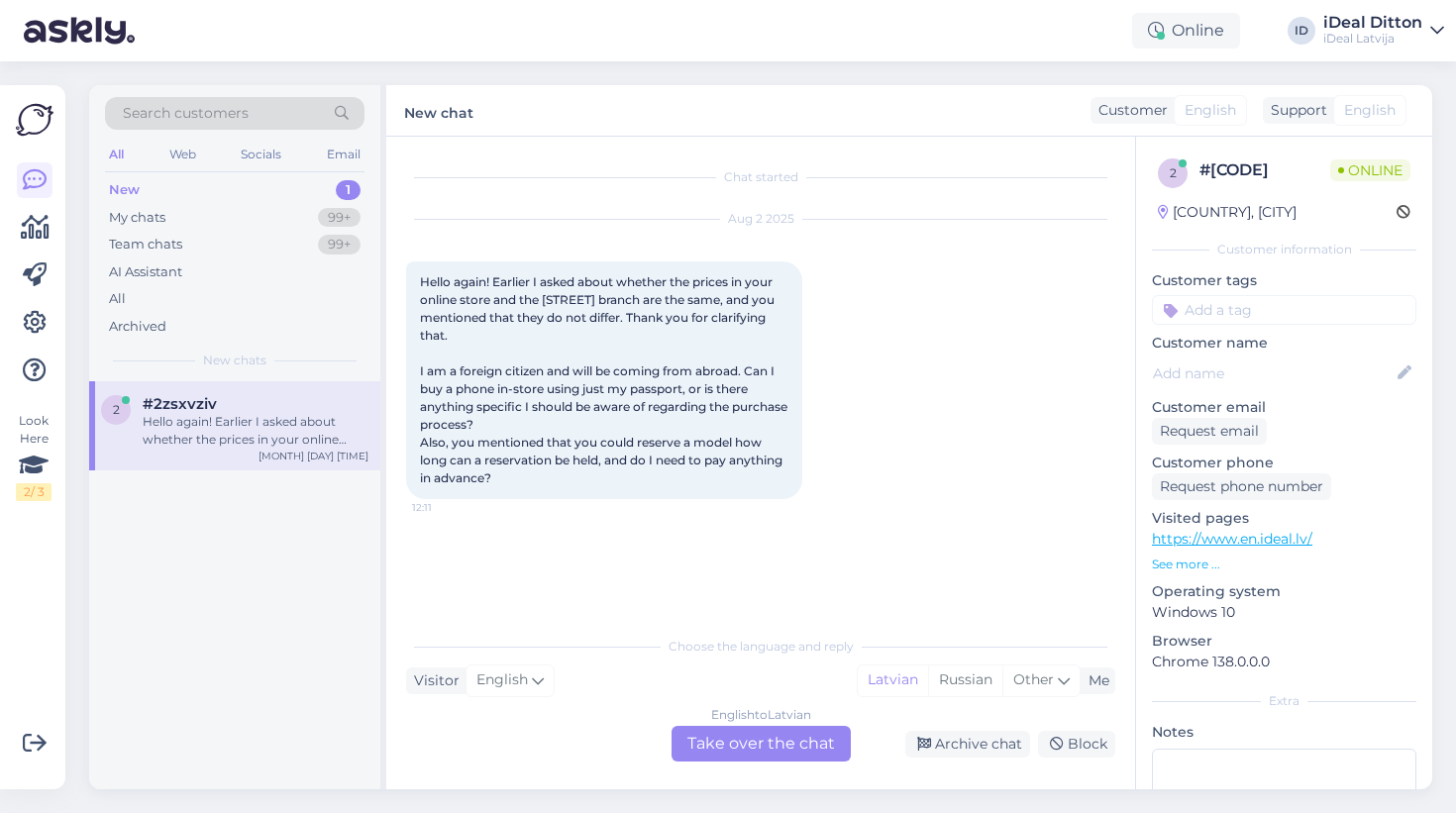 click on "English  to  Latvian Take over the chat" at bounding box center [761, 744] 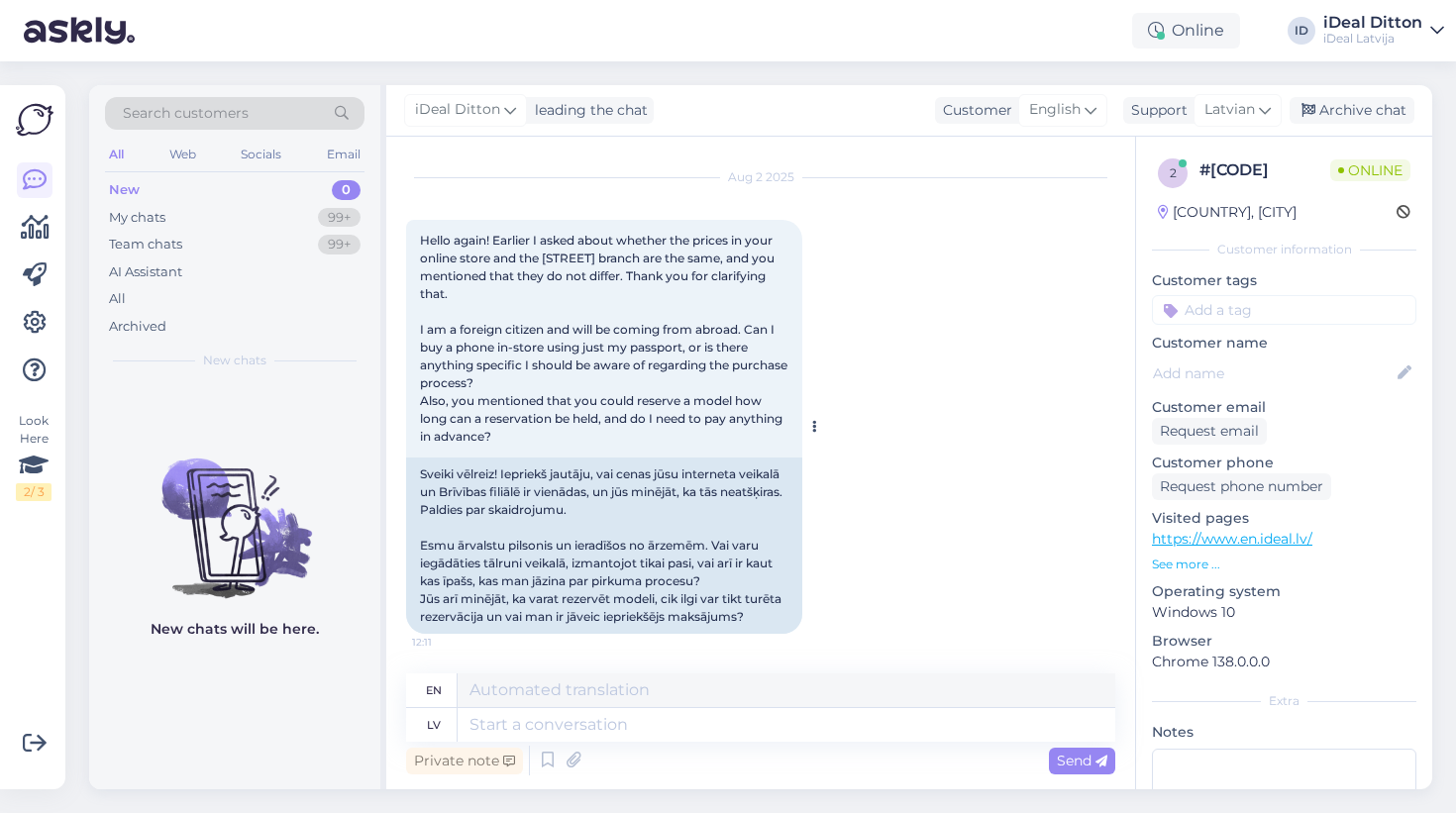 scroll, scrollTop: 59, scrollLeft: 0, axis: vertical 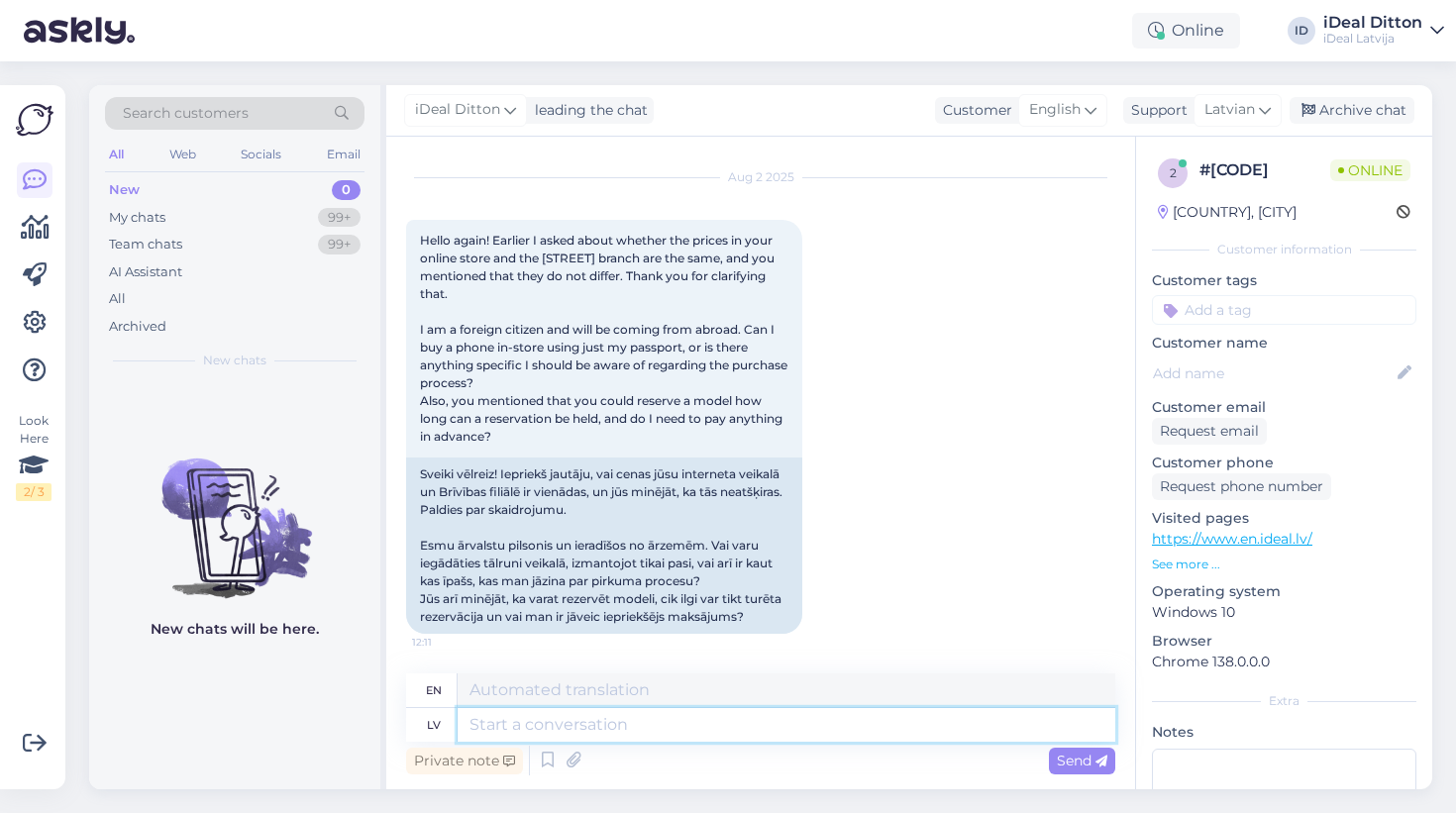 click at bounding box center [786, 725] 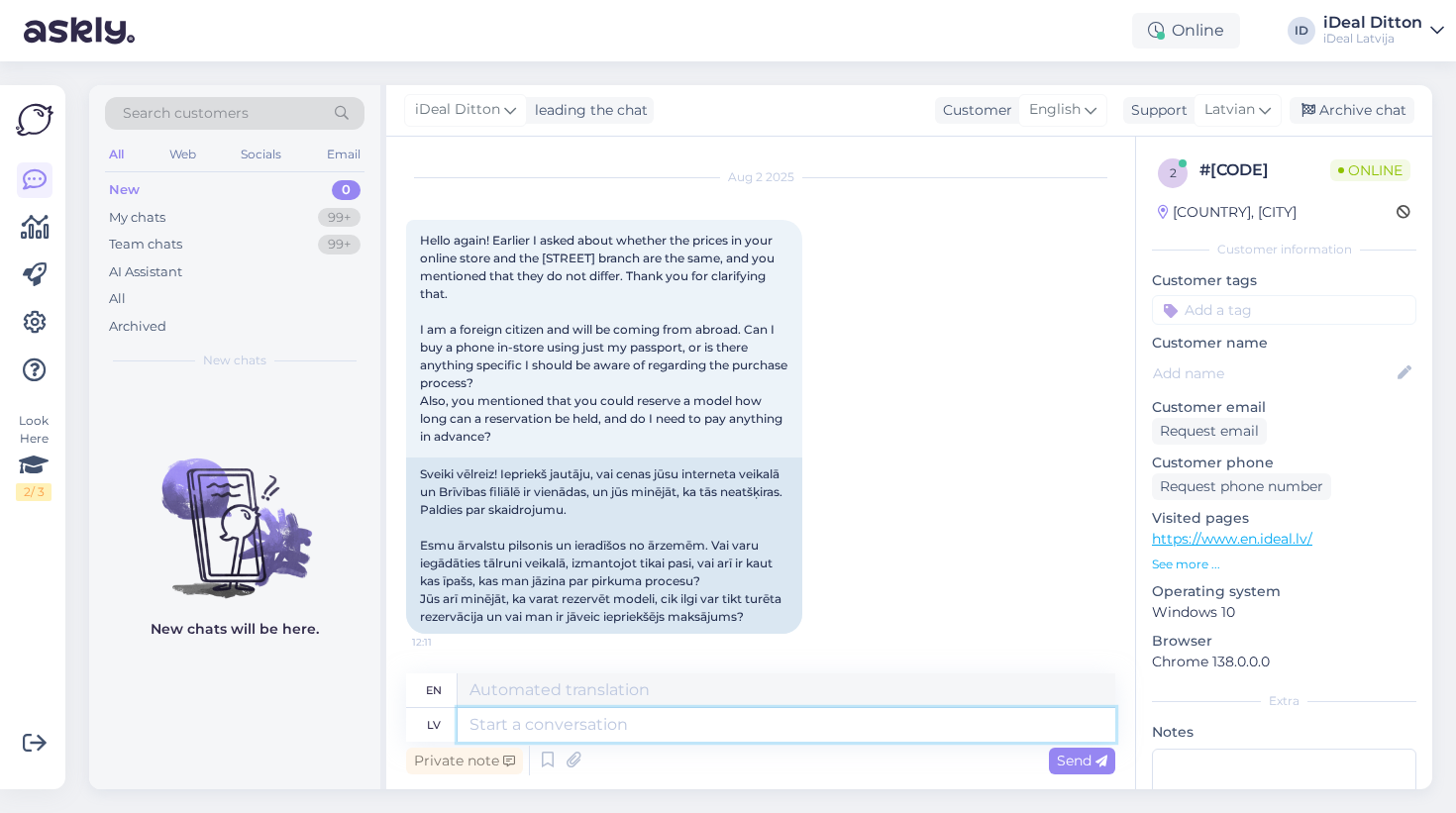 paste on "Sveicināti!
Mūsu cenas internetveikalā neatšķiras no cenas veikalā klātienē, tādēļ Jūs varat nepārdzīvot par to, ka cenas būs dažādas.
Kad Jūs plānojat apciemot mūs? Mēs varam veikt rezervāciju konkrētam modelim." 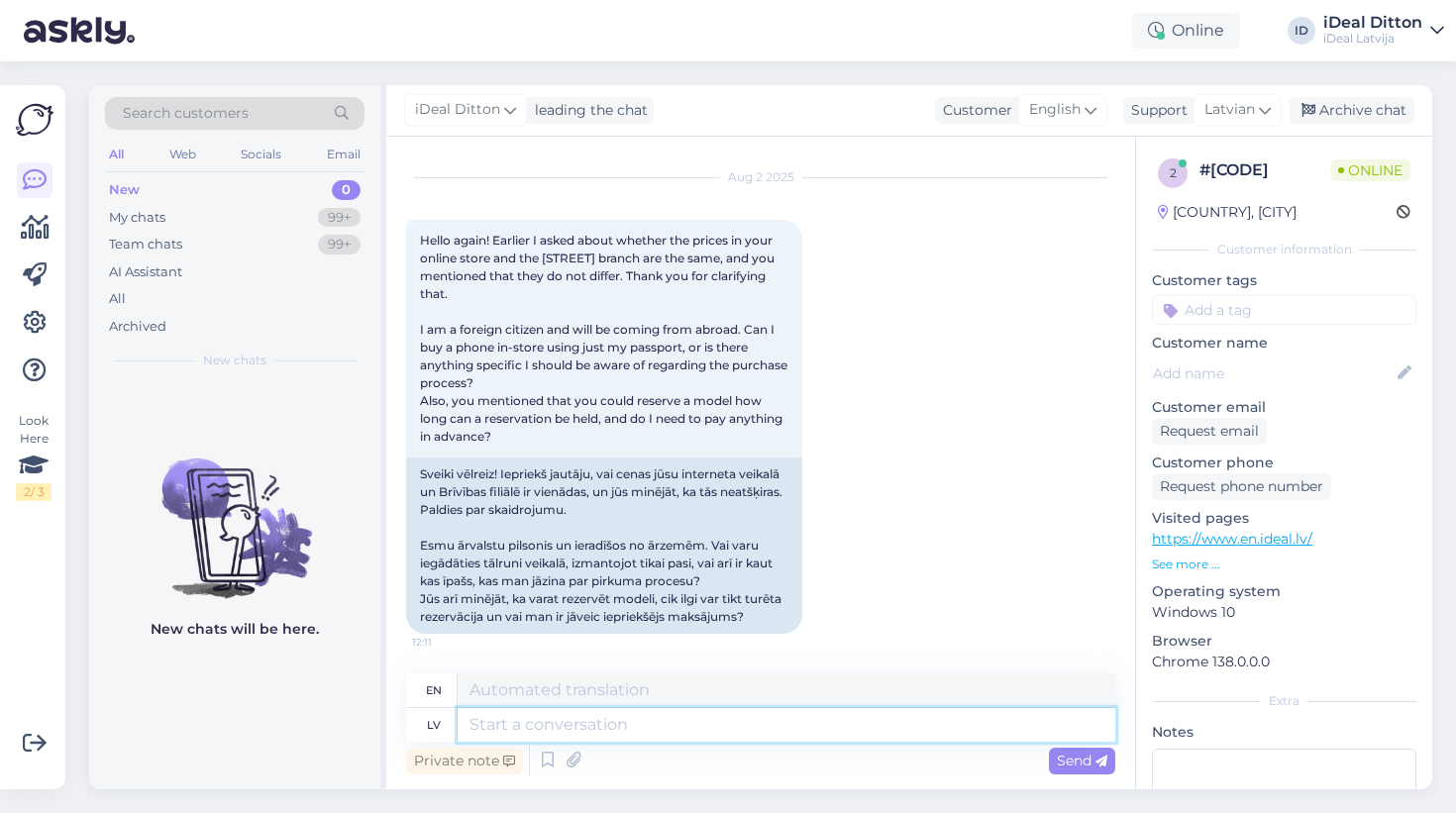type on "Sveicināti!
Mūsu cenas internetveikalā neatšķiras no cenas veikalā klātienē, tādēļ Jūs varat nepārdzīvot par to, ka cenas būs dažādas.
Kad Jūs plānojat apciemot mūs? Mēs varam veikt rezervāciju konkrētam modelim." 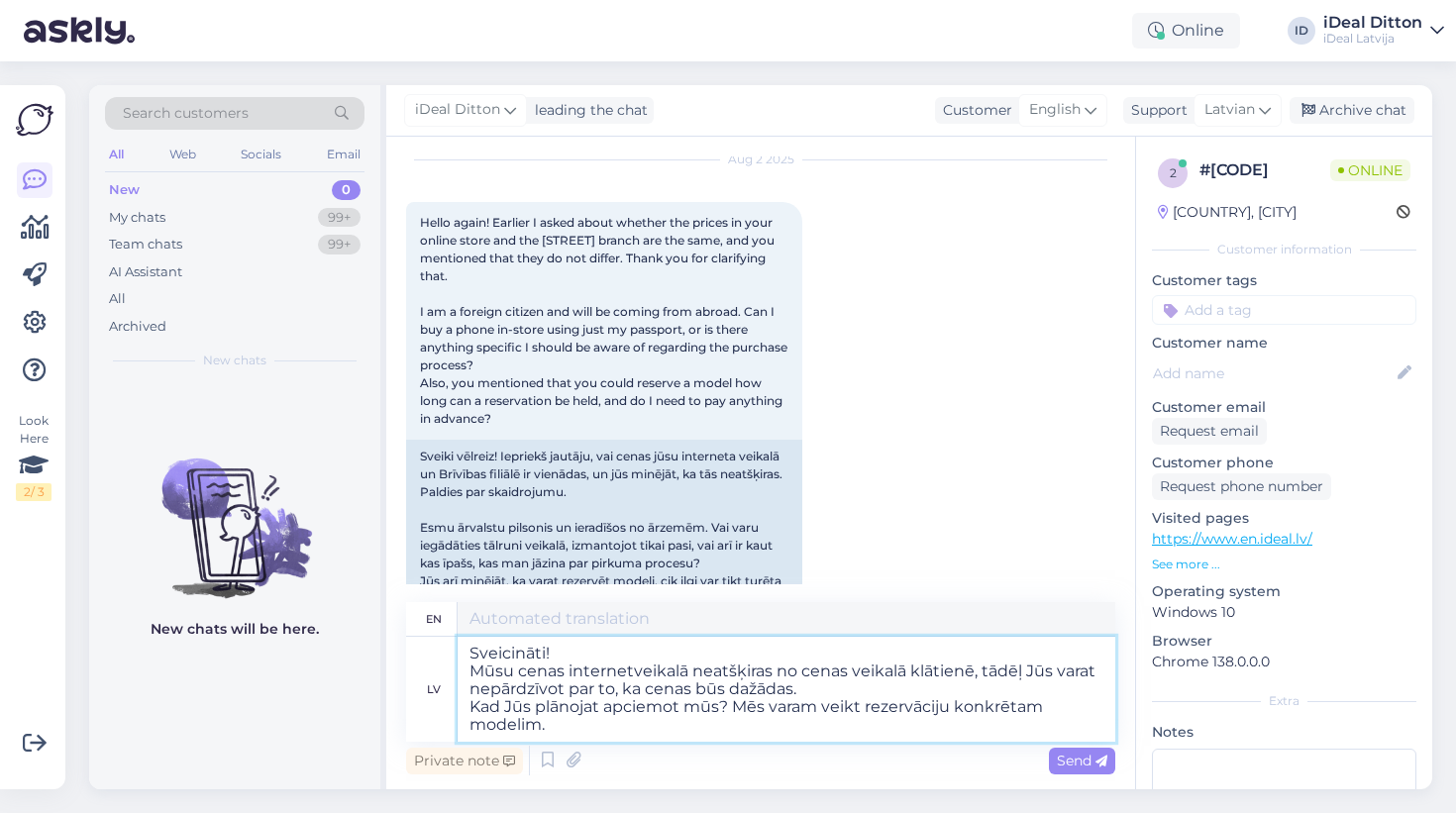type on "Welcome!
Our prices in the online store do not differ from the prices in the store in person, so you can not worry about the prices being different.
When are you planning to visit us? We can make a reservation for a specific model." 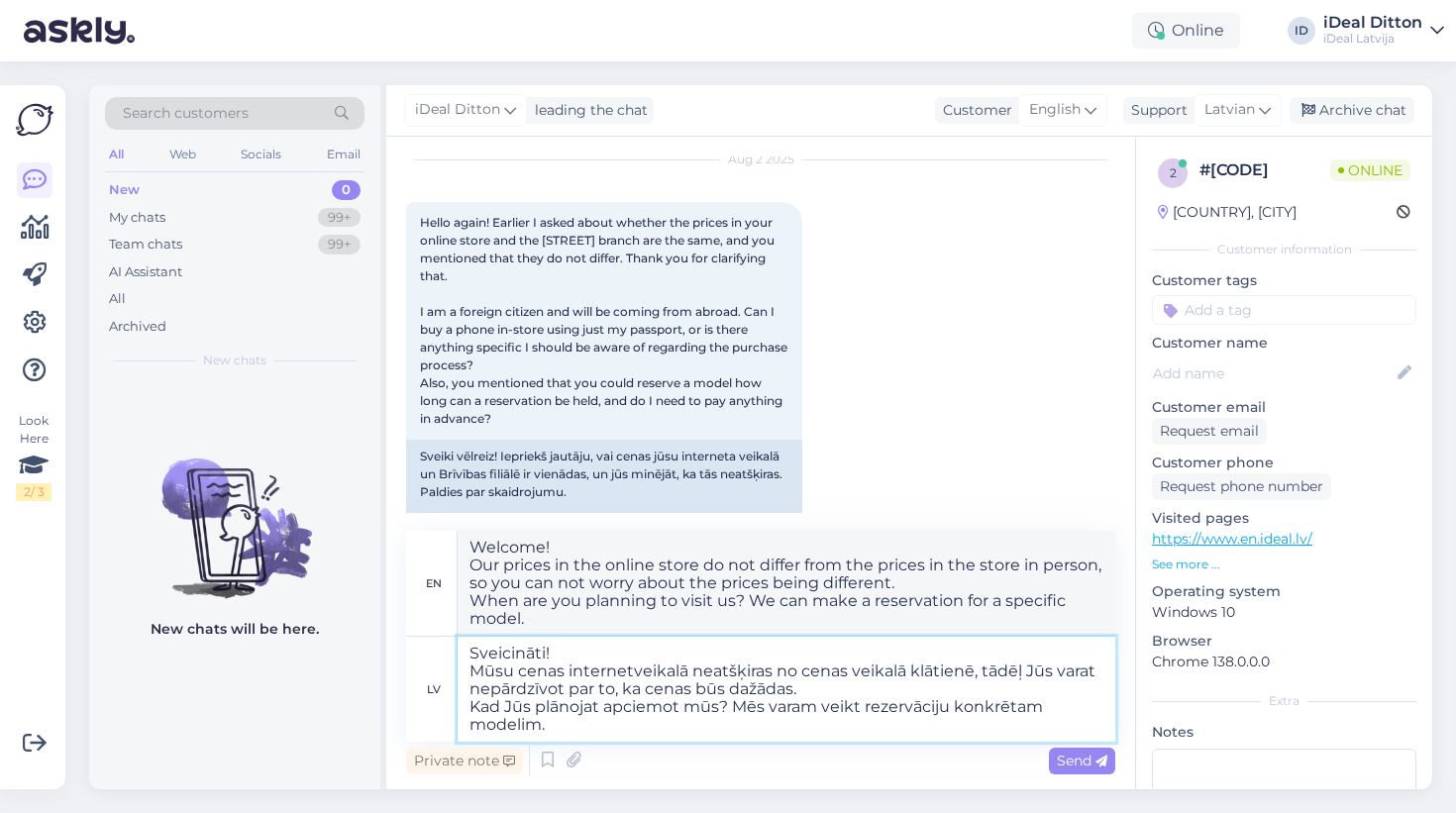 type 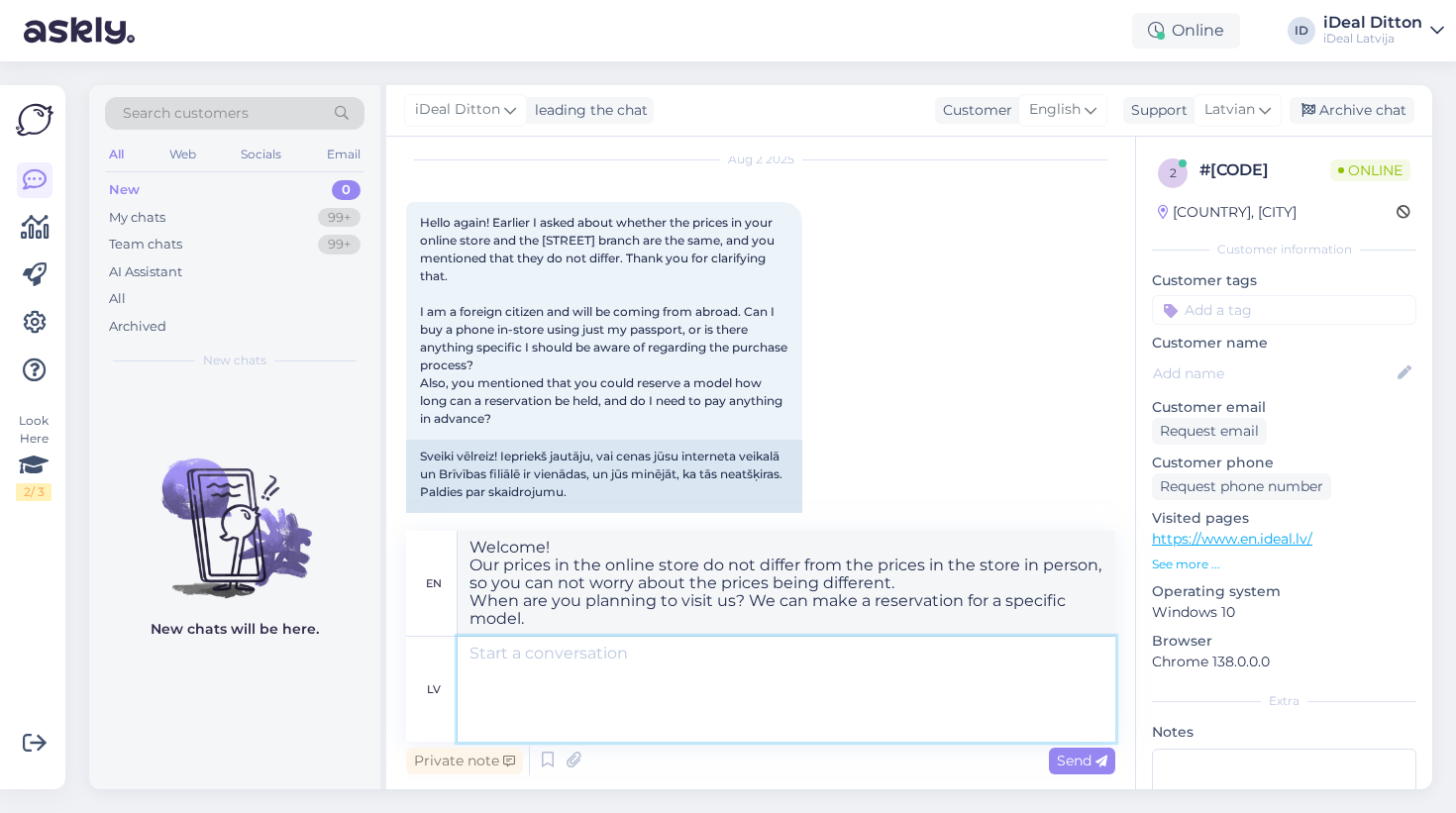 type 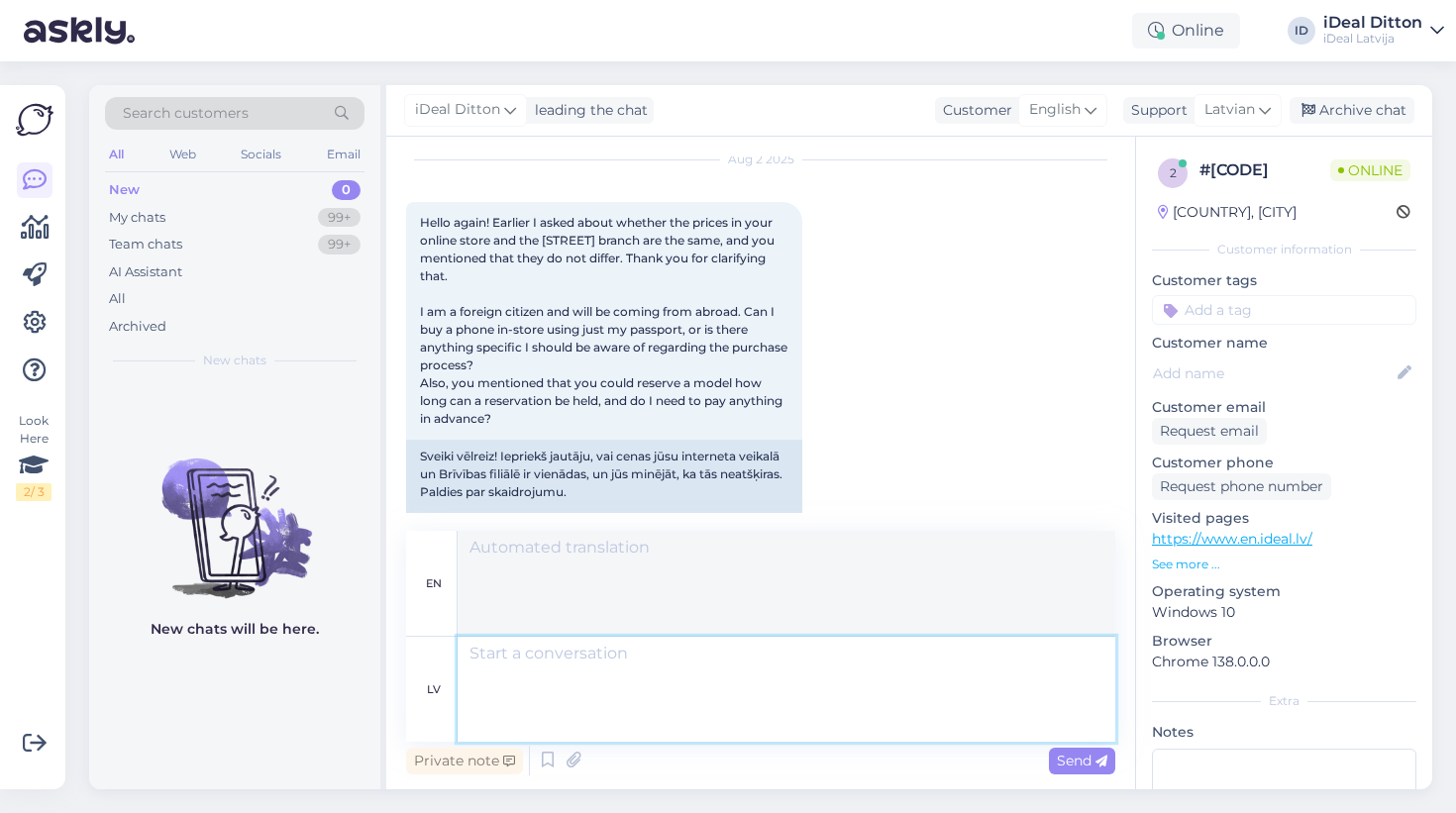 scroll, scrollTop: 356, scrollLeft: 0, axis: vertical 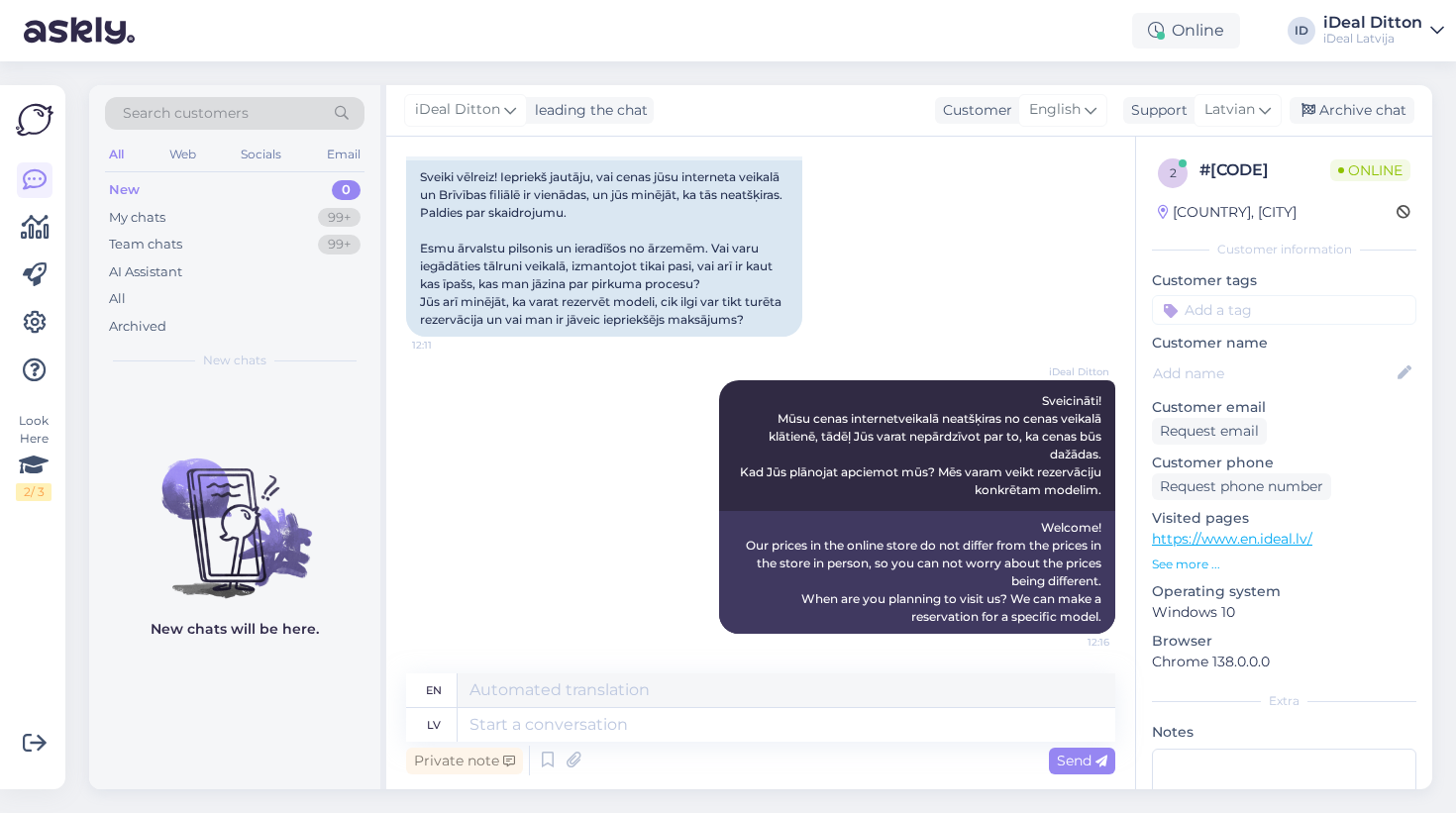 click on "iDeal Ditton Sveicināti!
Mūsu cenas internetveikalā neatšķiras no cenas veikalā klātienē, tādēļ Jūs varat nepārdzīvot par to, ka cenas būs dažādas.
Kad Jūs plānojat apciemot mūs? Mēs varam veikt rezervāciju konkrētam modelim. 12:16  Welcome!
Our prices in the online store do not differ from the prices in the store in person, so you can not worry about the prices being different.
When are you planning to visit us? We can make a reservation for a specific model." at bounding box center (761, 507) 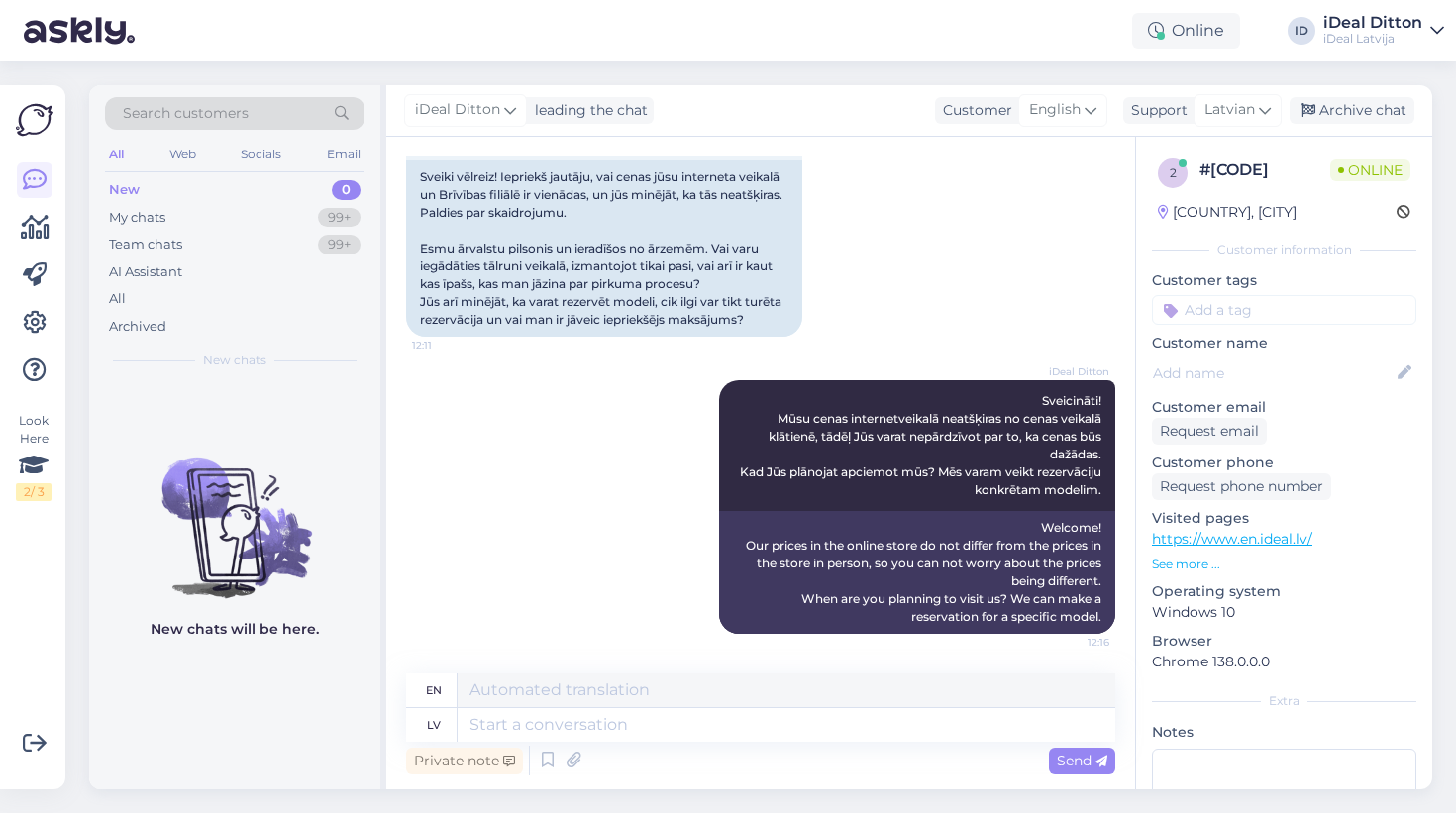 scroll, scrollTop: 356, scrollLeft: 0, axis: vertical 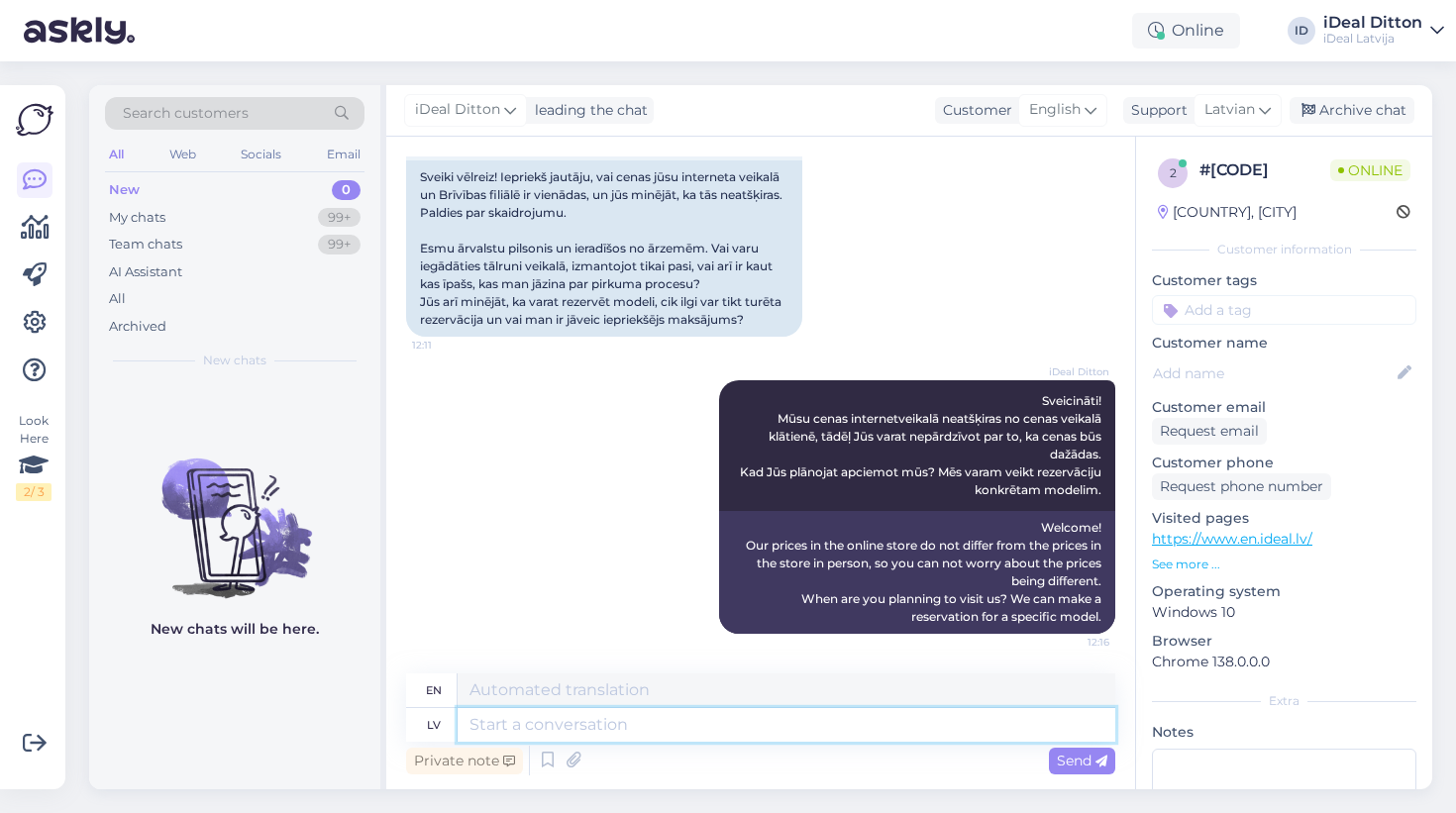 click at bounding box center [786, 725] 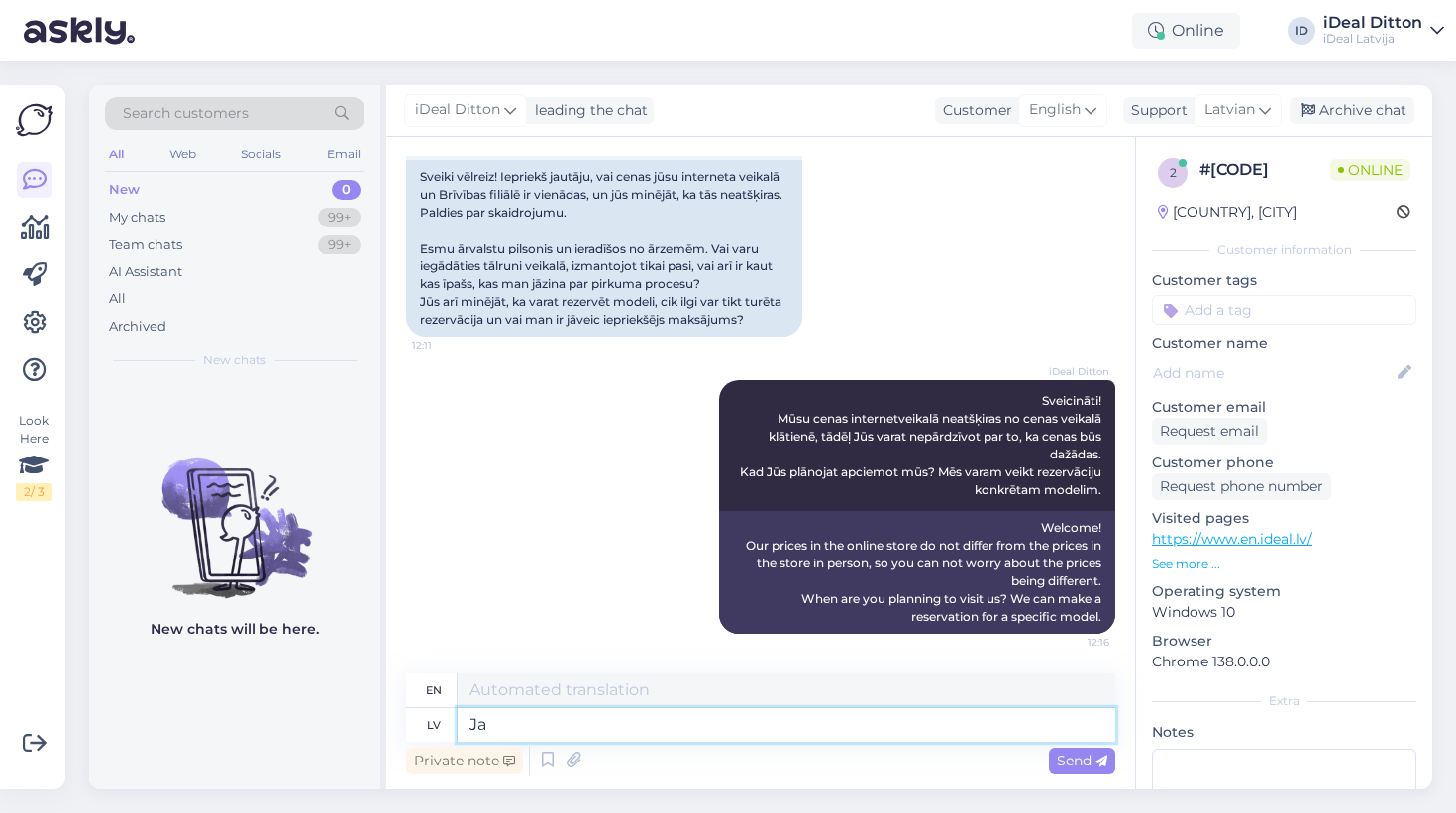 type on "Ja" 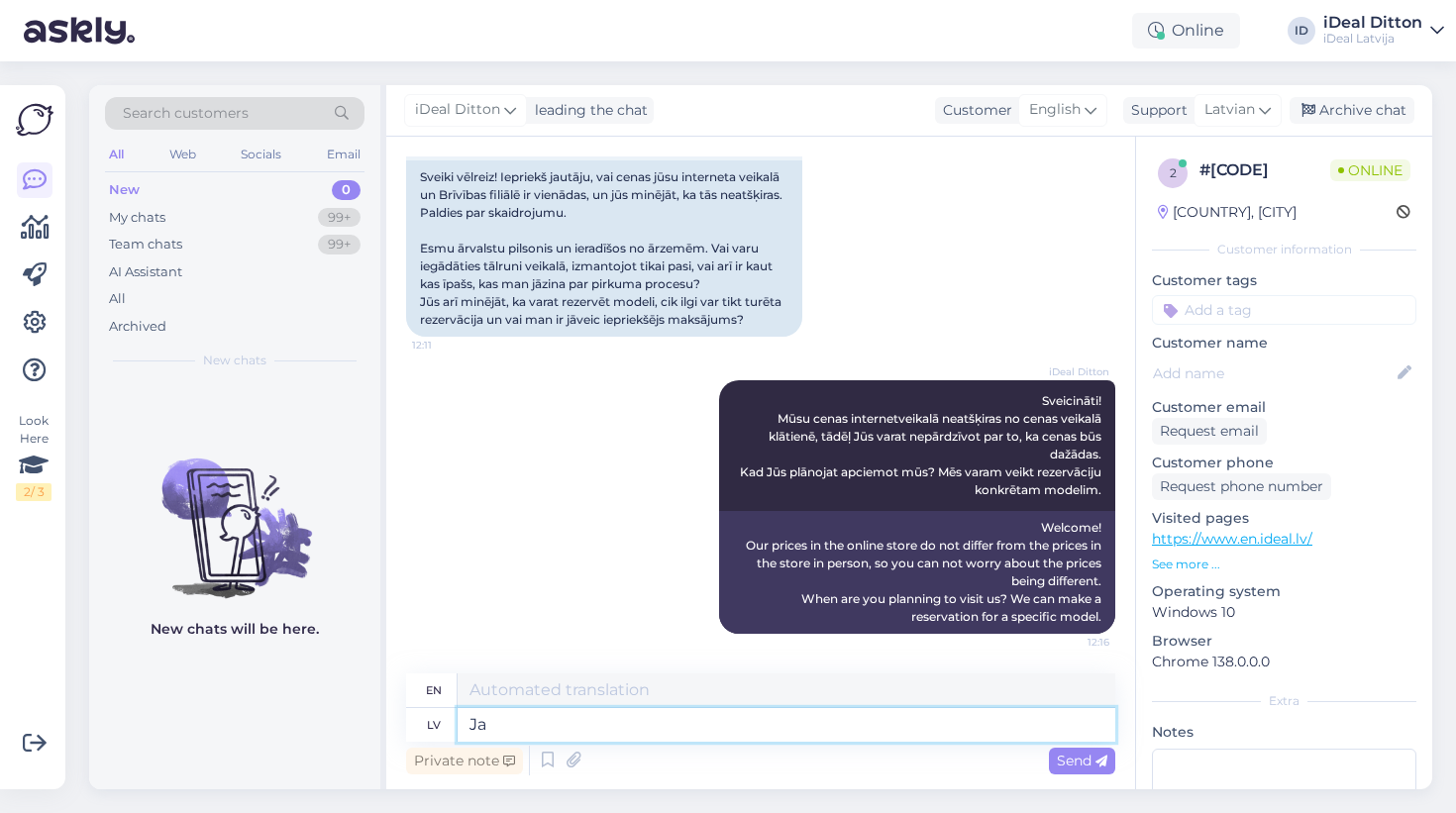 type on "If" 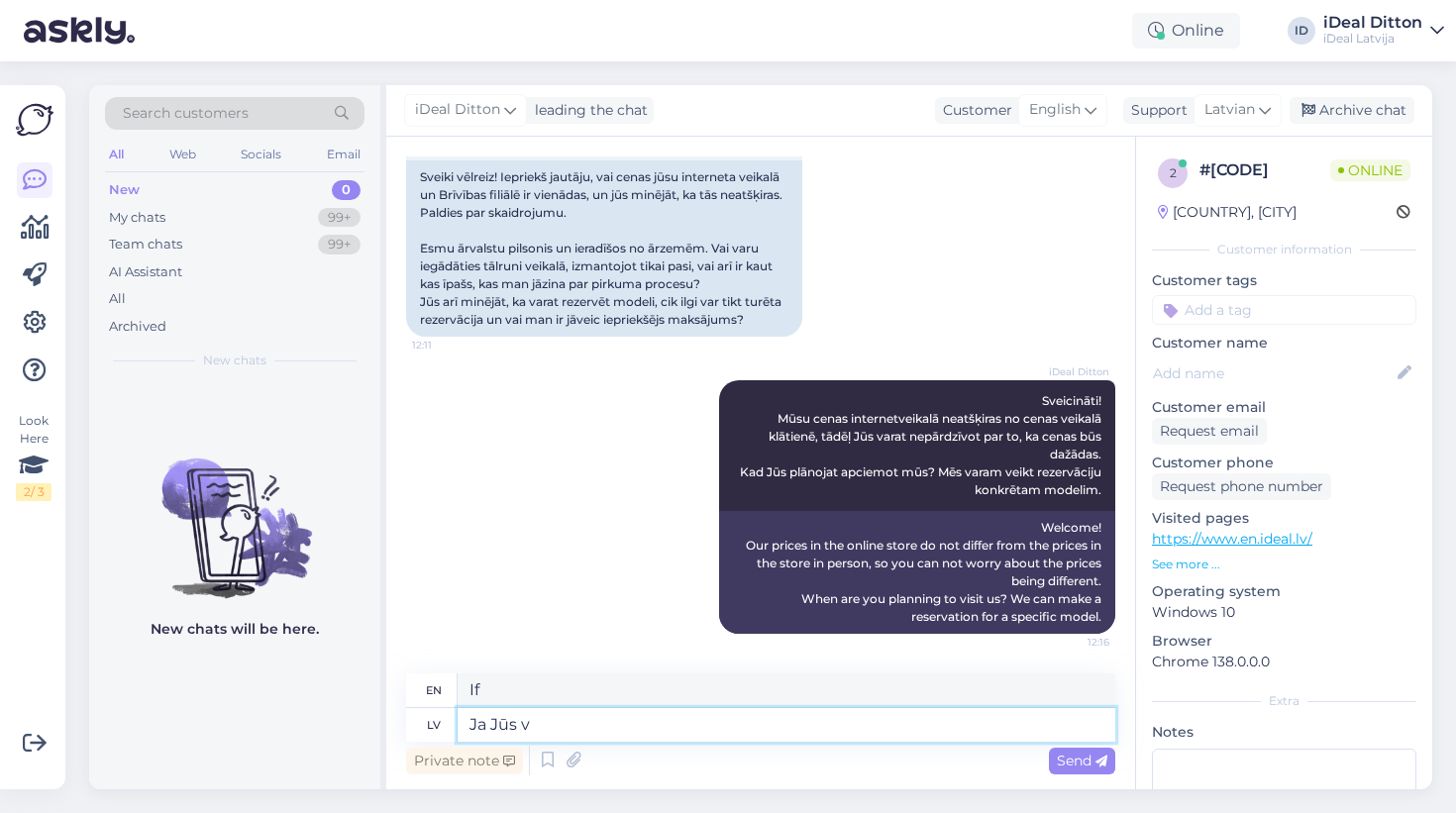 type on "Ja Jūs vē" 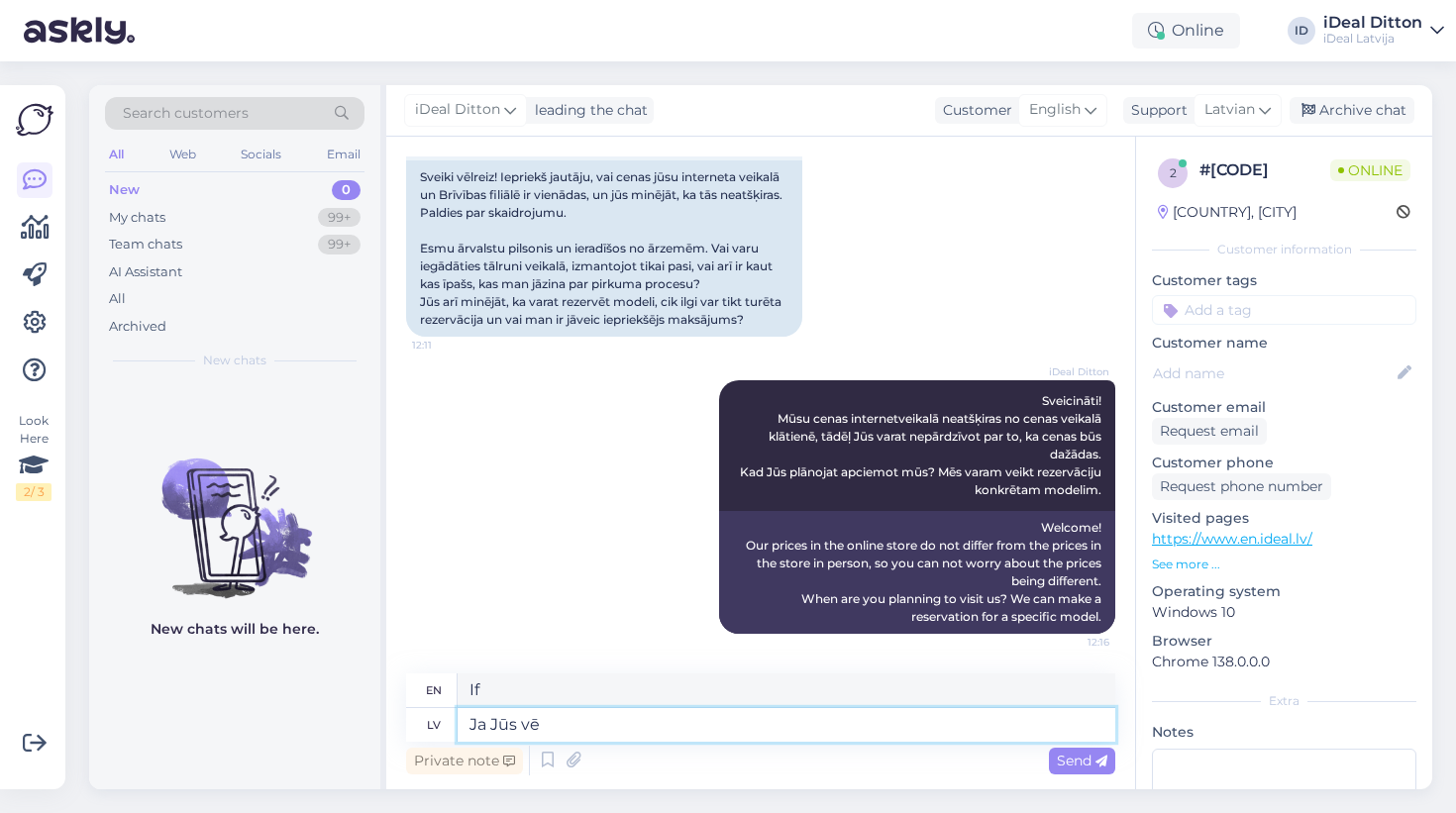 type on "If you" 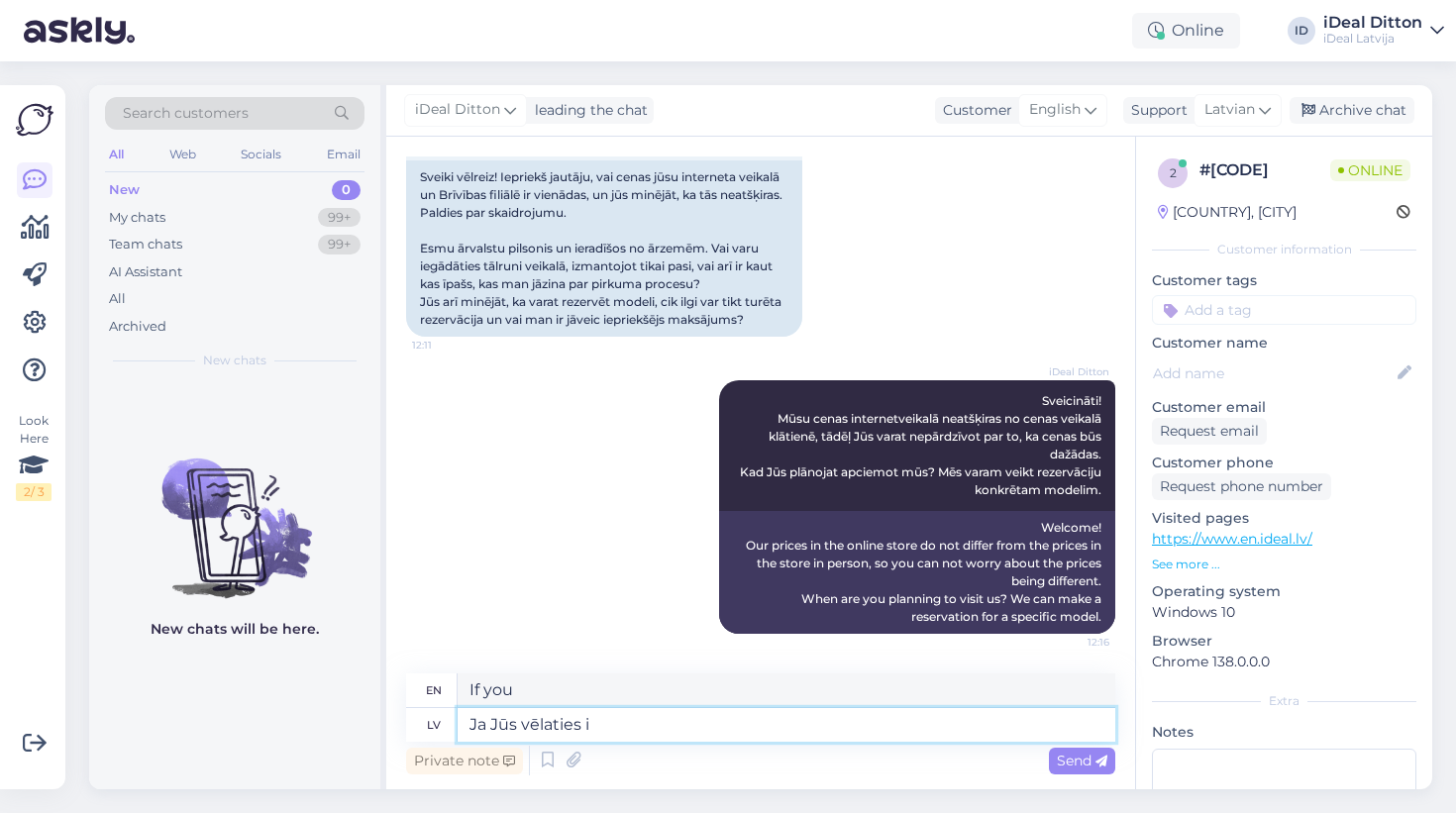 type on "Ja Jūs vēlaties ie" 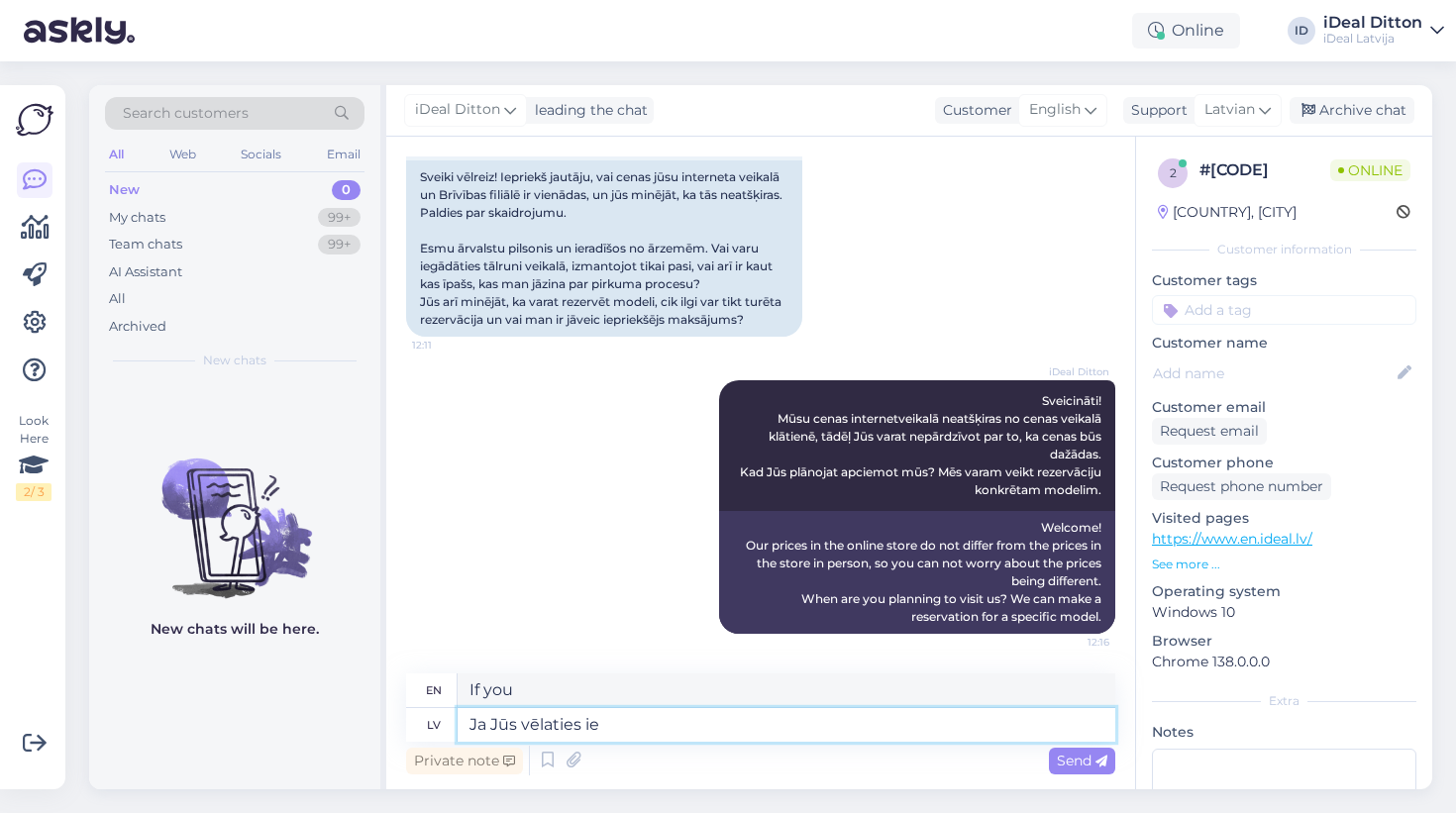 type on "If you want" 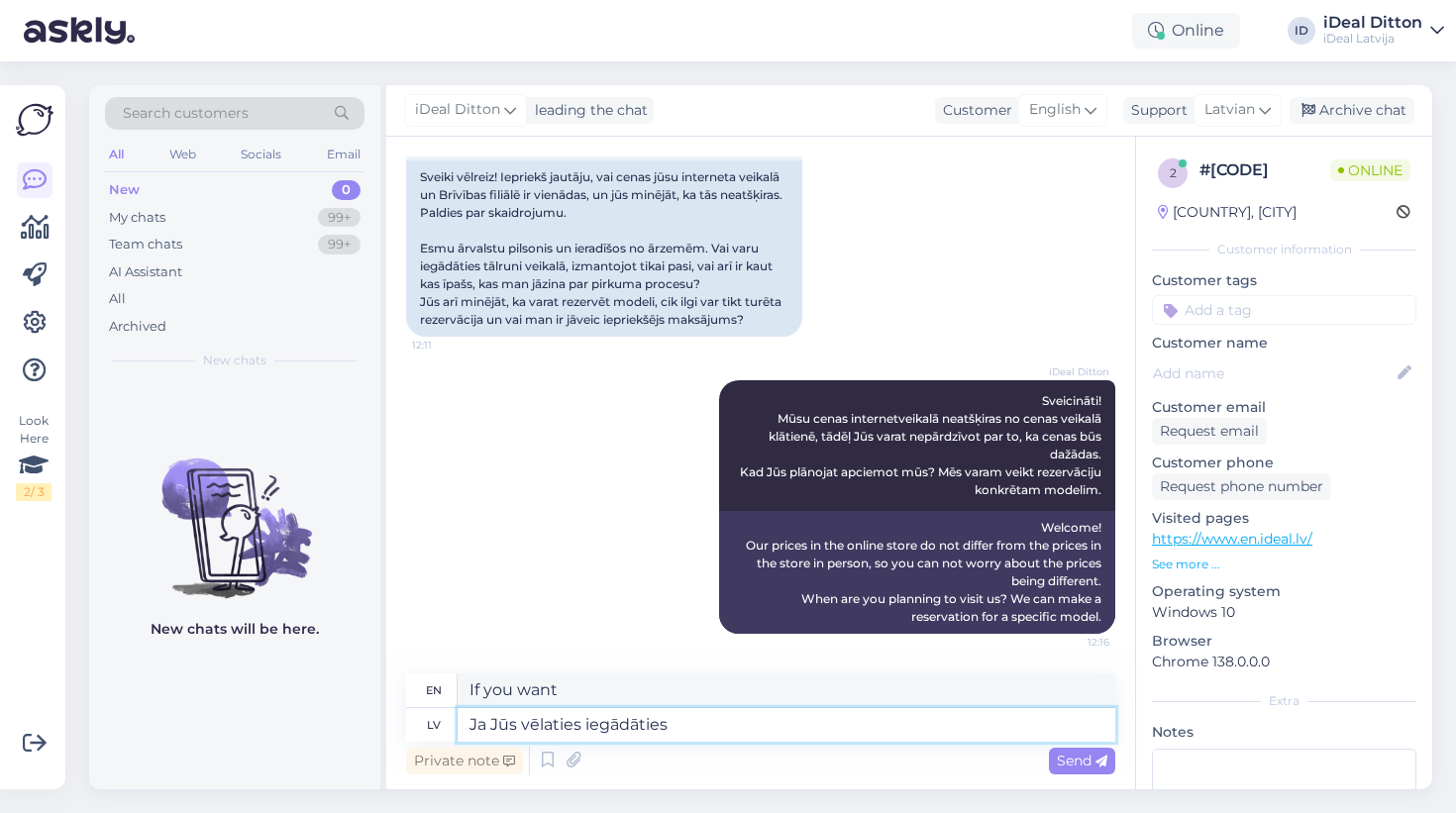 type on "Ja Jūs vēlaties iegādāties" 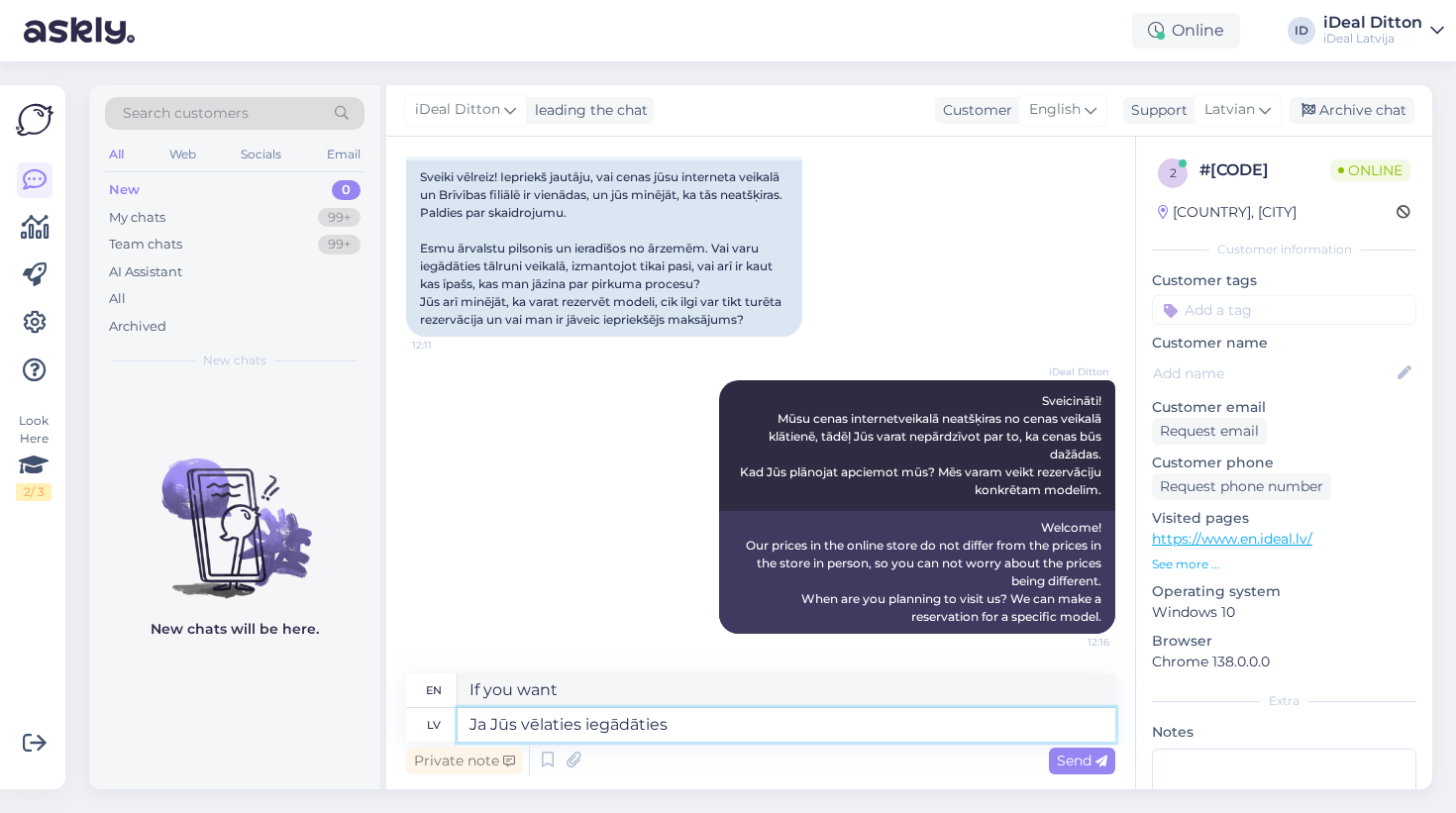 type on "If you want to buy" 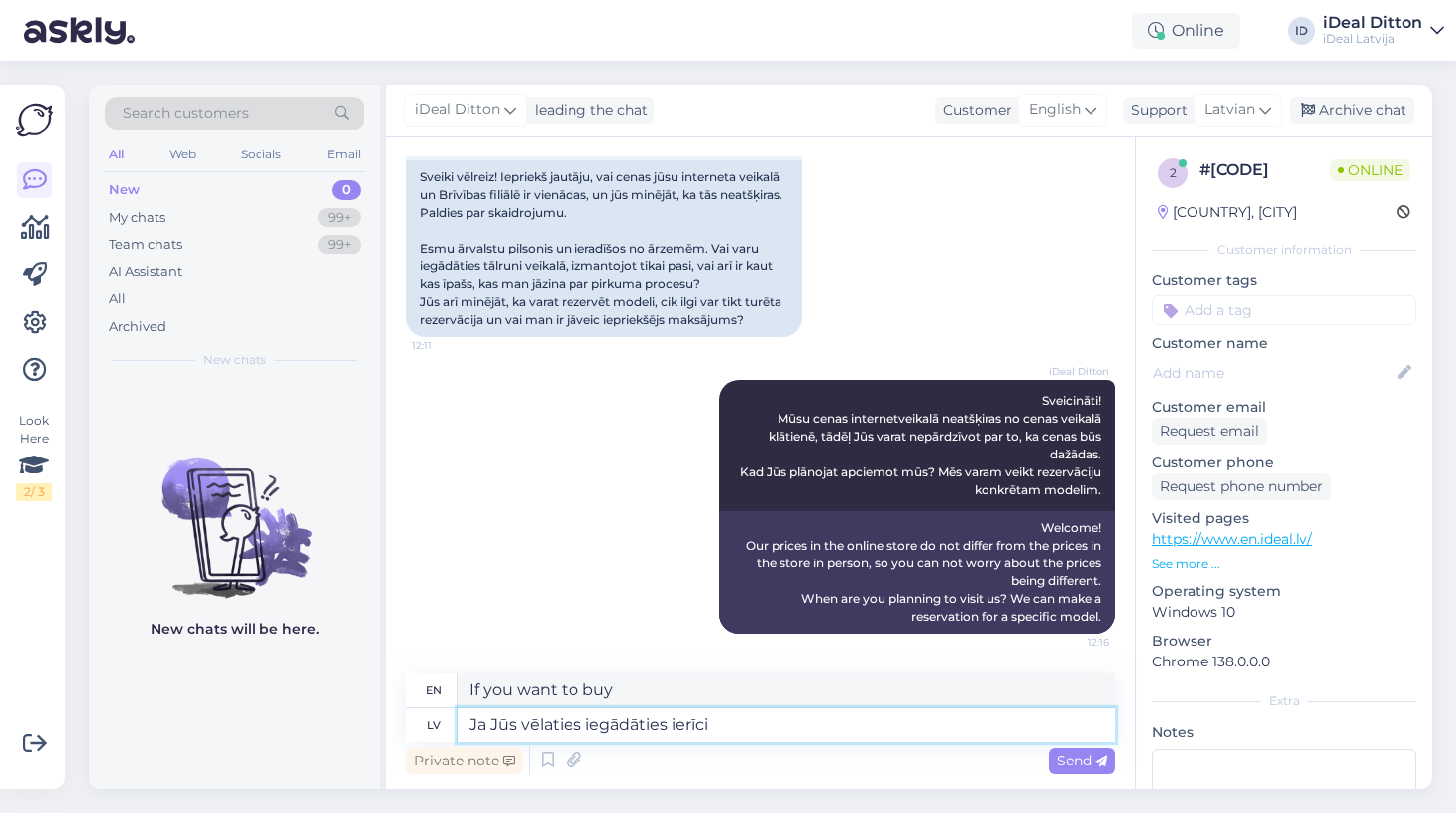type on "Ja Jūs vēlaties iegādāties ierīci" 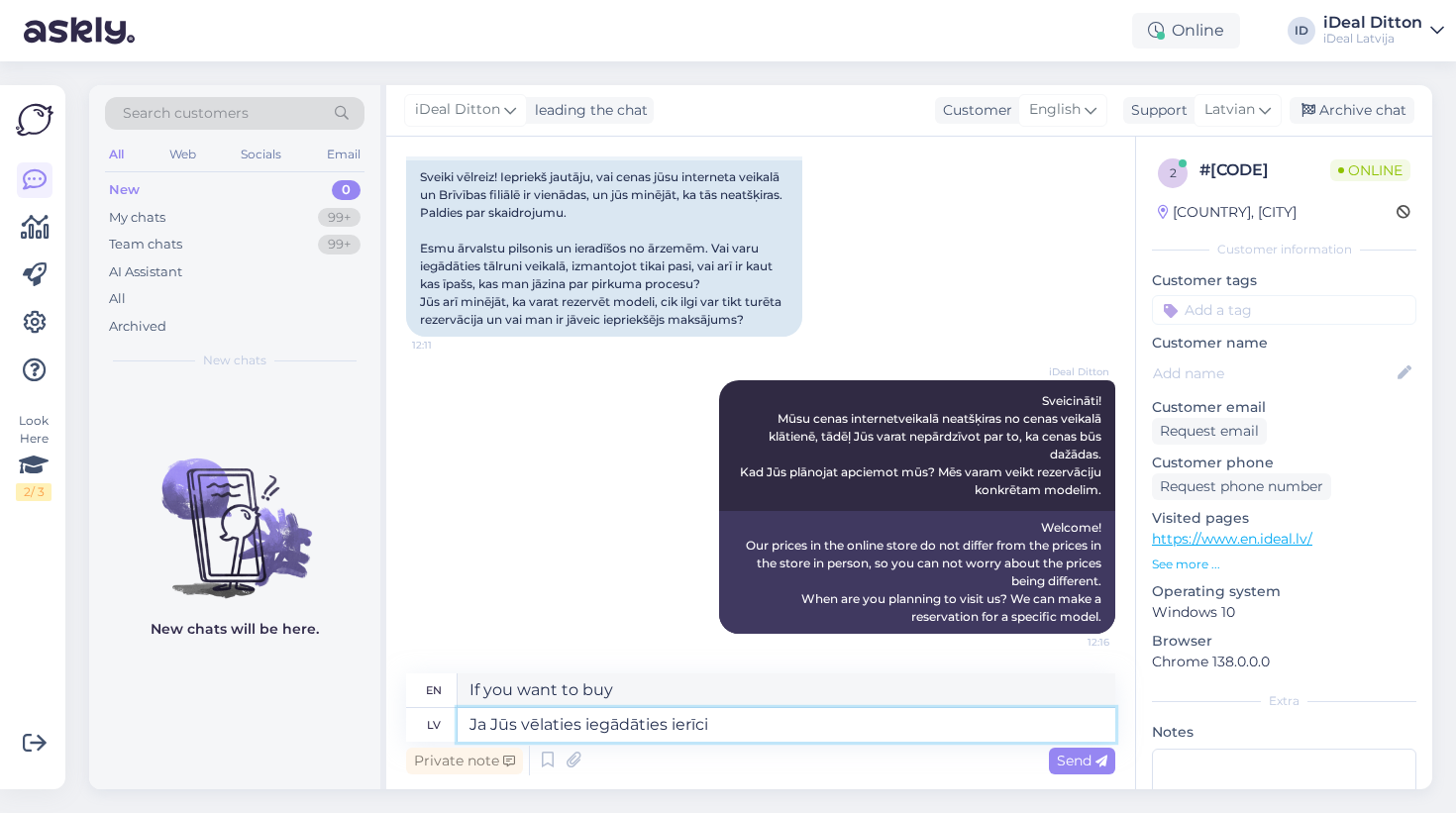 type on "If you want to buy a device" 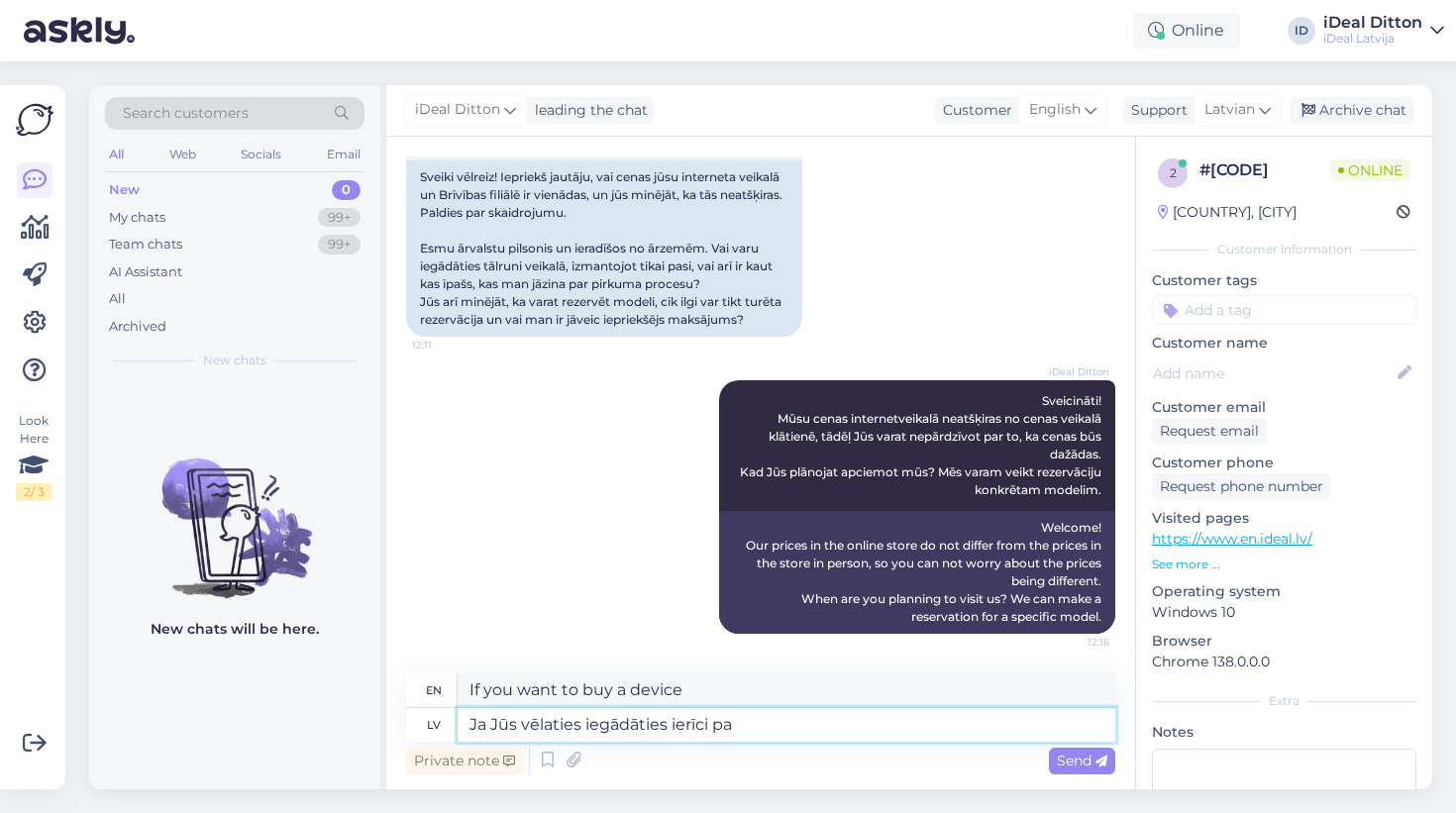 type on "Ja Jūs vēlaties iegādāties ierīci pa p" 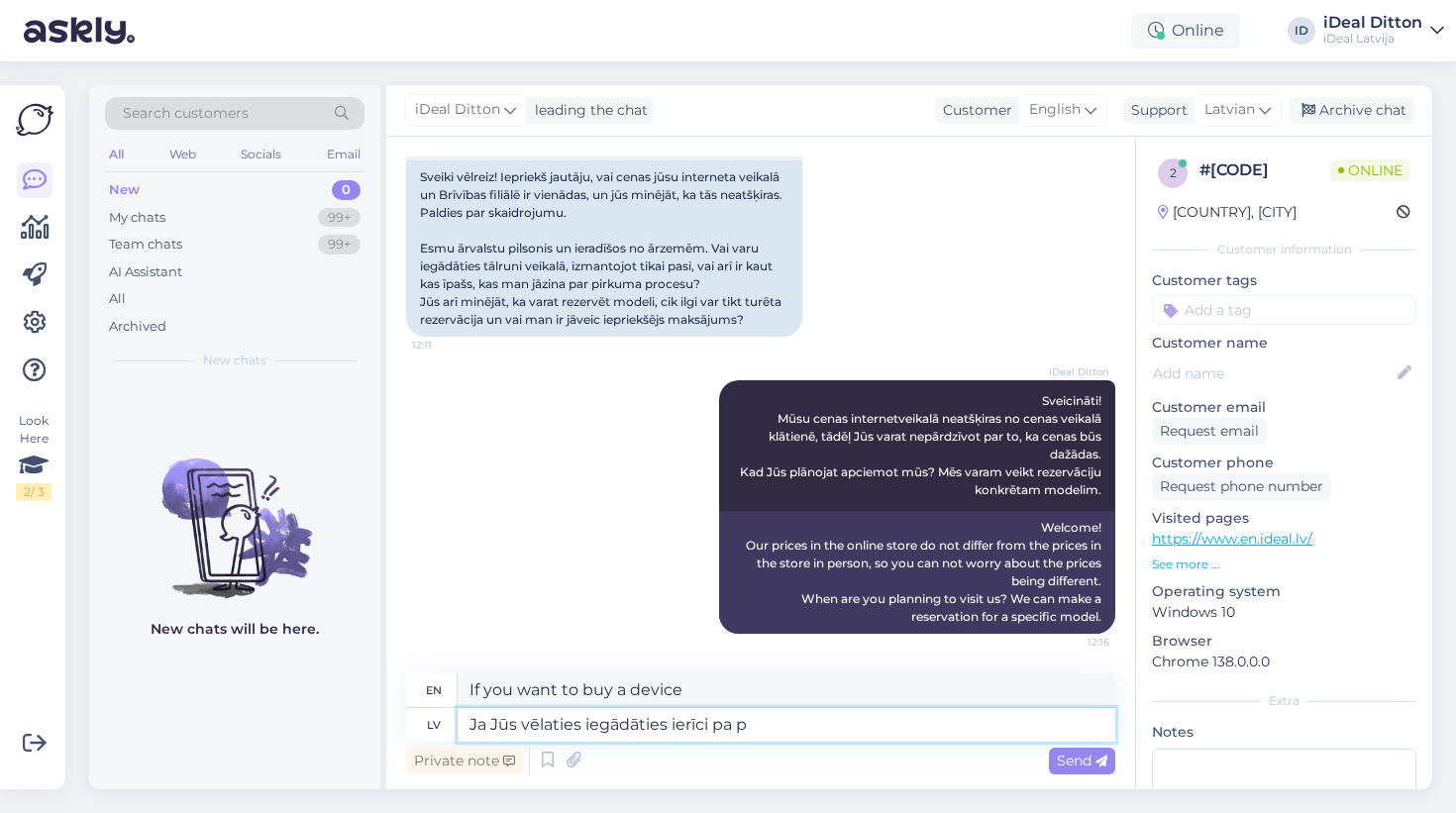 type on "If you want to purchase the device via" 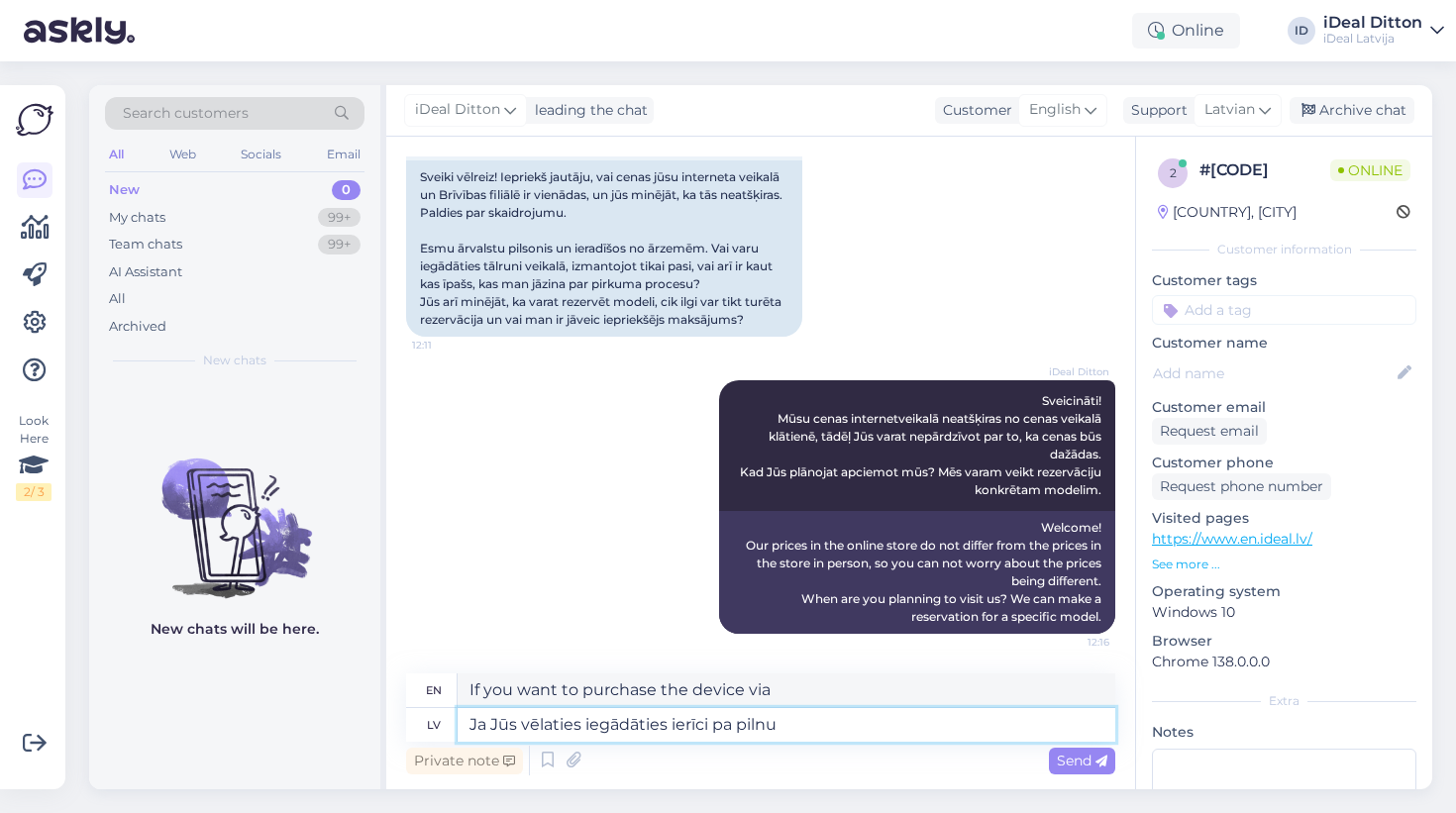 type on "Ja Jūs vēlaties iegādāties ierīci pa pilnu s" 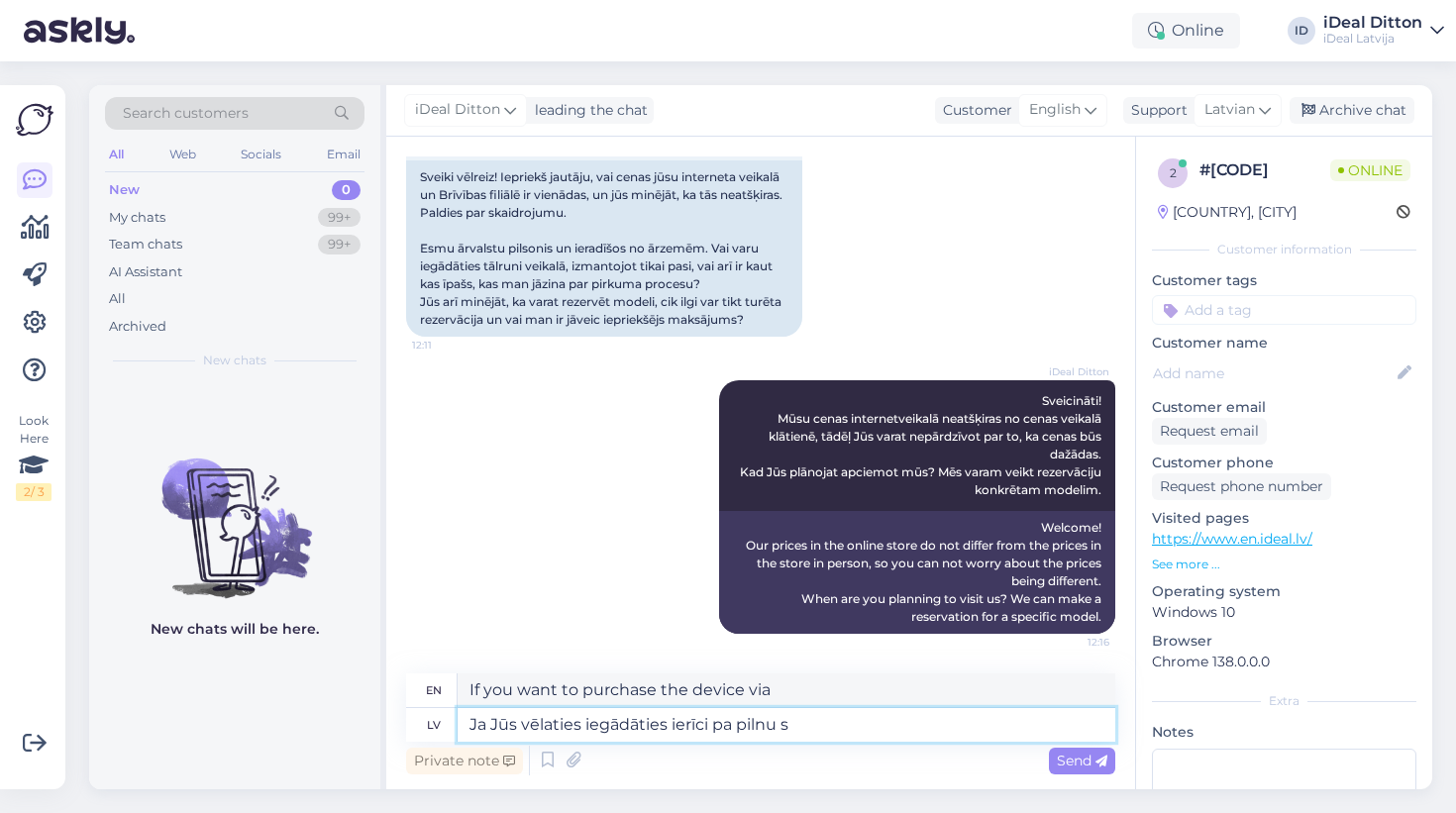type on "If you want to purchase the device for the full amount, then a passport is not required," 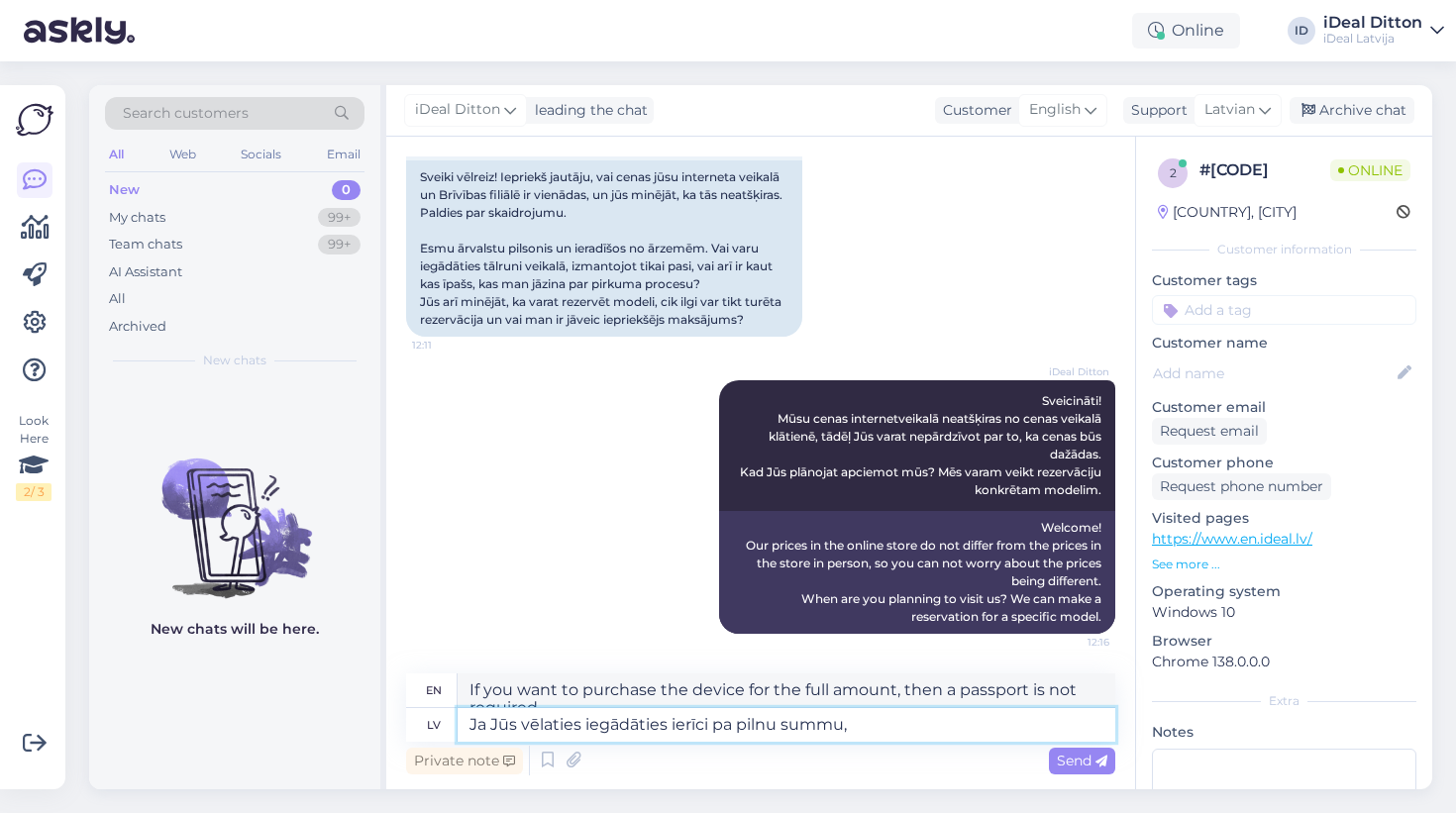 type on "Ja Jūs vēlaties iegādāties ierīci pa pilnu summu, t" 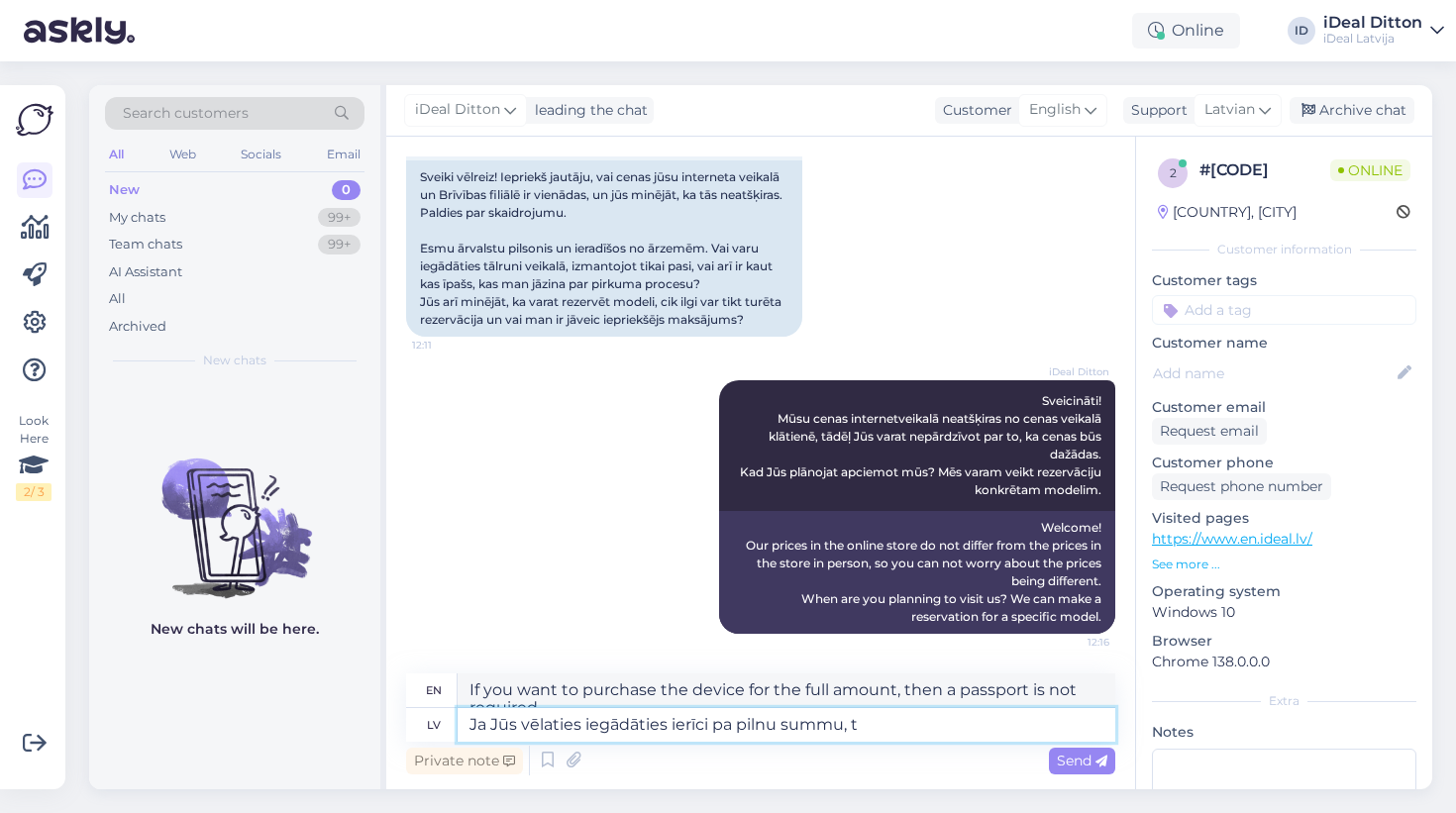 type on "If you want to purchase the device for the full amount," 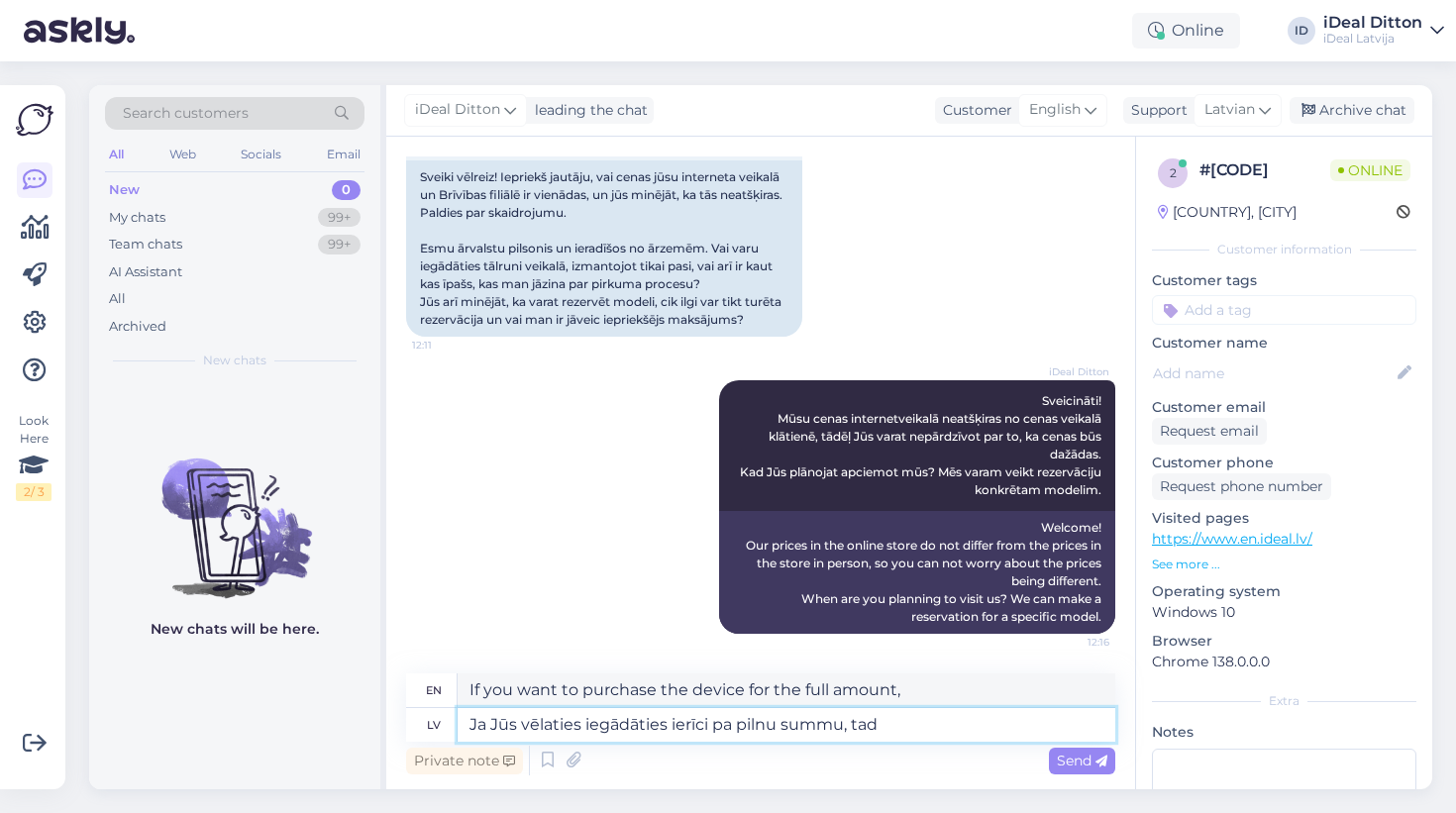 type on "Ja Jūs vēlaties iegādāties ierīci pa pilnu summu, tad pase nav nepieciešama, ja vēlaties līzingā, tad pase ir nepieciešama." 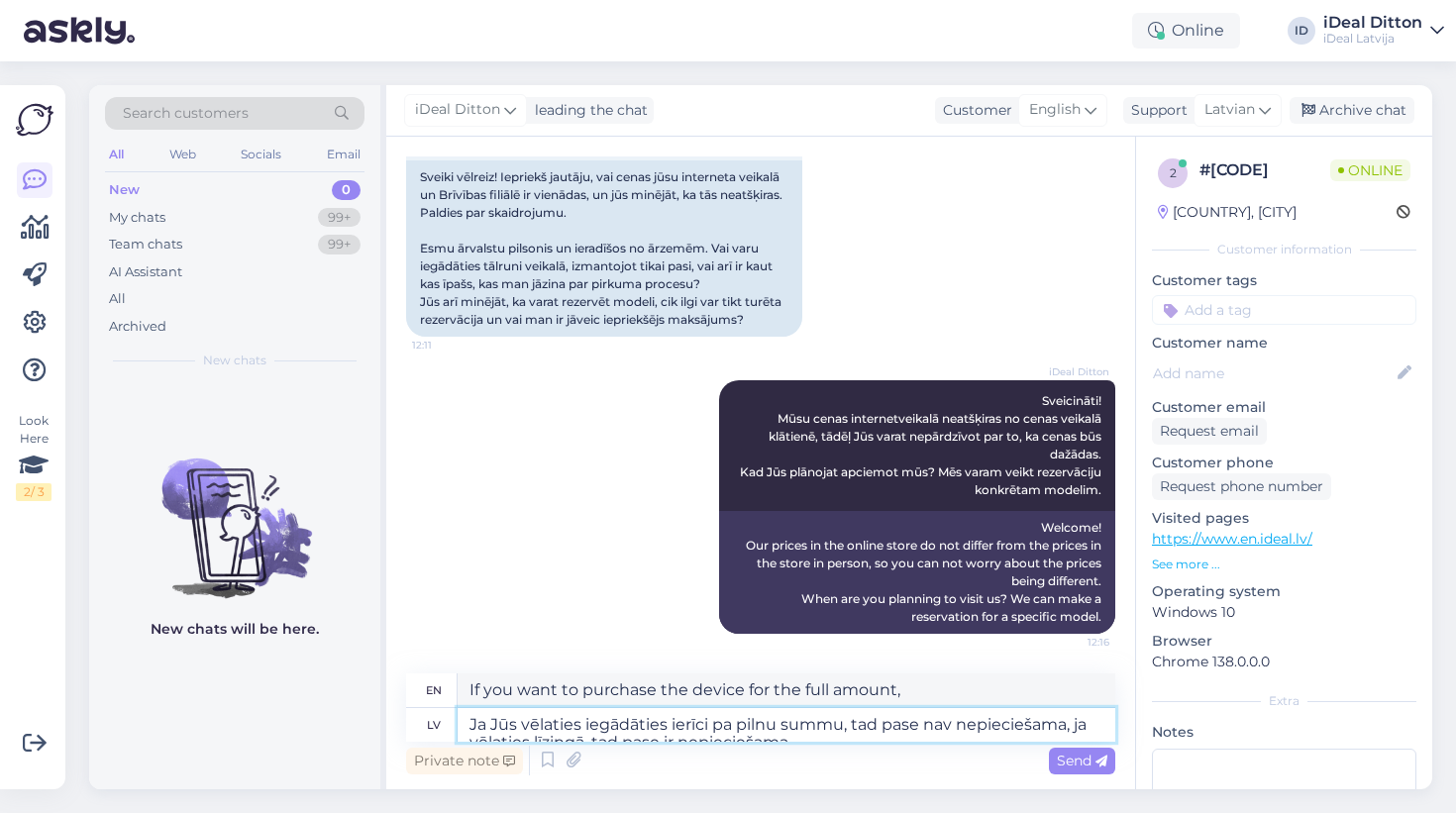 type on "If you want to purchase the device for the full amount, then passport is not required, if you want it on lease, then it will be required." 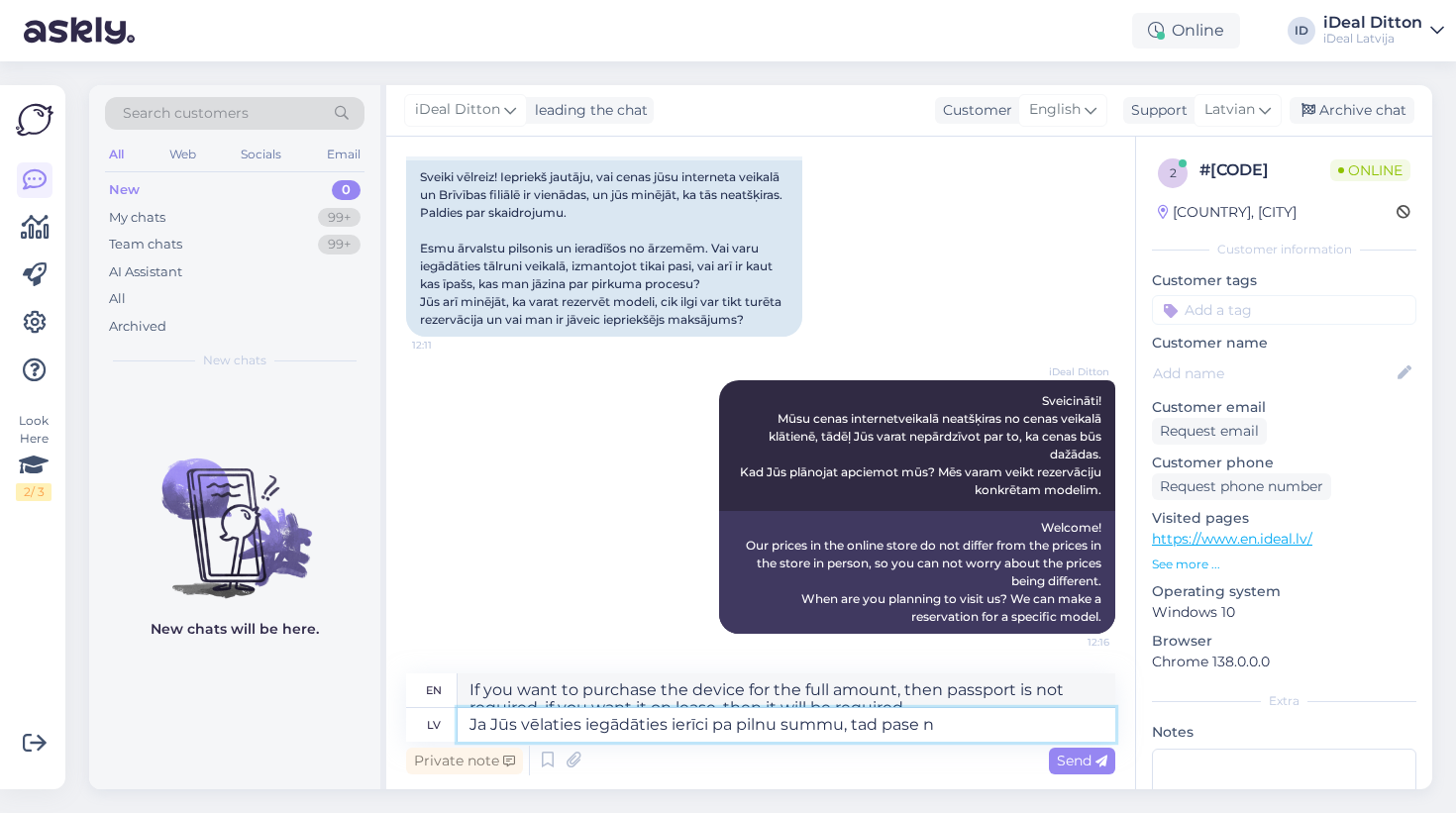 type on "Ja Jūs vēlaties iegādāties ierīci pa pilnu summu, tad pase na" 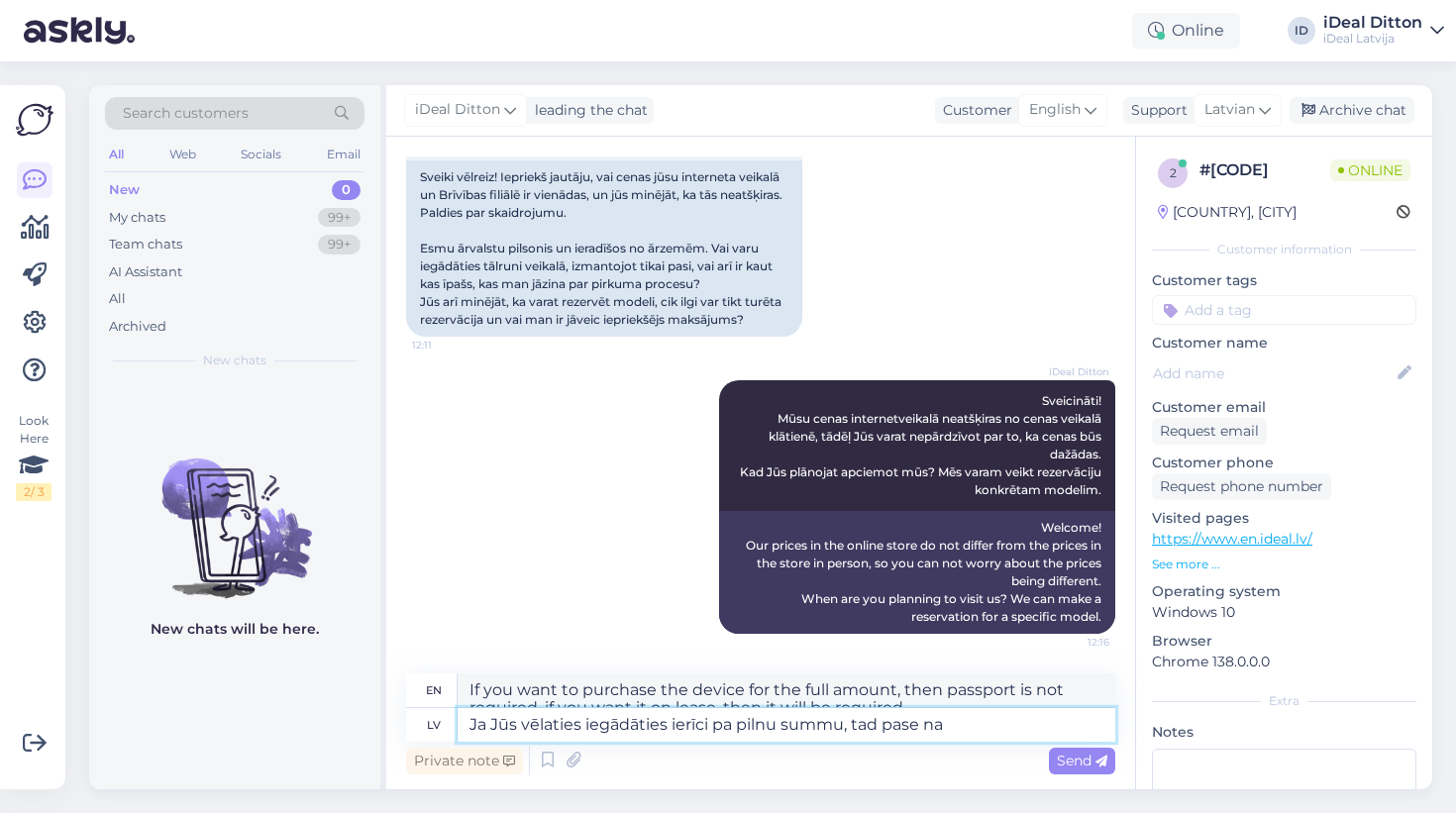 type on "If you want to purchase the device for the full amount, then the passport" 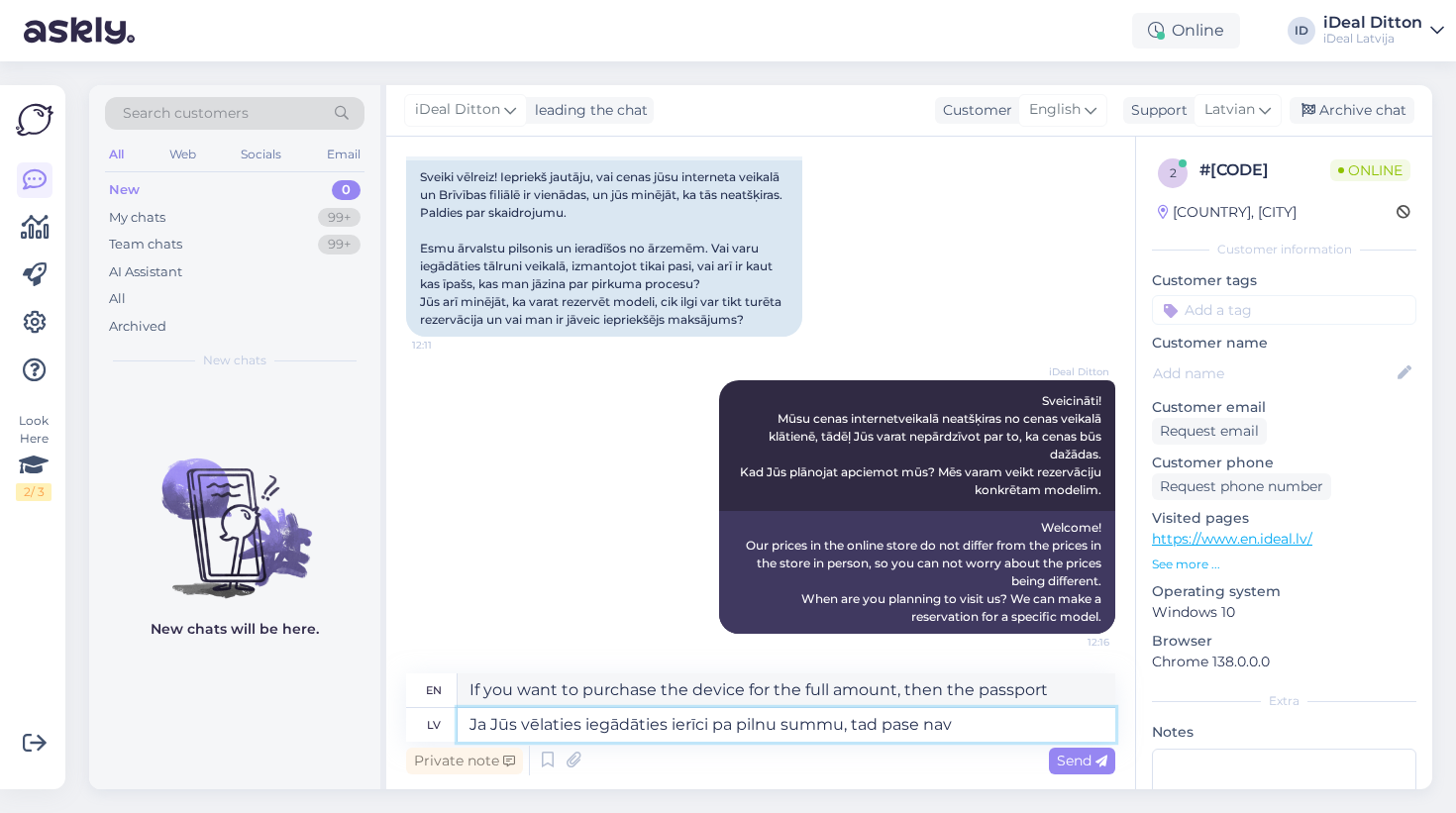 type on "Ja Jūs vēlaties iegādāties ierīci pa pilnu summu, tad pase nav n" 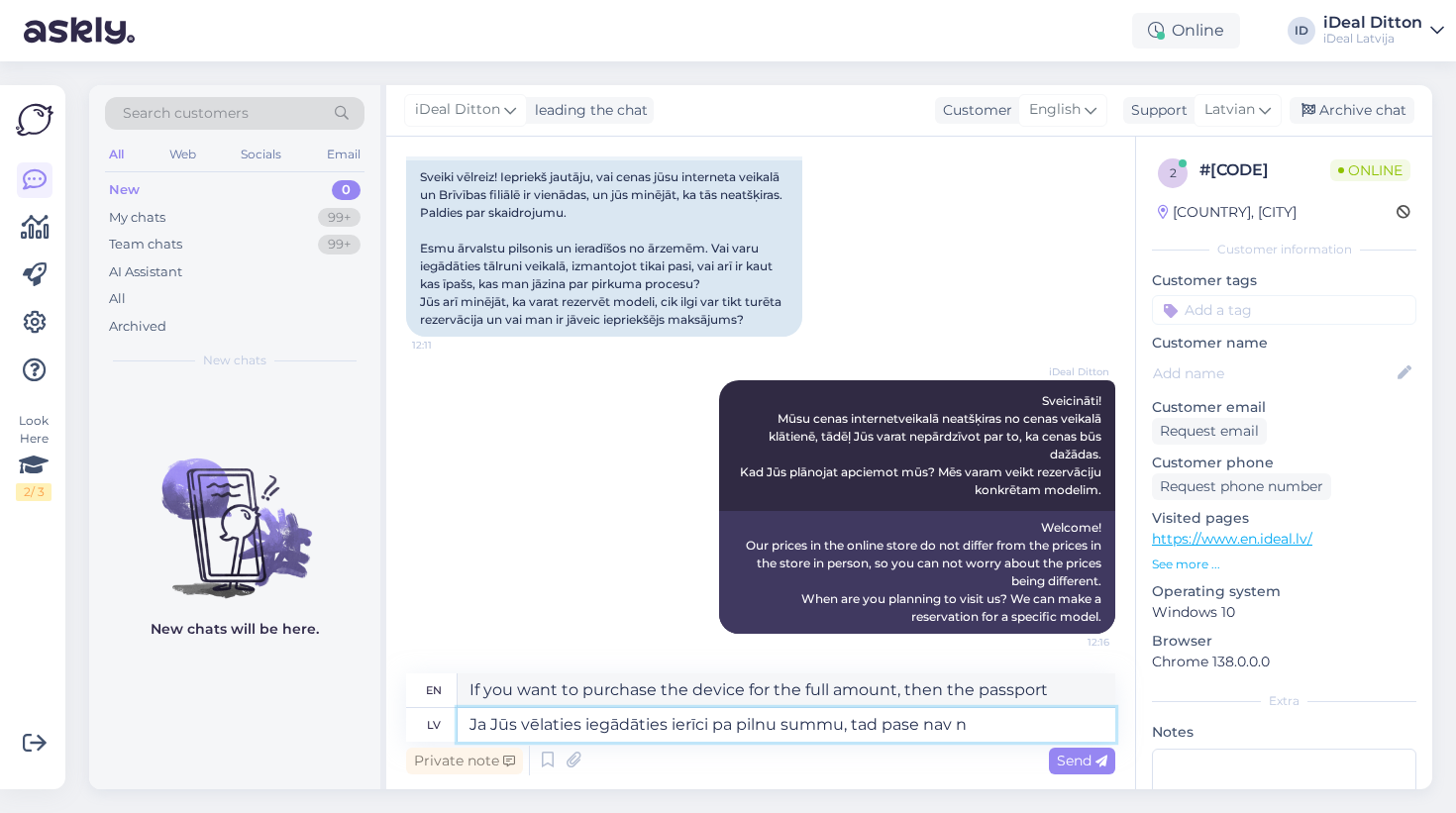 type on "If you want to buy the device for the full amount, then the passport is not" 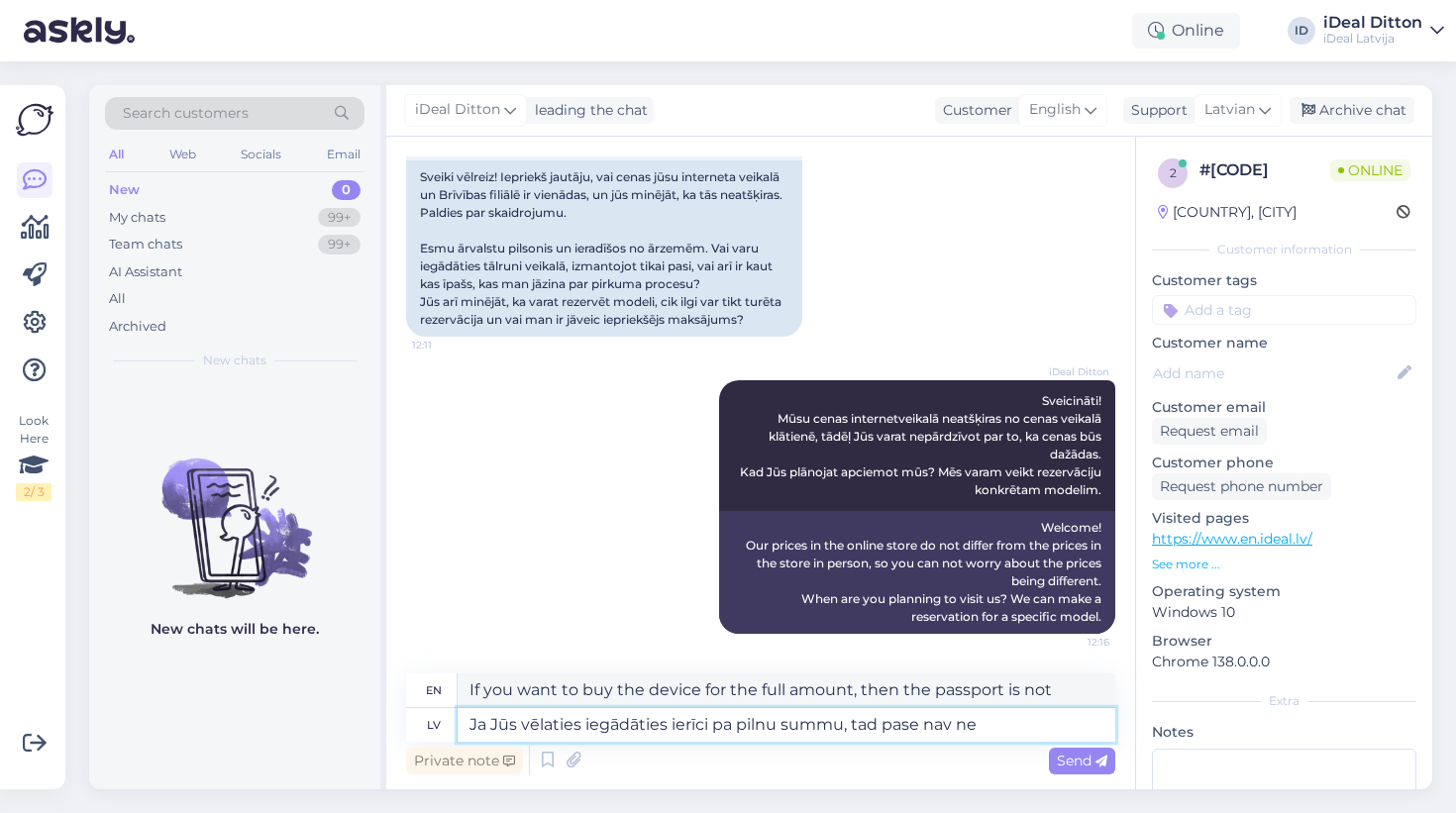 type on "Ja Jūs vēlaties iegādāties ierīci pa pilnu summu, tad pase nav nep" 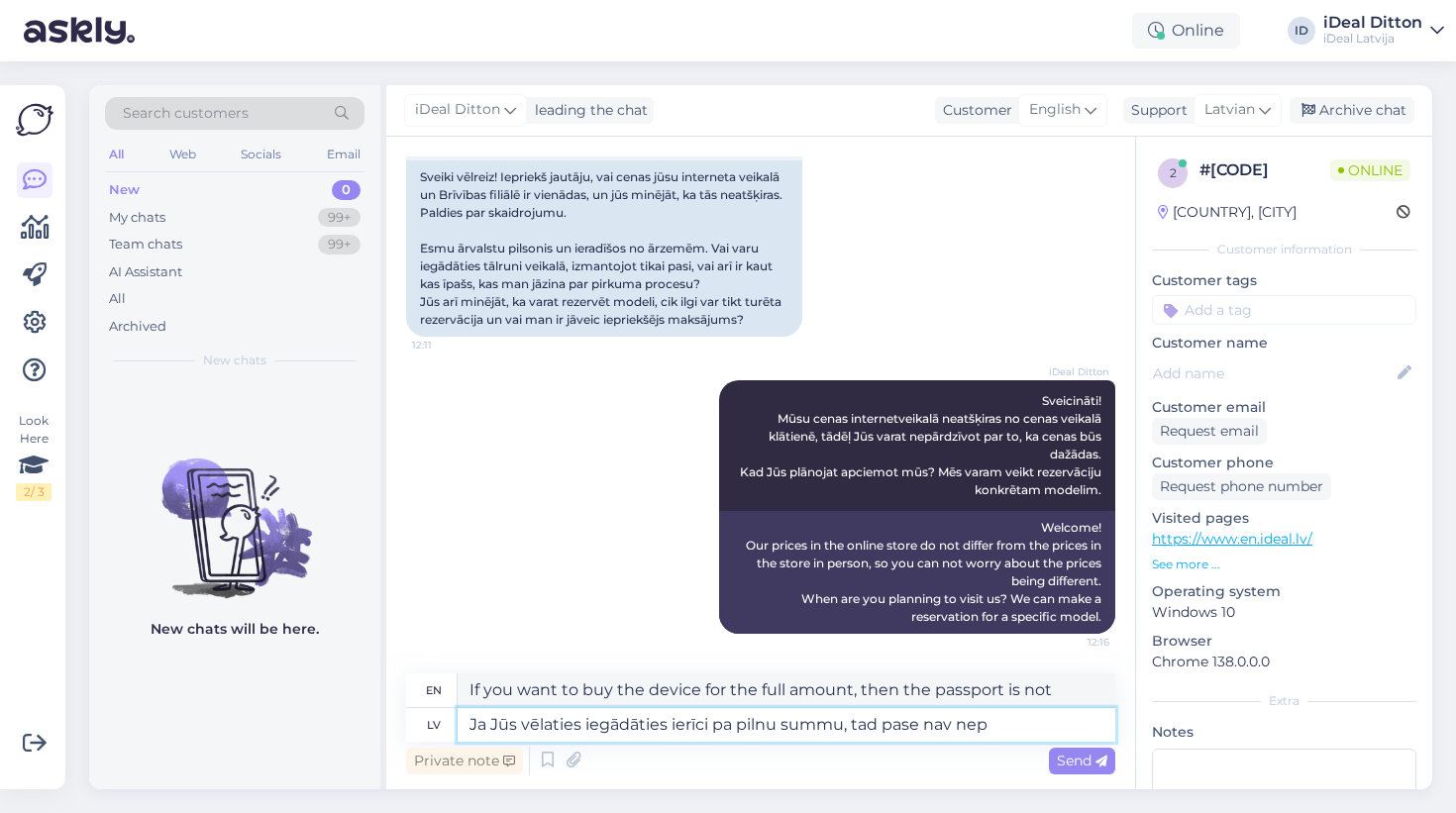 type on "If you want to purchase the device for the full amount, then a passport is not required." 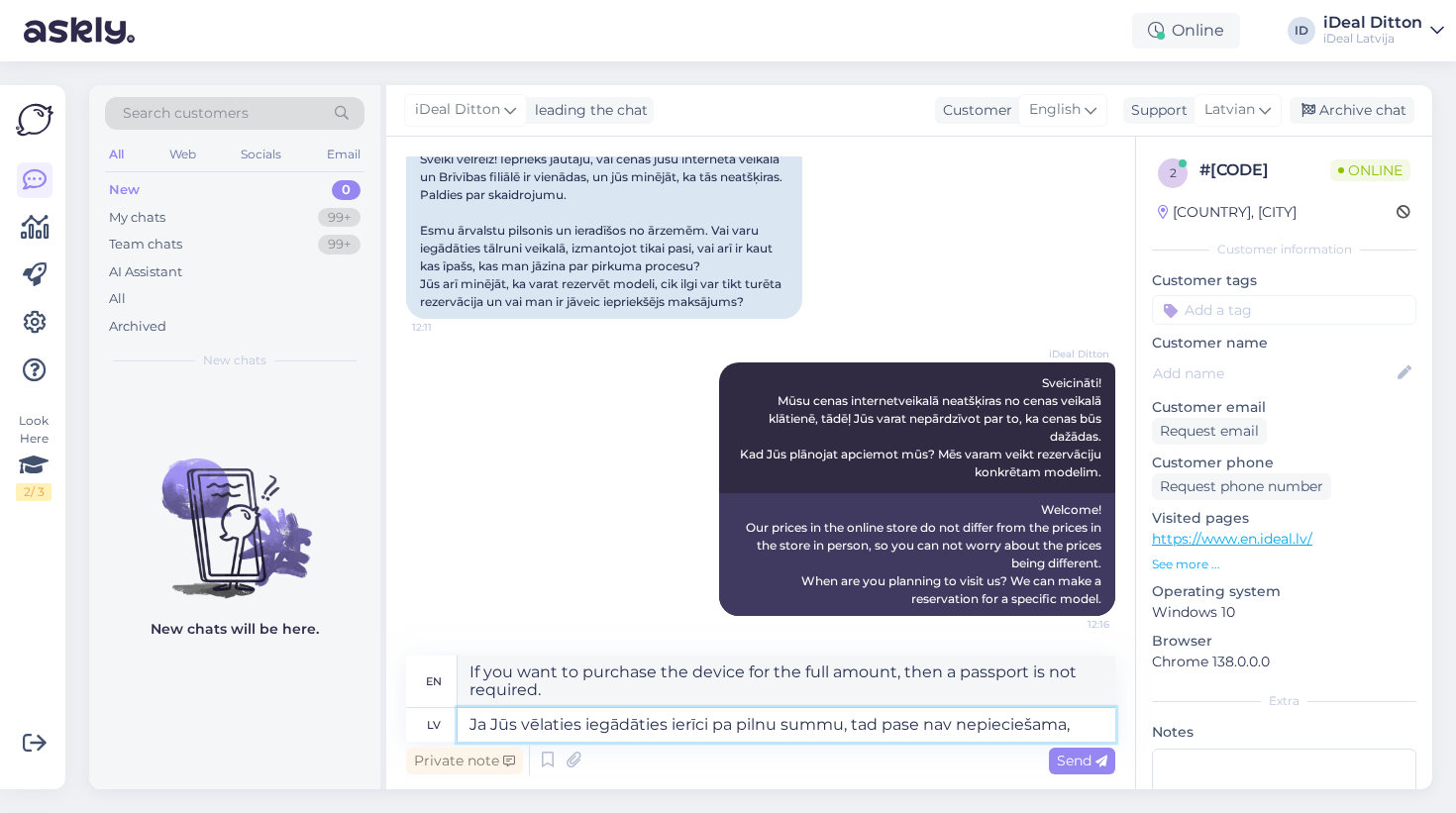 type on "Ja Jūs vēlaties iegādāties ierīci pa pilnu summu, tad pase nav nepieciešama, ja vēlaties līzingā, tad pase ir nepieciešama." 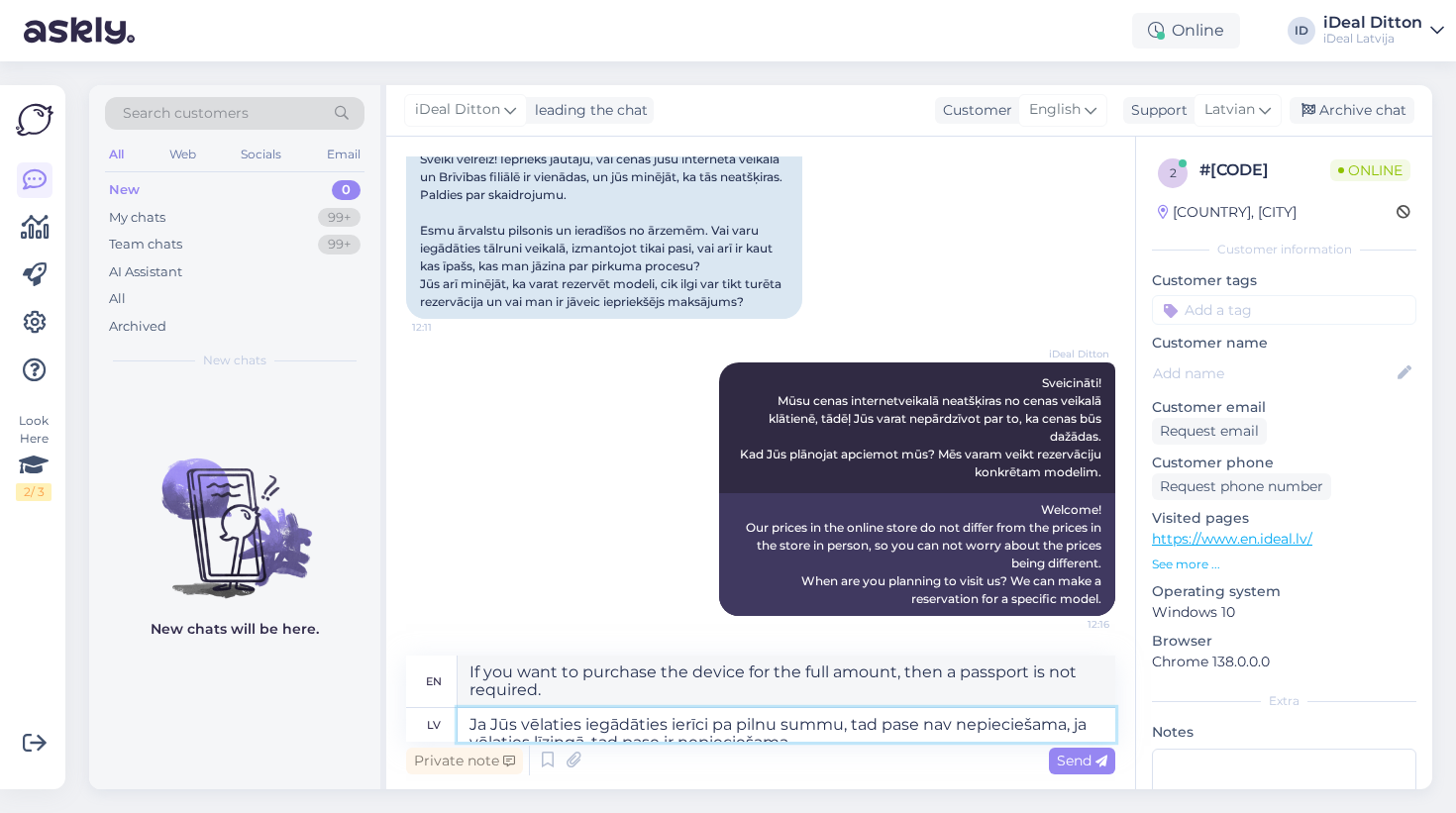 type on "If you want to purchase the device for the full amount, then a passport is not required," 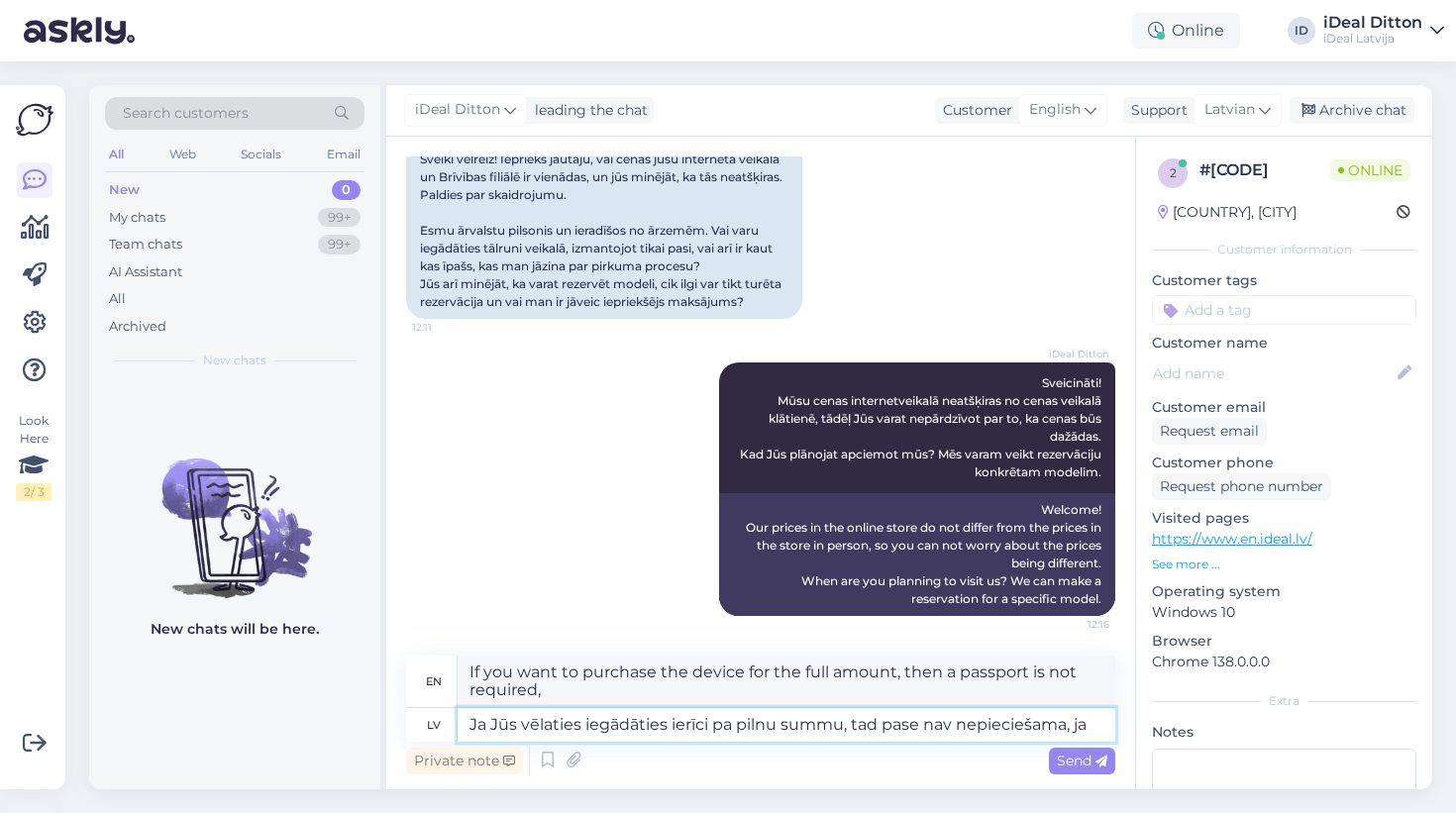 type on "Ja Jūs vēlaties iegādāties ierīci pa pilnu summu, tad pase nav nepieciešama, ja v" 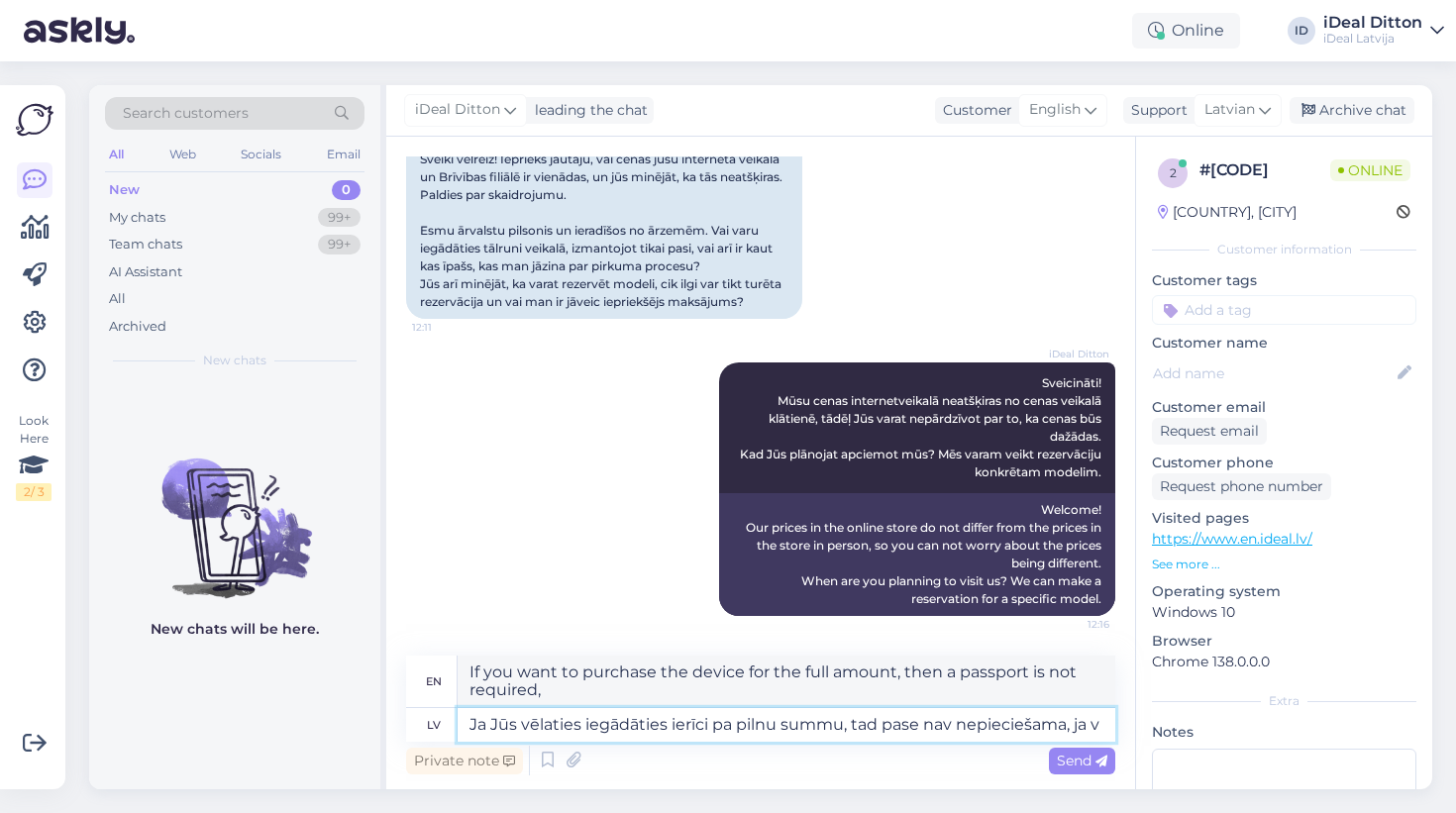 type on "If you want to purchase the device for the full amount, then a passport is not required if" 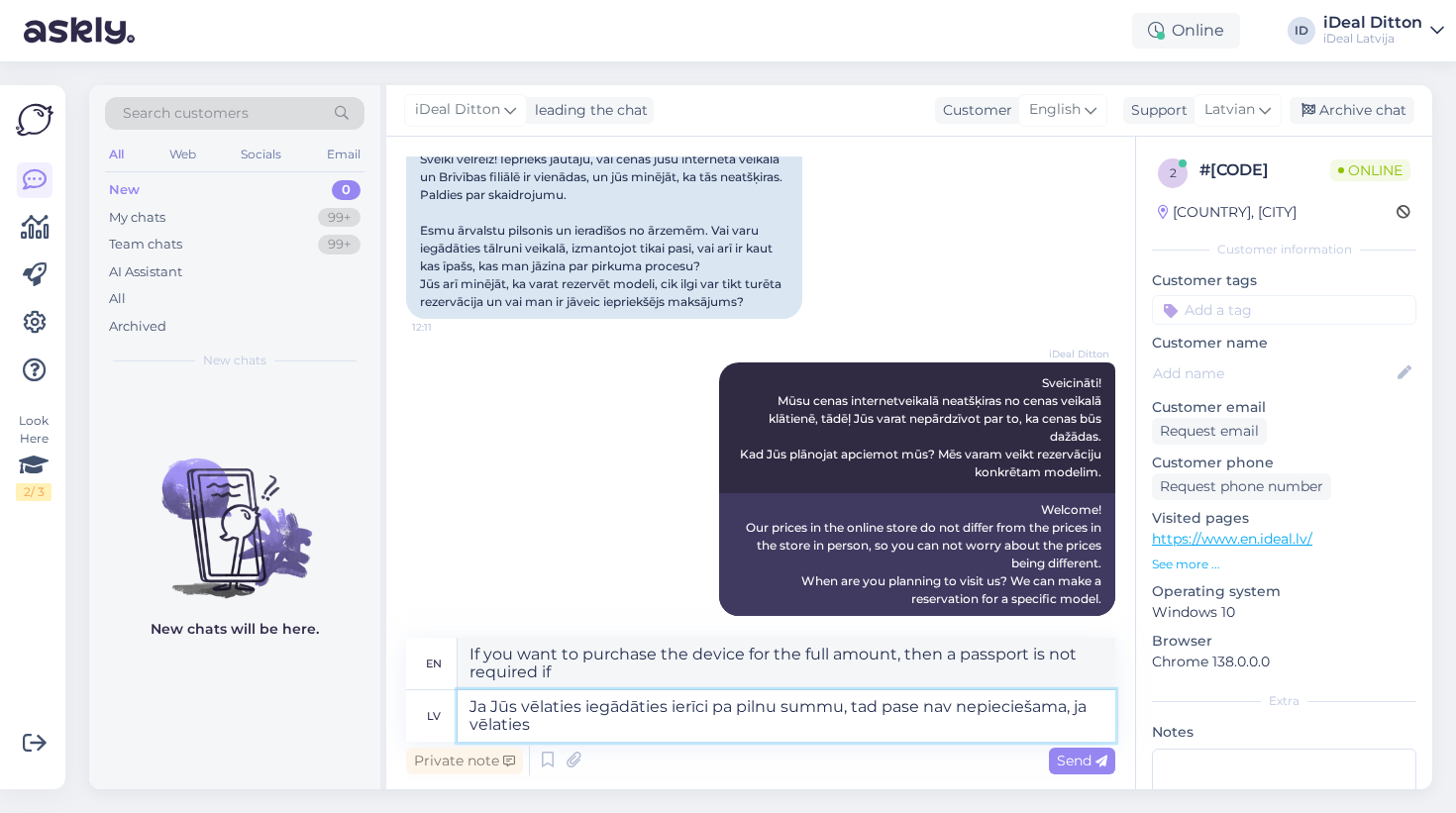 type on "Ja Jūs vēlaties iegādāties ierīci pa pilnu summu, tad pase nav nepieciešama, ja vēlaties l" 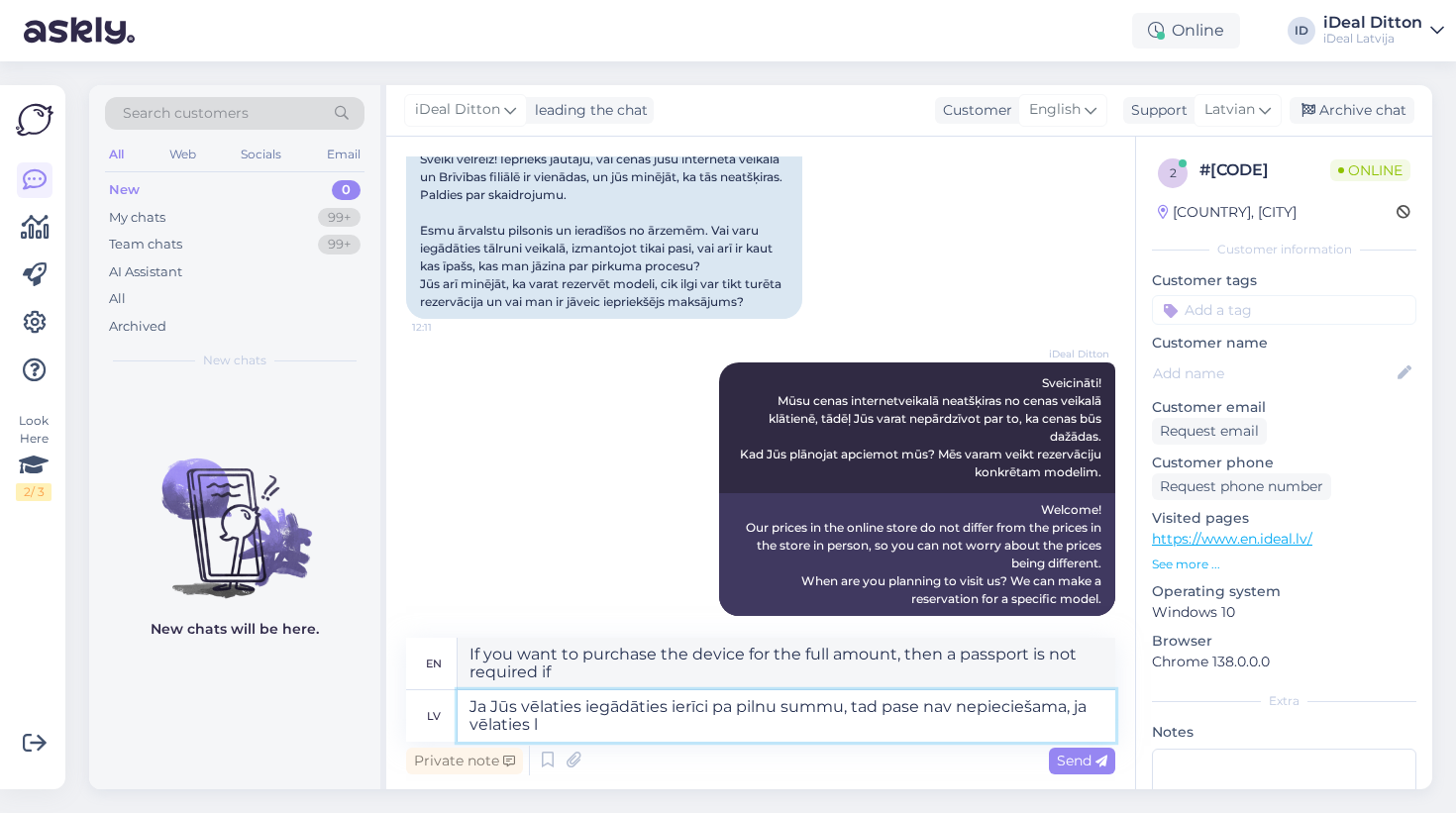 type on "If you want to purchase the device for the full amount, then a passport is not required if you want" 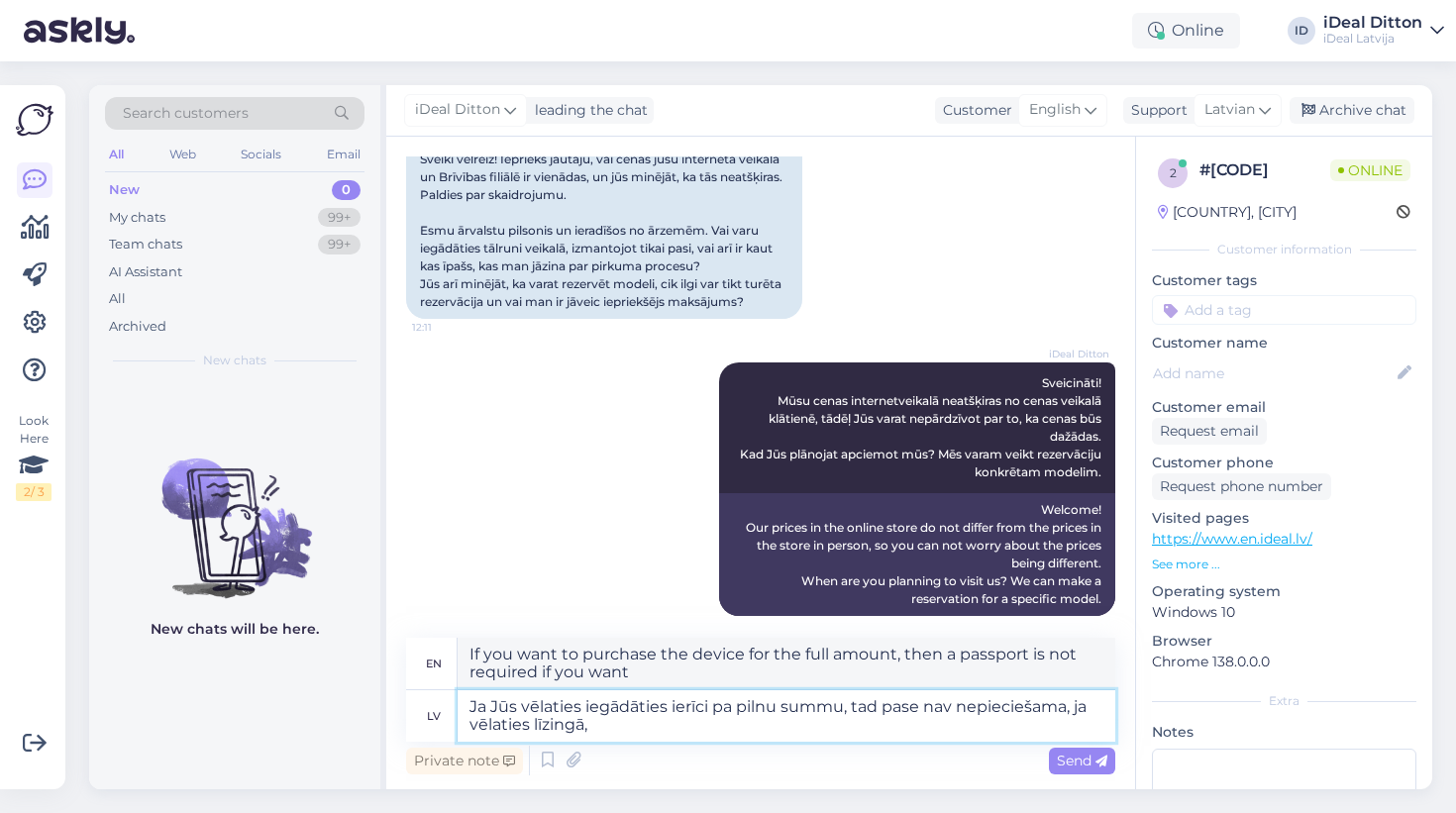 type on "Ja Jūs vēlaties iegādāties ierīci pa pilnu summu, tad pase nav nepieciešama, ja vēlaties līzingā, t" 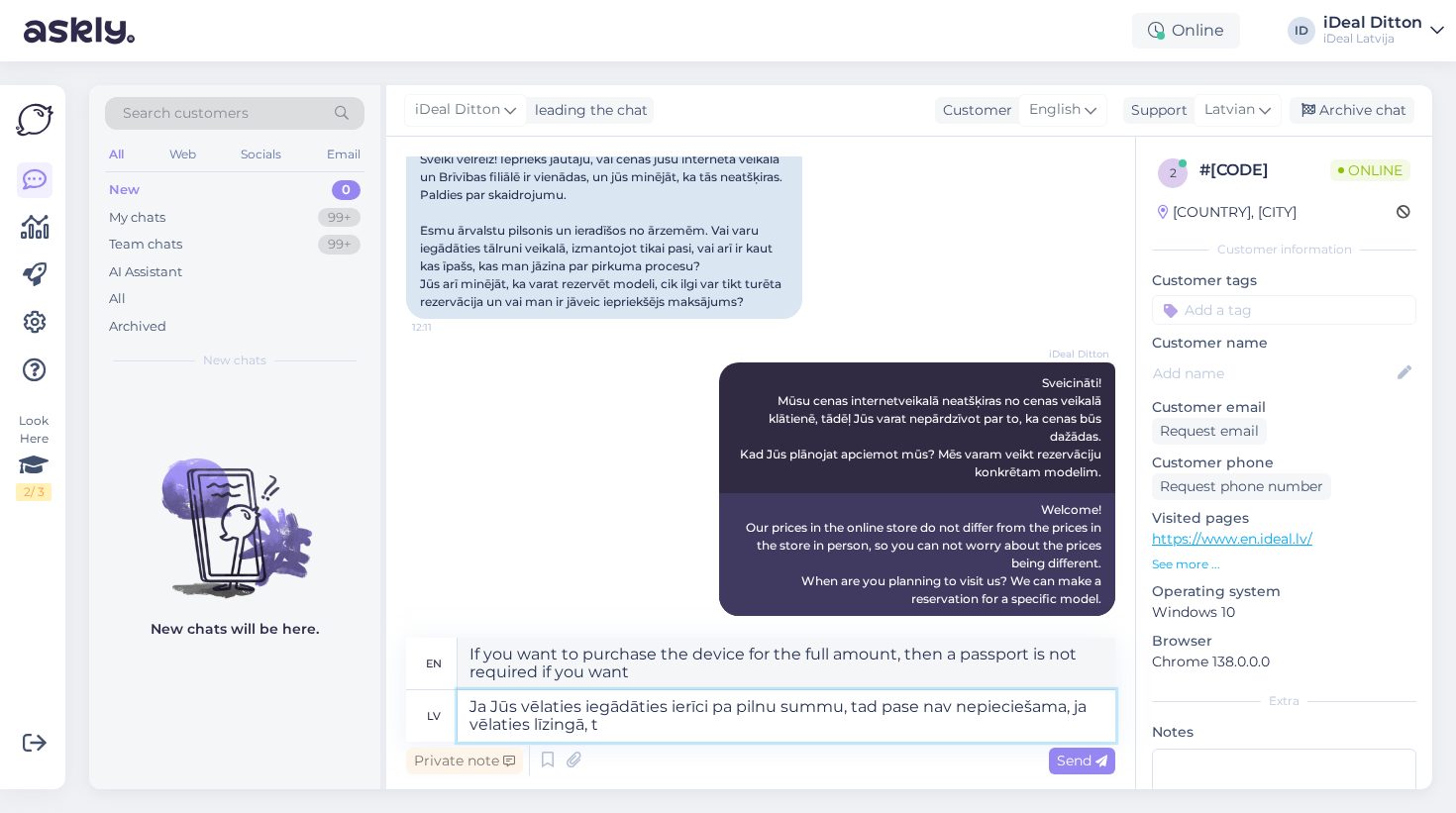 type on "If you want to purchase the device for the full amount, then a passport is not required, if you want to lease," 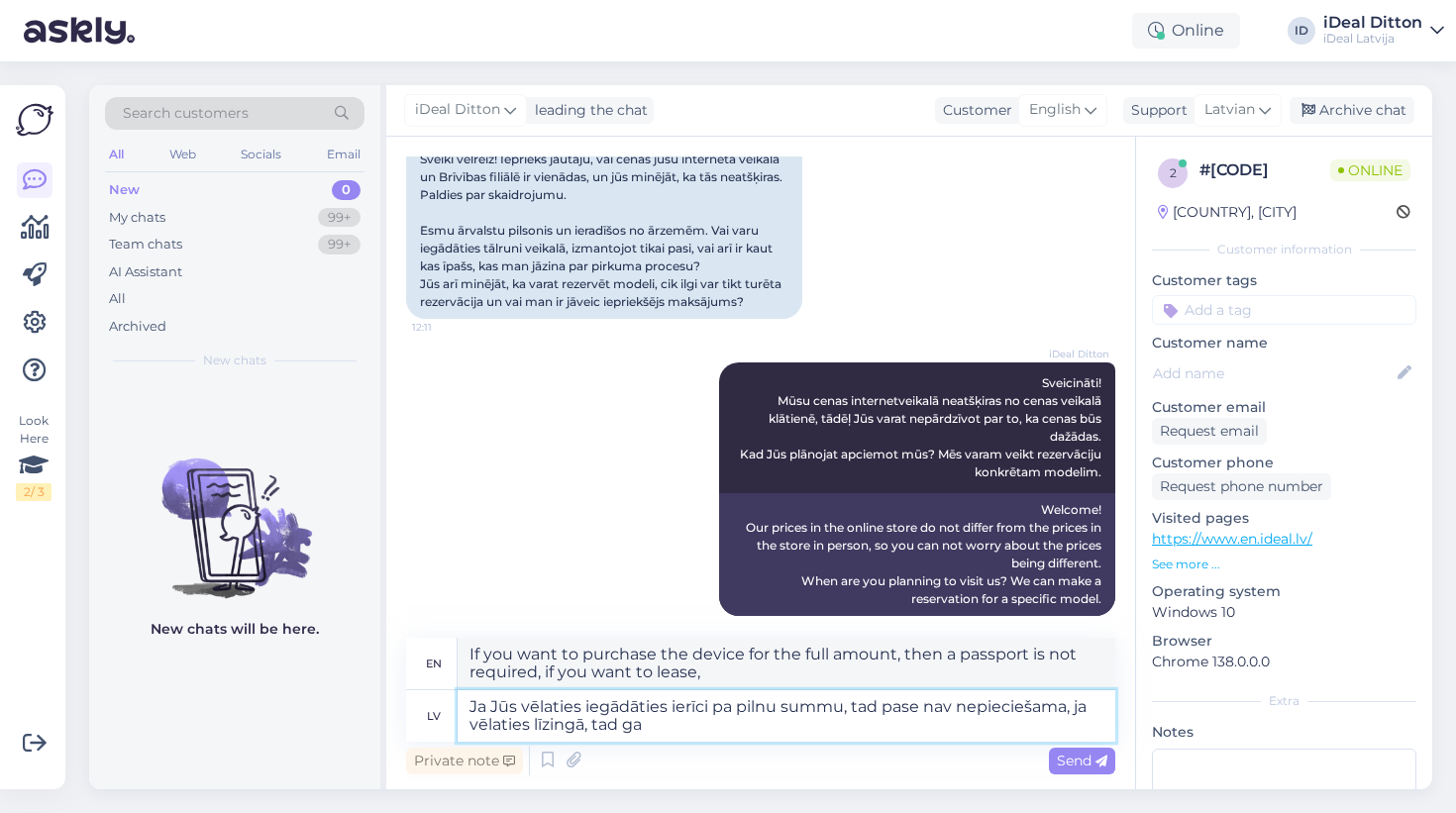 type on "Ja Jūs vēlaties iegādāties ierīci pa pilnu summu, tad pase nav nepieciešama, ja vēlaties līzingā, tad gan" 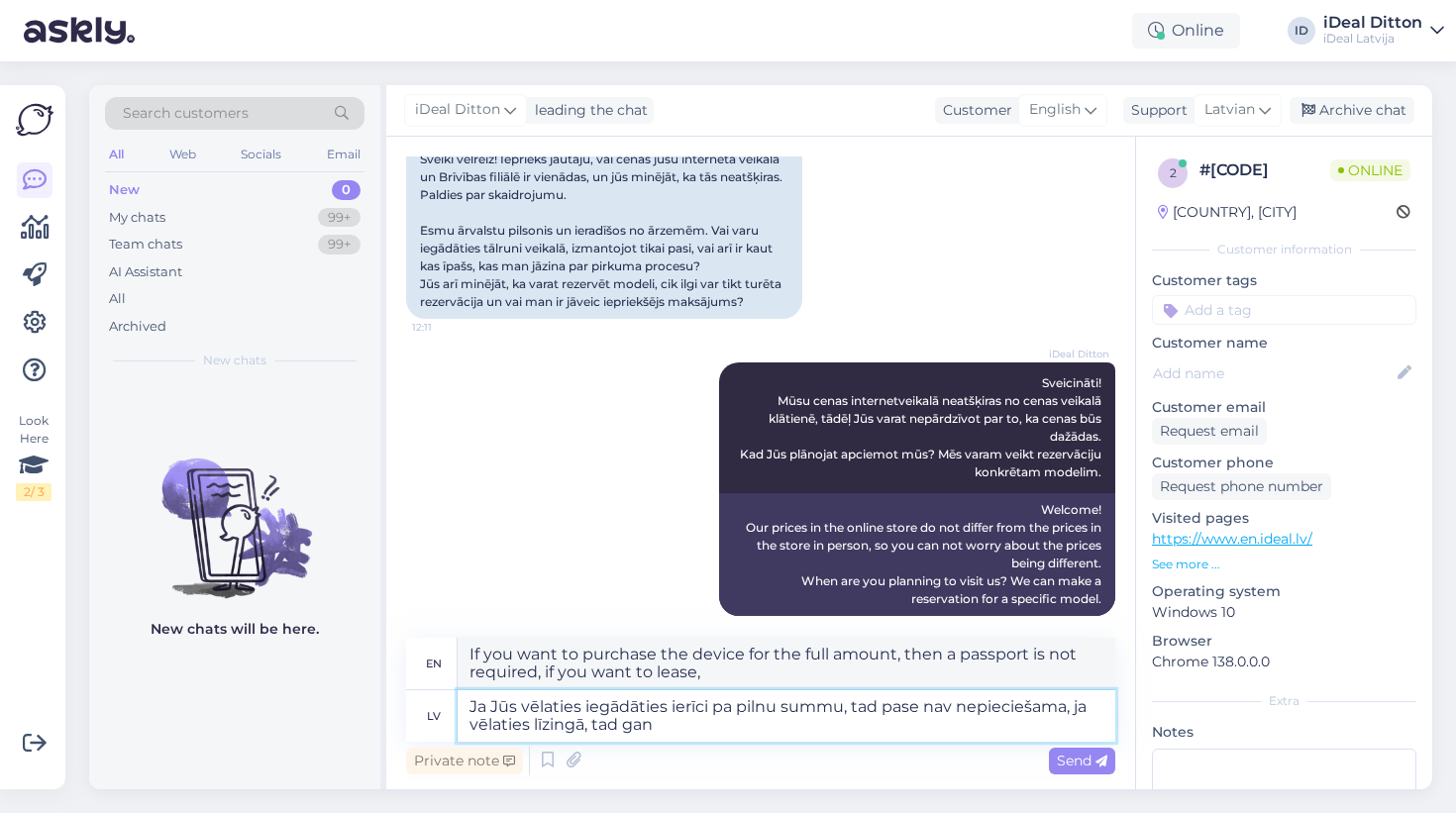 type on "If you want to buy the device for the full amount, then a passport is not required, if you want to lease, then" 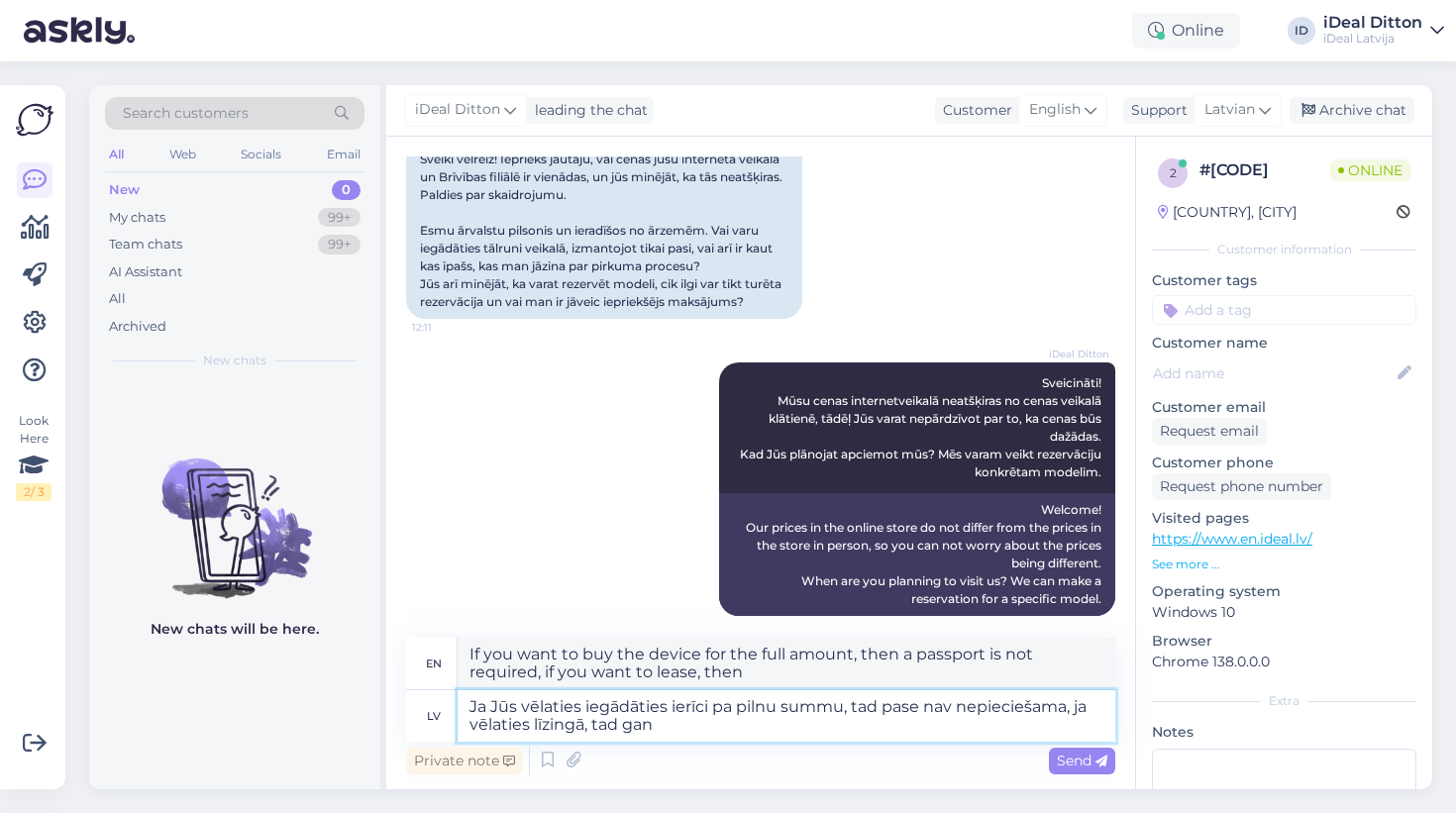 type on "Ja Jūs vēlaties iegādāties ierīci pa pilnu summu, tad pase nav nepieciešama, ja vēlaties līzingā, tad gan b" 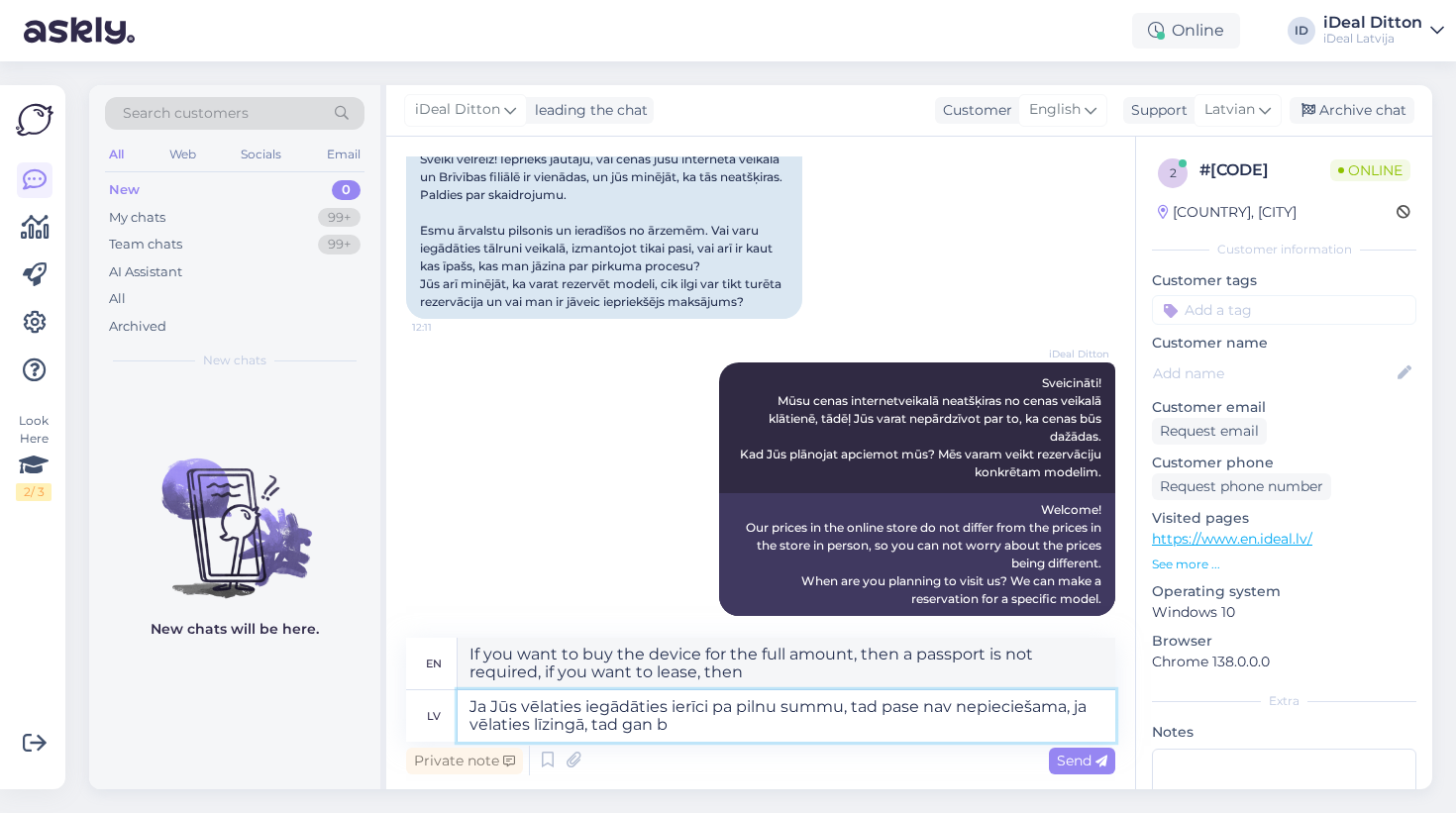 type on "If you want to buy the device for the full amount, then a passport is not required, if you want to lease, then yes" 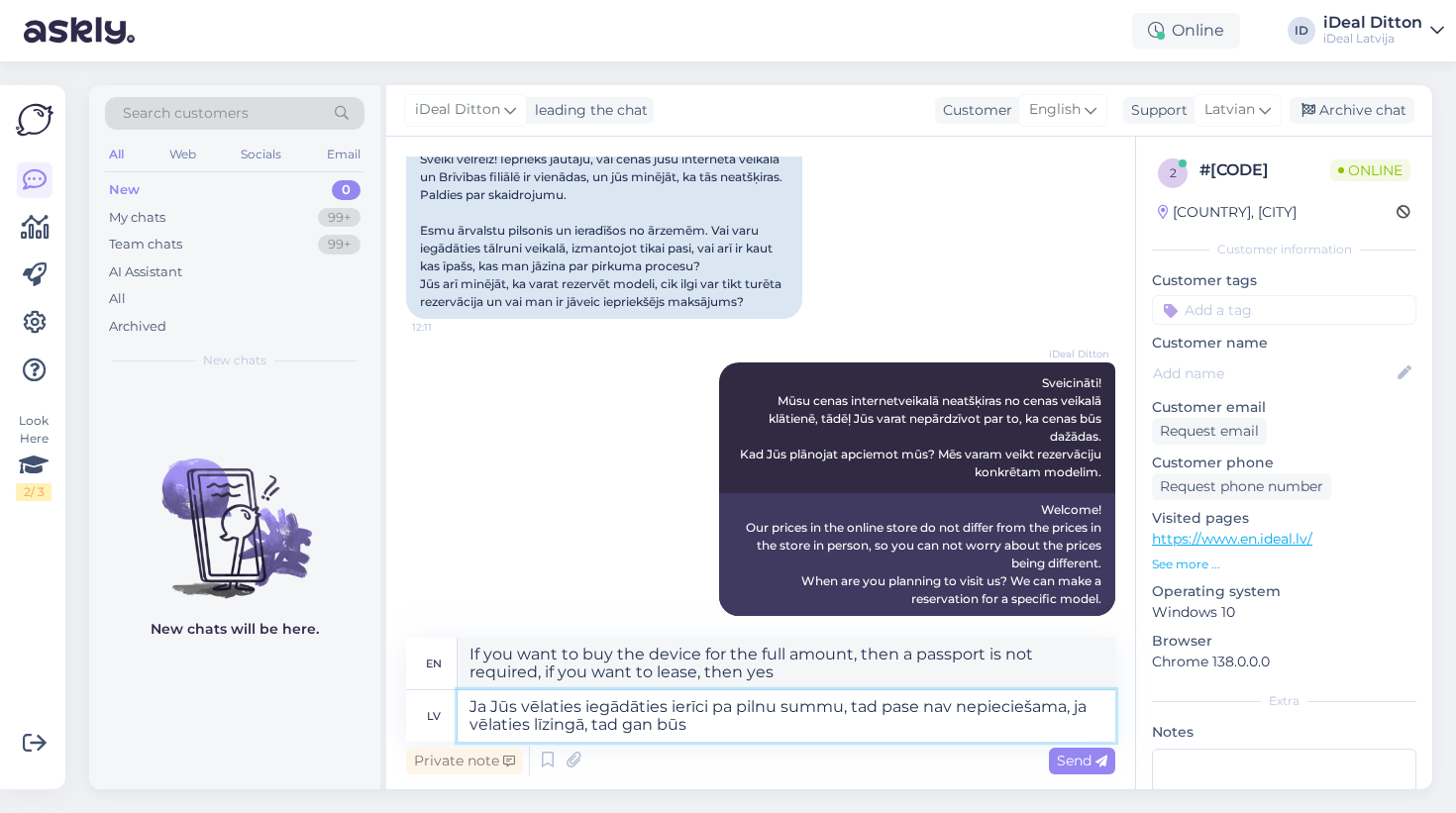 type on "Ja Jūs vēlaties iegādāties ierīci pa pilnu summu, tad pase nav nepieciešama, ja vēlaties līzingā, tad gan būs" 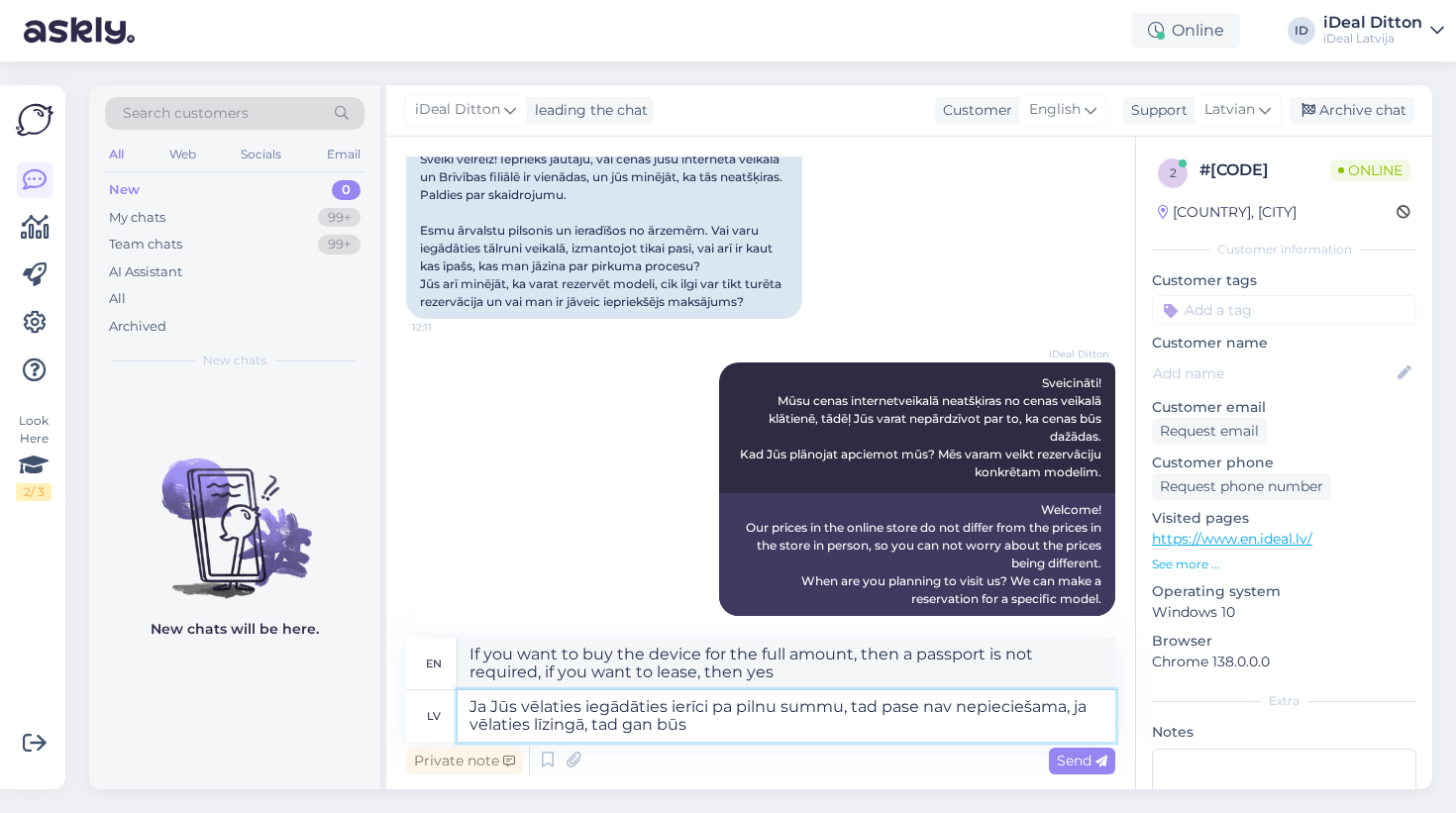 type on "If you want to buy the device for the full amount, then a passport is not required, if you want to lease it, then you will need one." 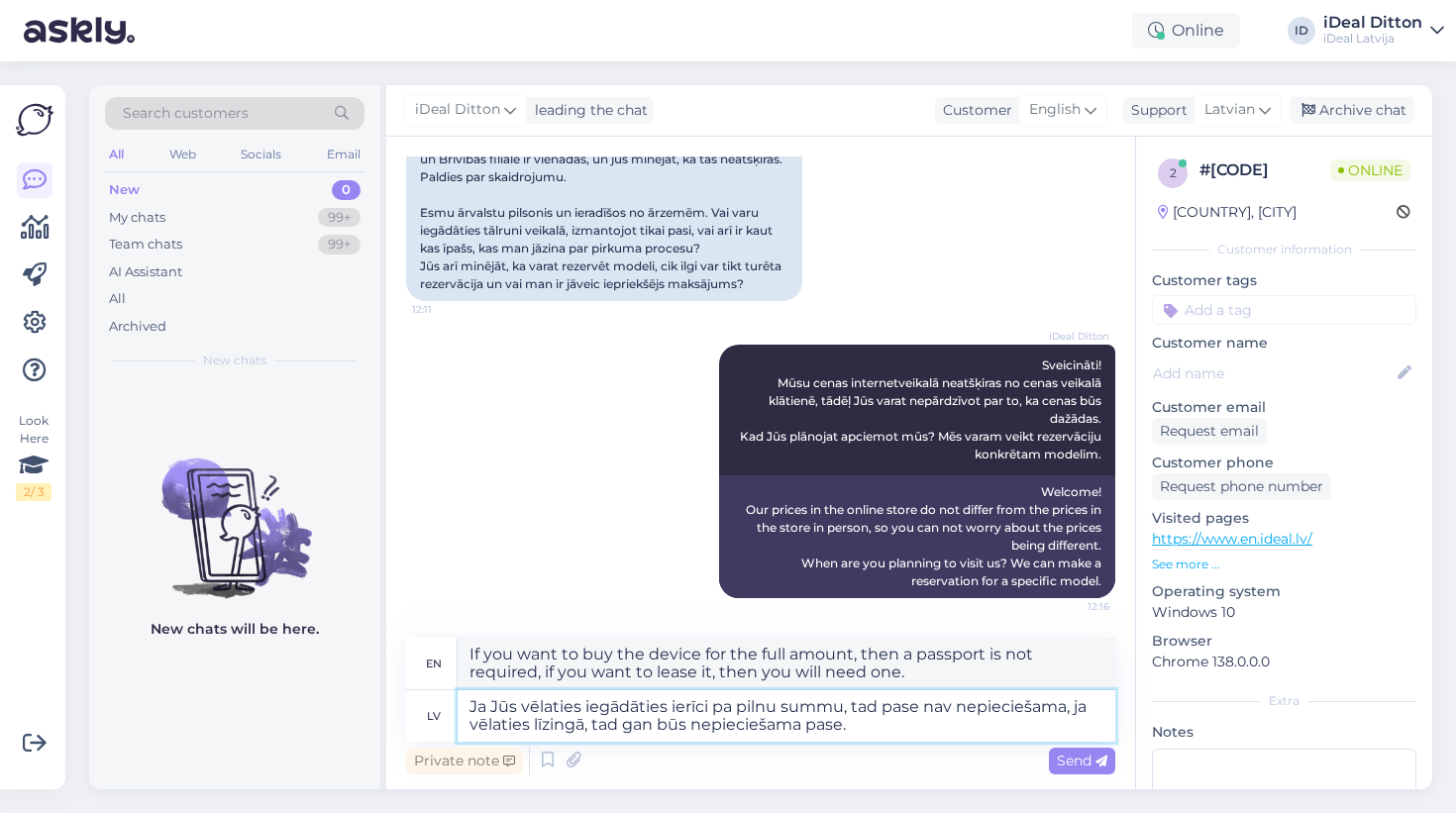 scroll, scrollTop: 374, scrollLeft: 0, axis: vertical 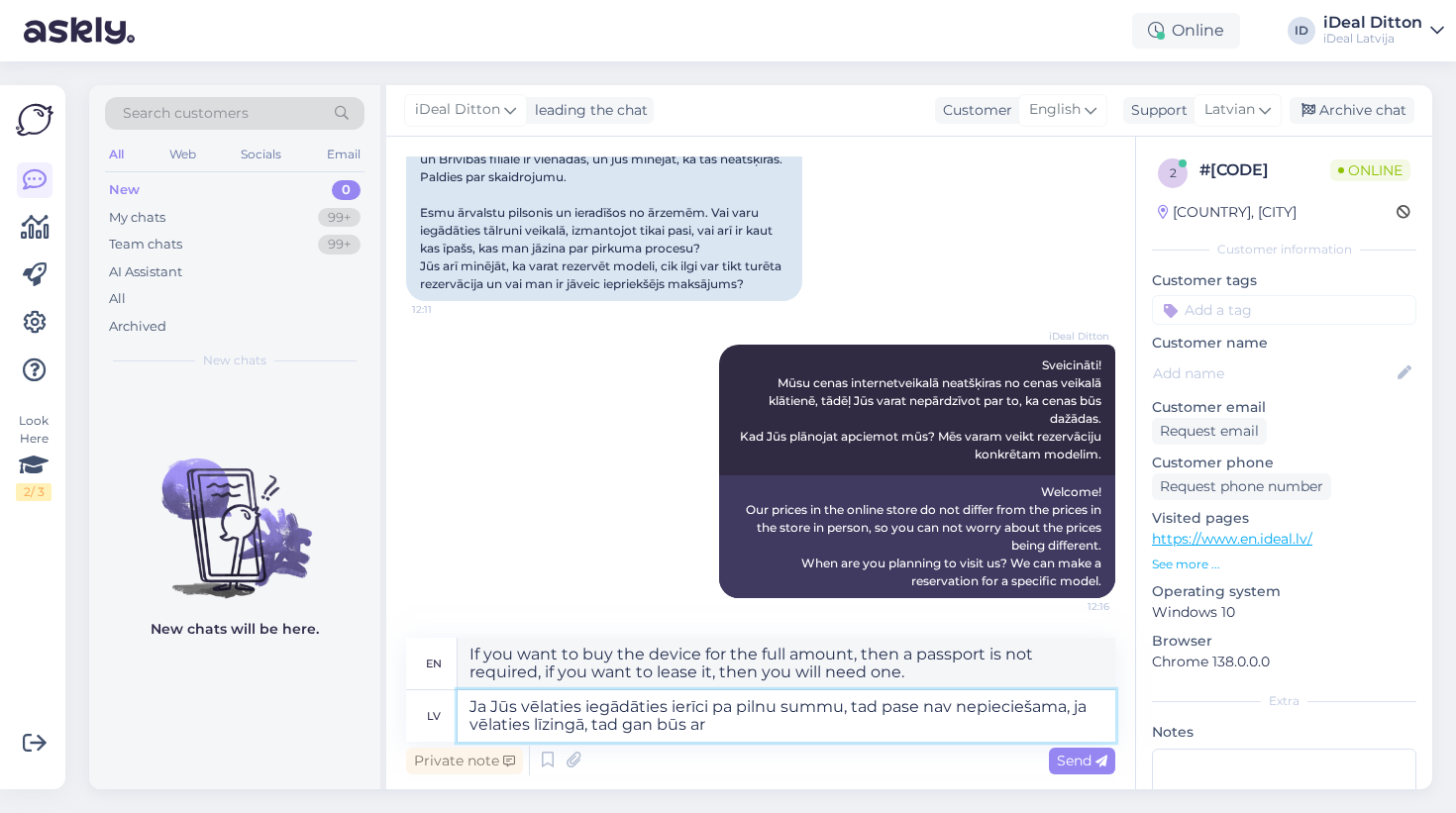 type on "Ja Jūs vēlaties iegādāties ierīci pa pilnu summu, tad pase nav nepieciešama, ja vēlaties līzingā, tad gan būs ar" 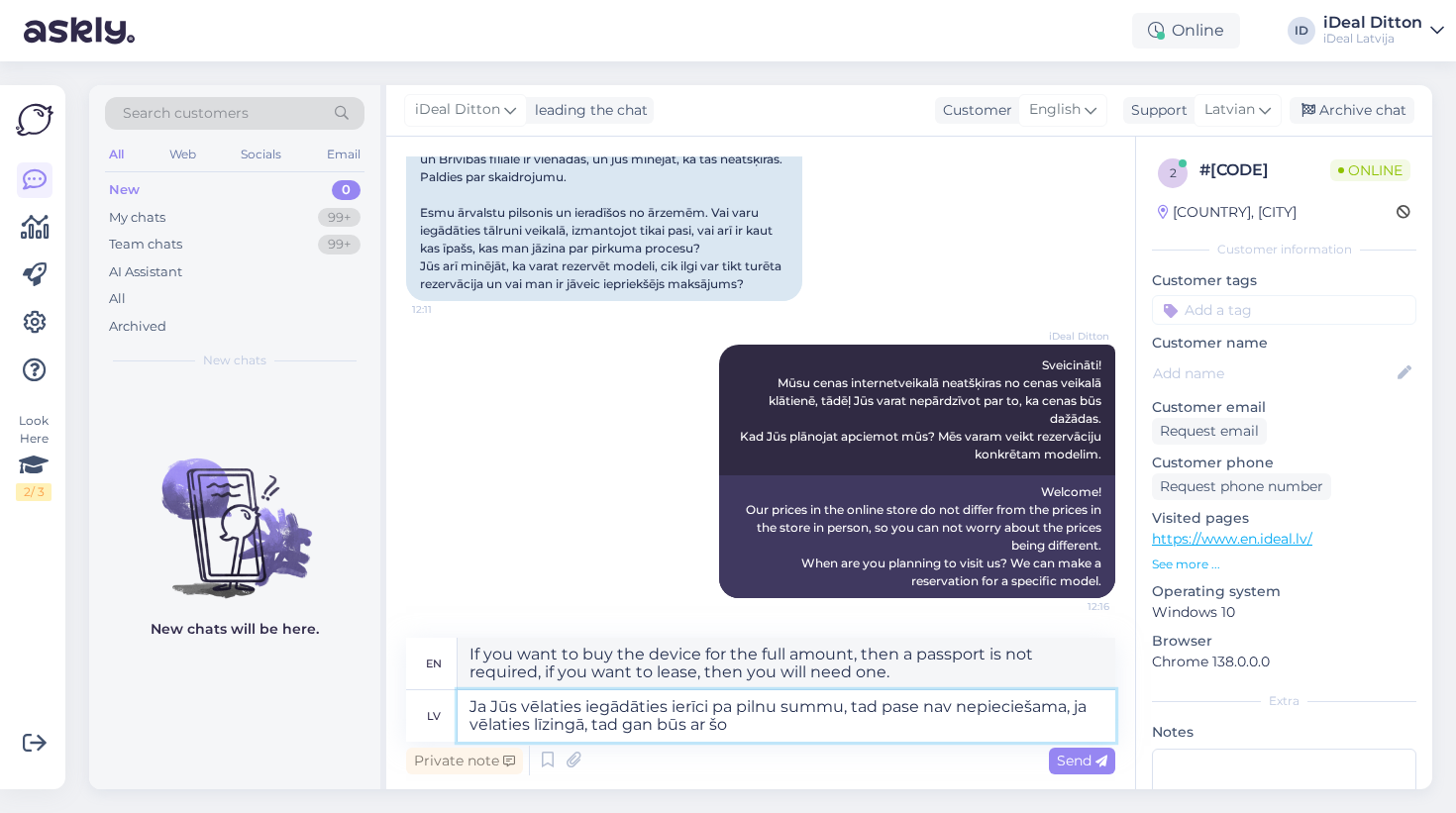type on "Ja Jūs vēlaties iegādāties ierīci pa pilnu summu, tad pase nav nepieciešama, ja vēlaties līzingā, tad gan būs ar šo" 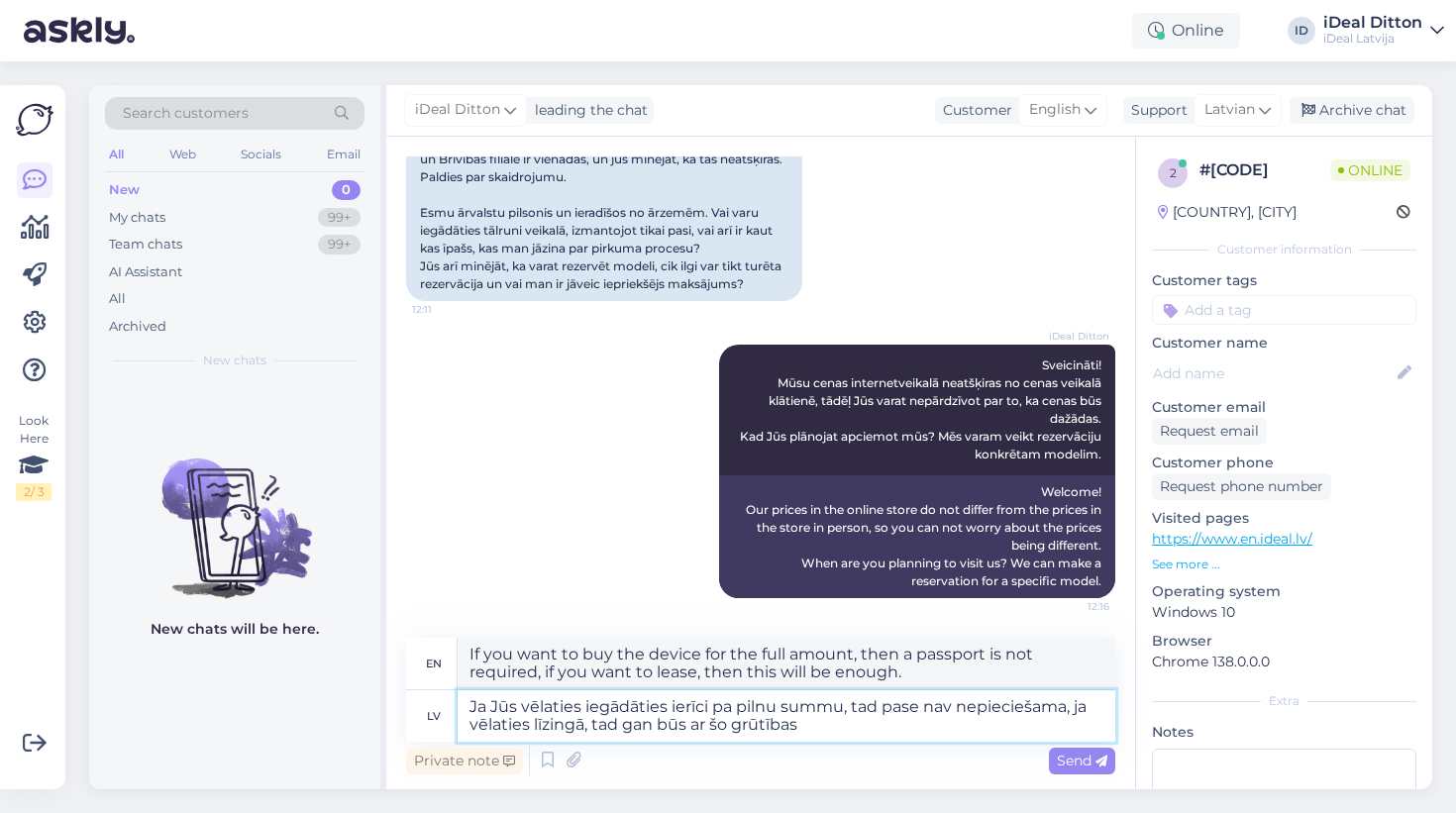 type on "Ja Jūs vēlaties iegādāties ierīci pa pilnu summu, tad pase nav nepieciešama, ja vēlaties līzingā, tad gan būs ar šo grūtības!" 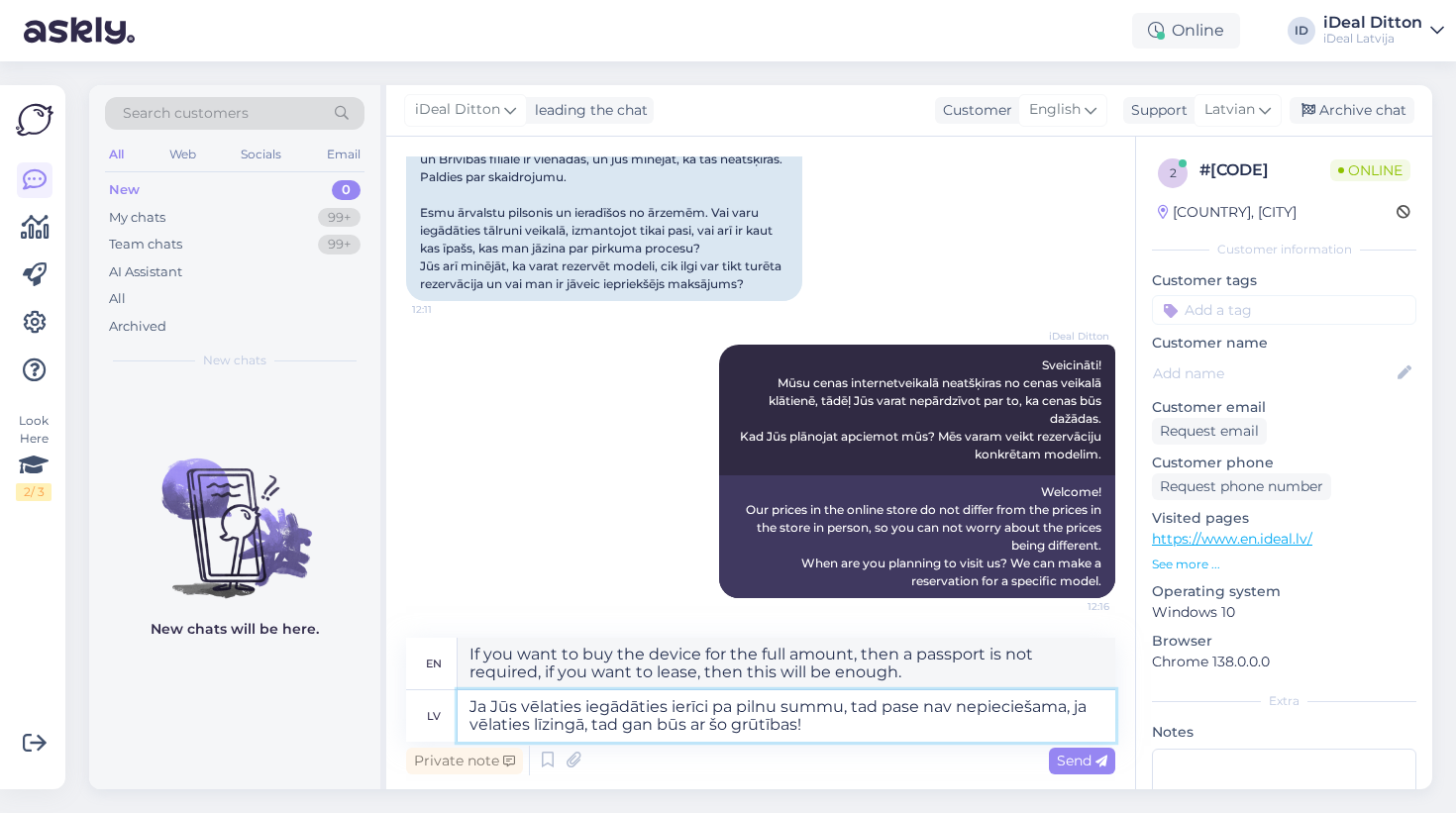 type on "If you want to buy the device for the full amount, then a passport is not required, if you want to lease it, then there will be difficulties with this!" 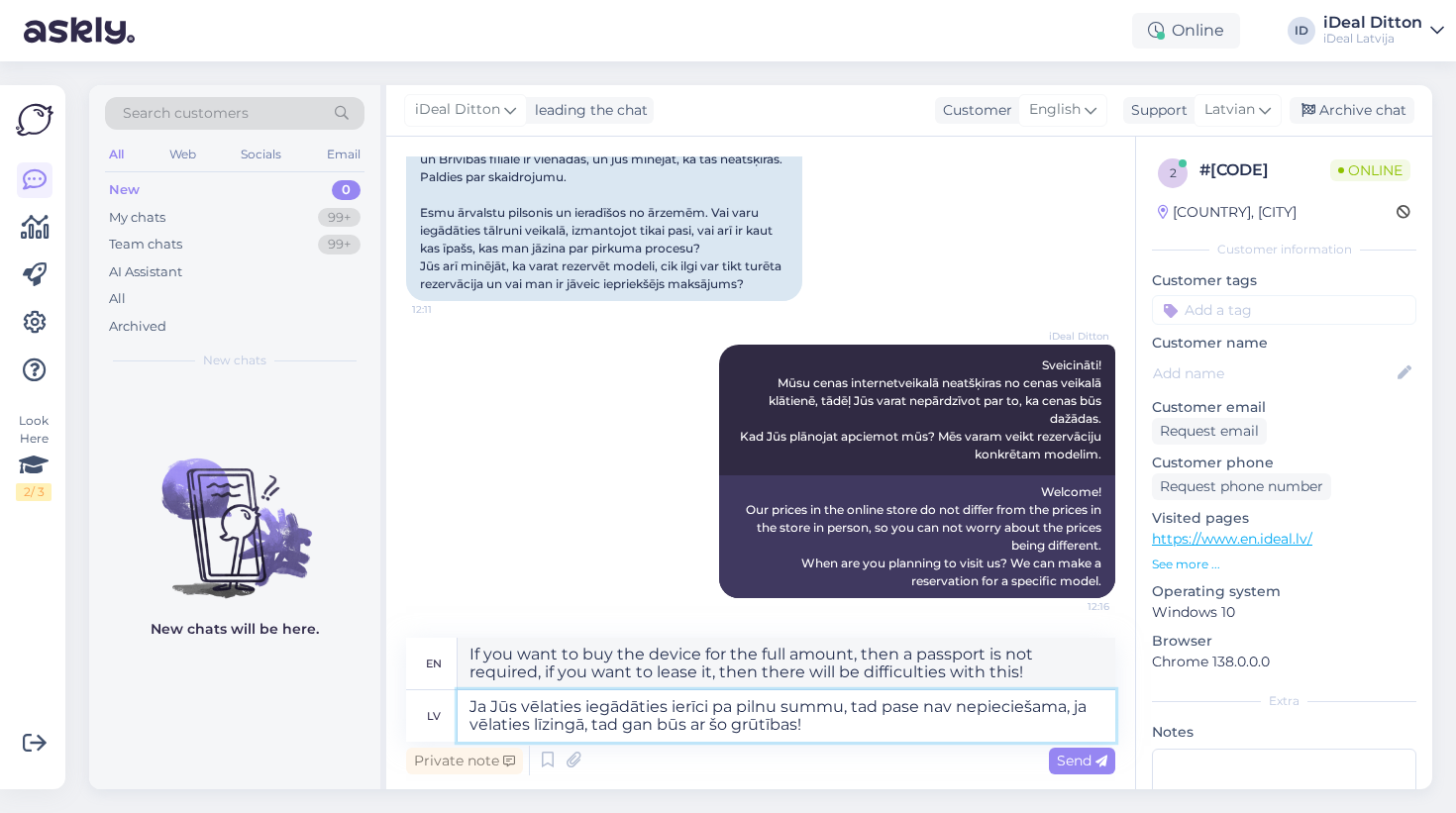 type 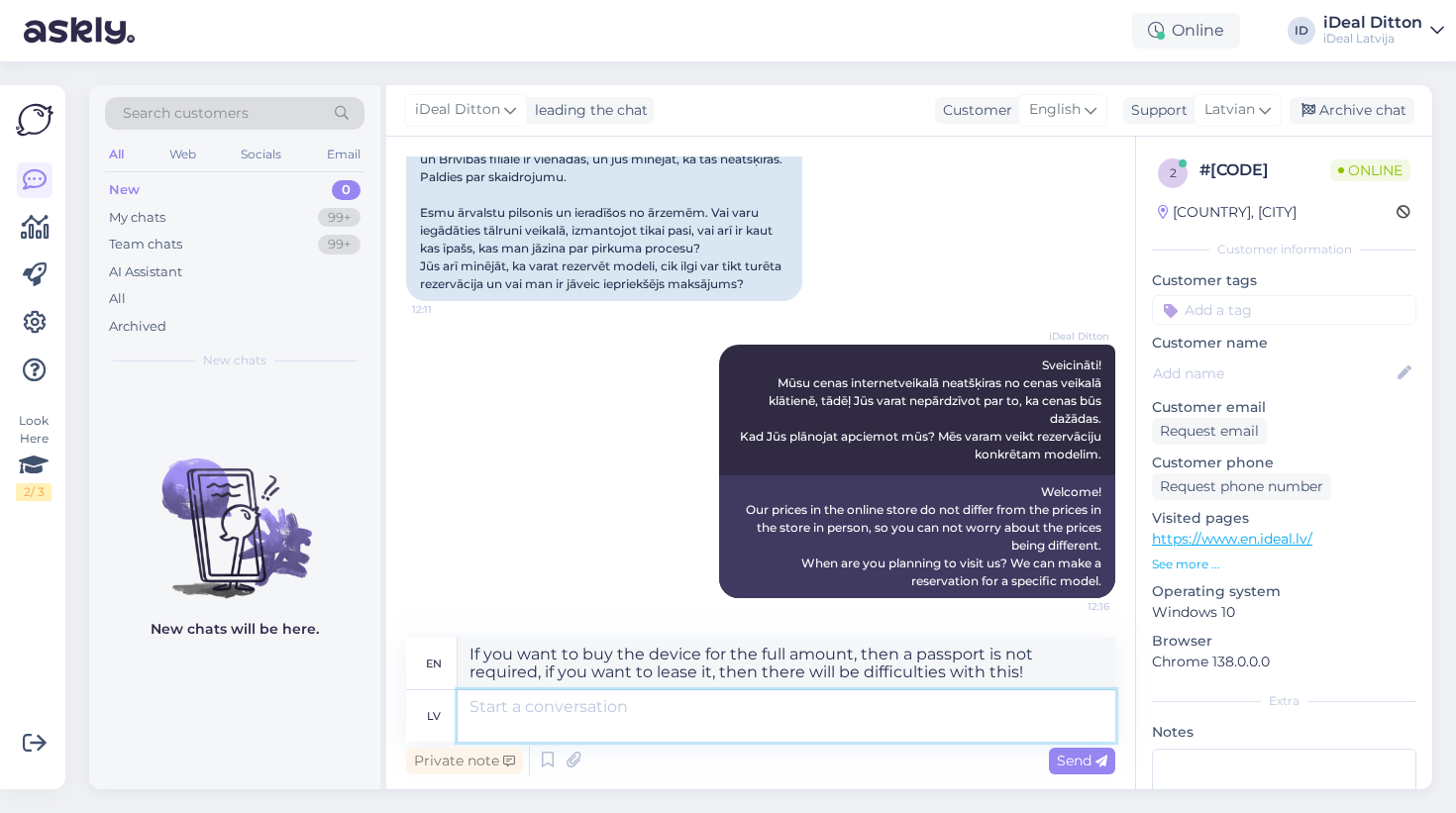 type 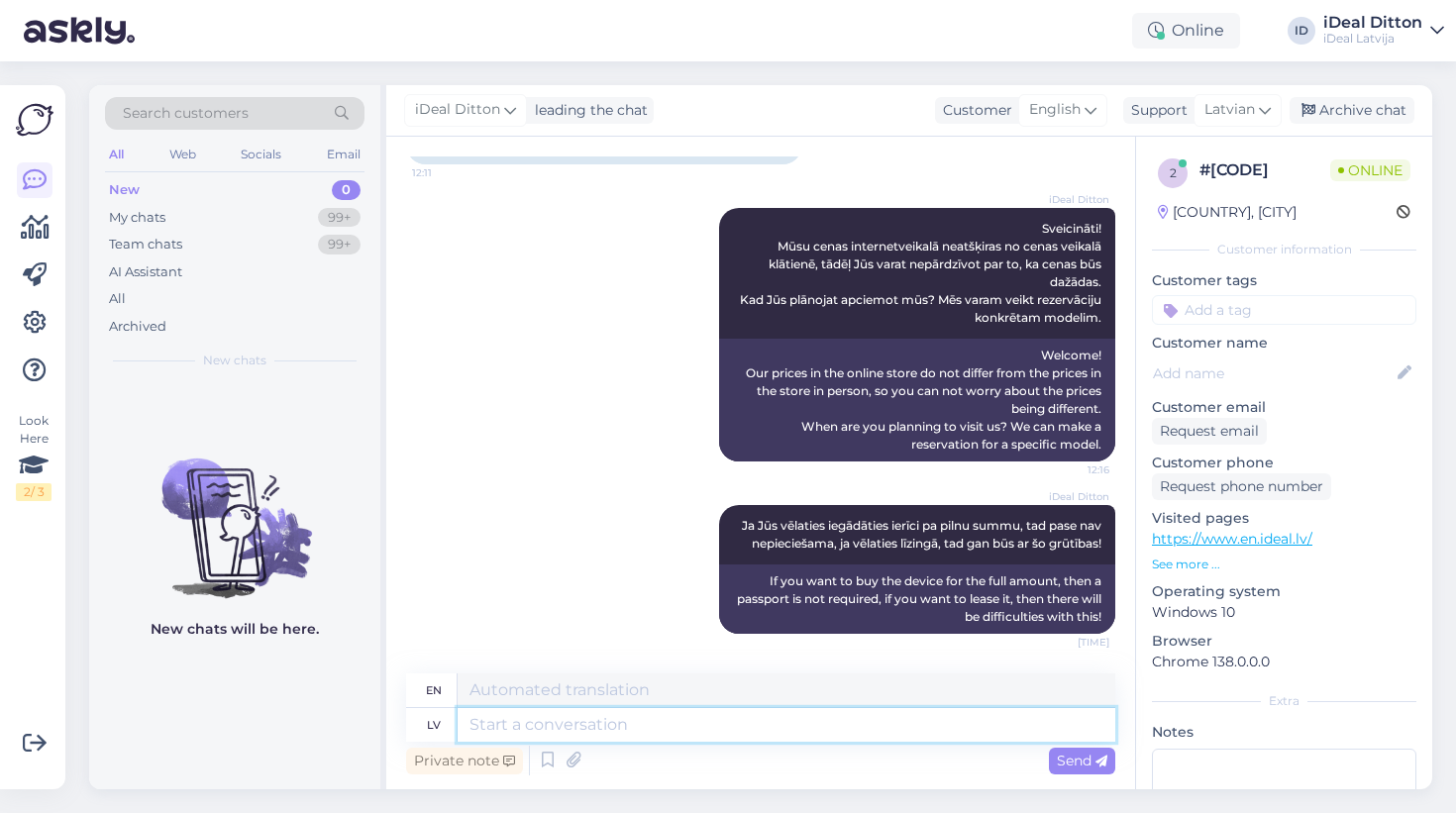 scroll, scrollTop: 529, scrollLeft: 0, axis: vertical 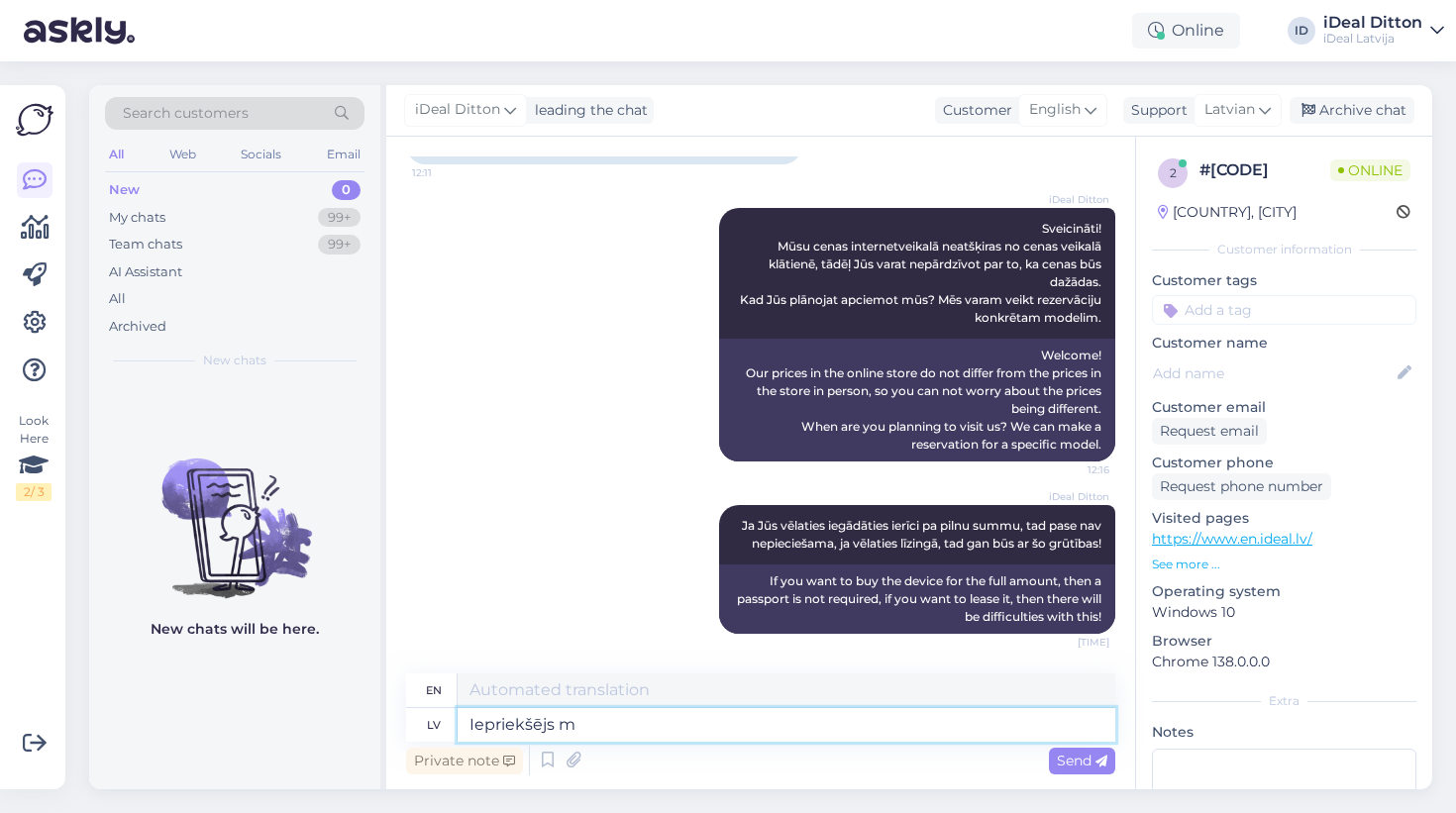 type on "Iepriekšējs ma" 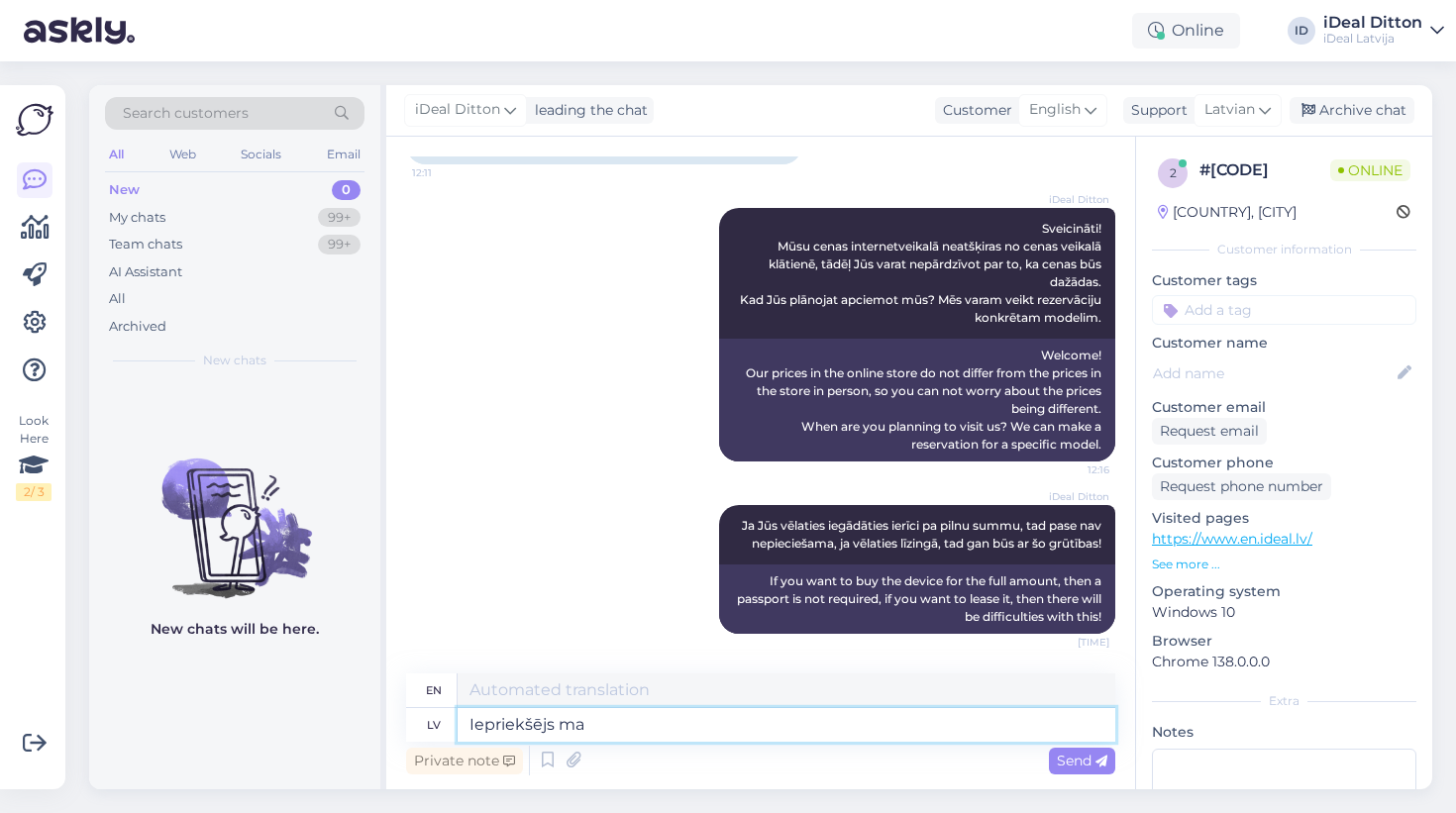 type on "Previous" 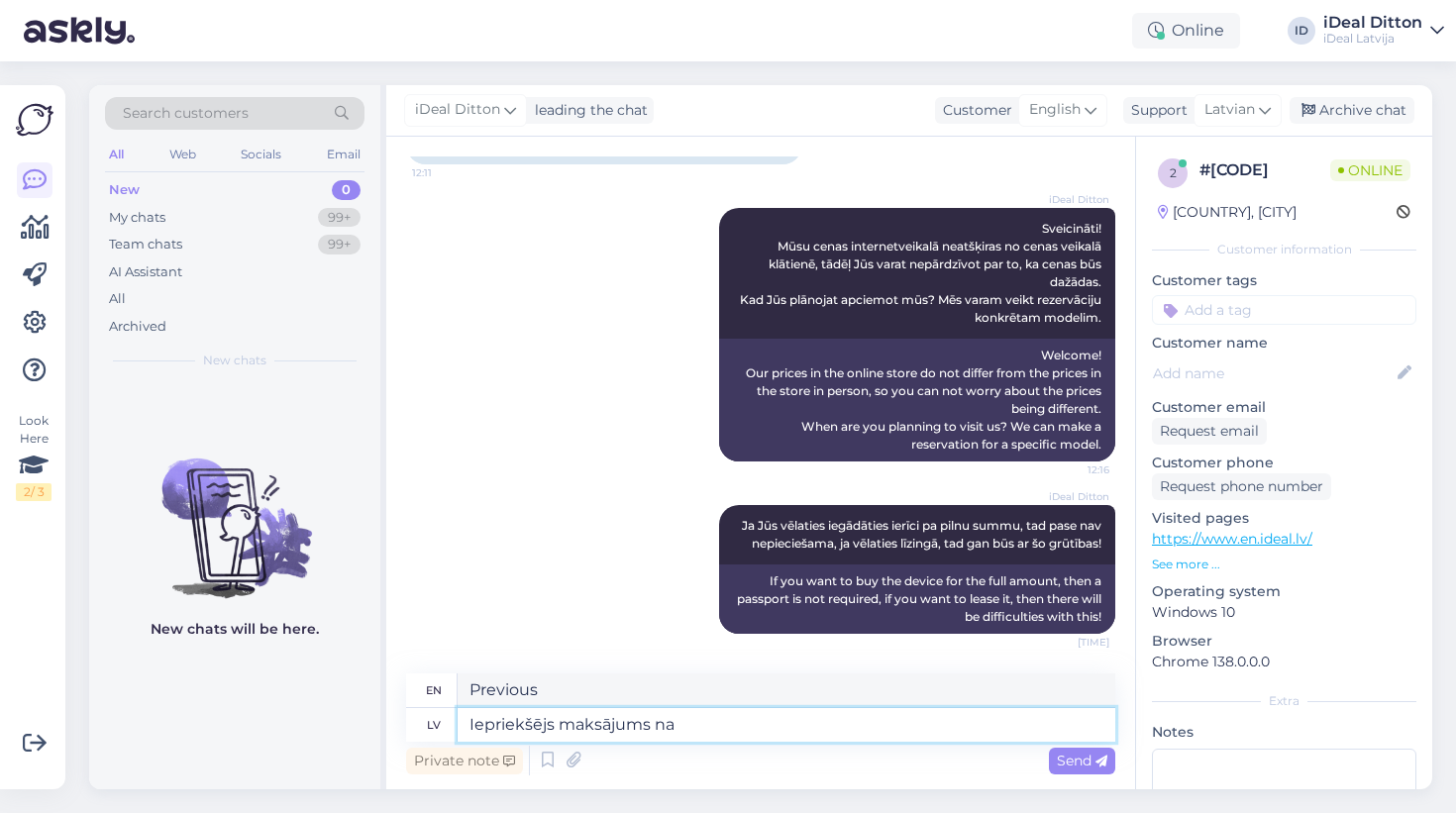 type on "Iepriekšējs maksājums nav" 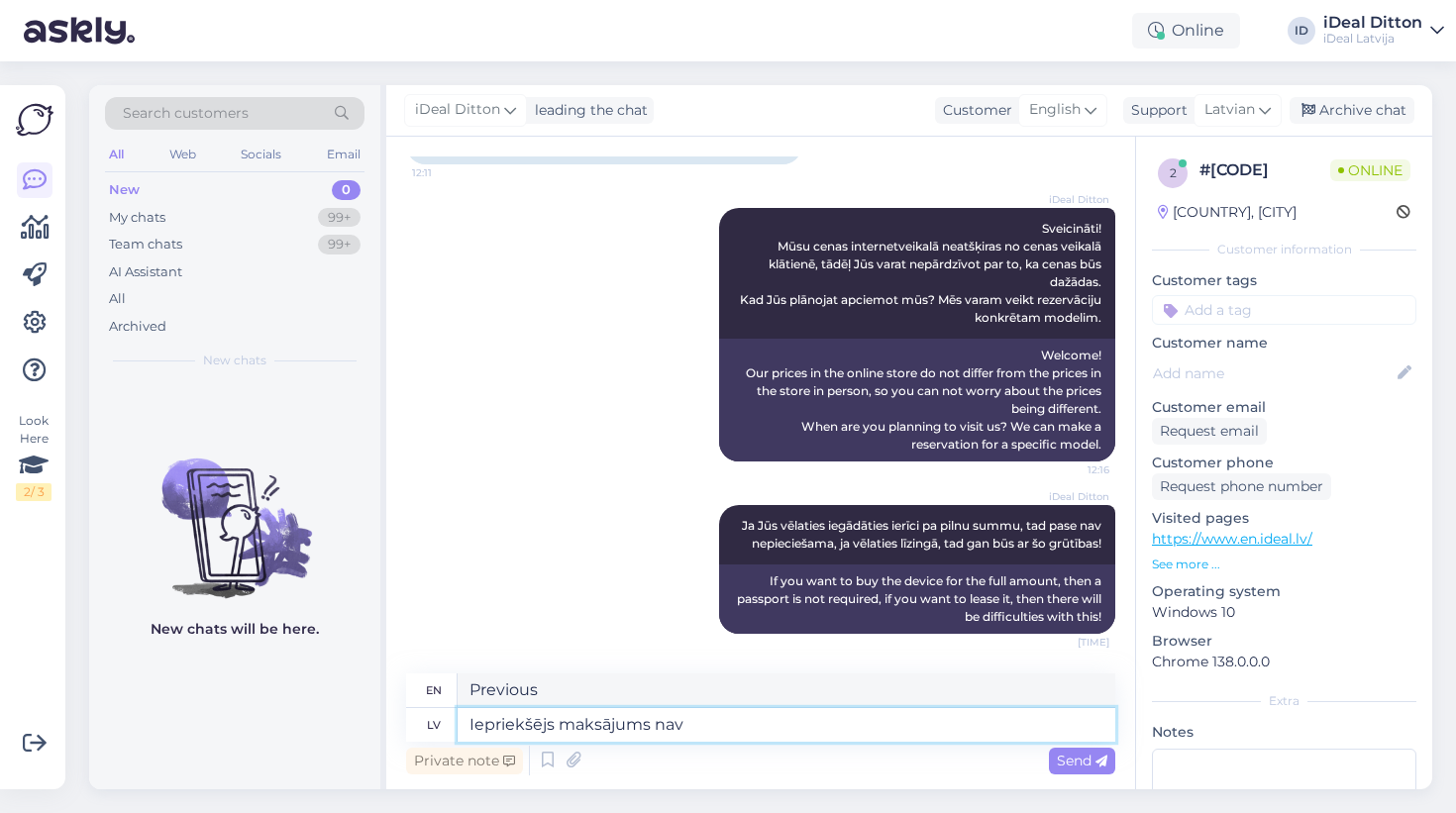 type on "Advance payment" 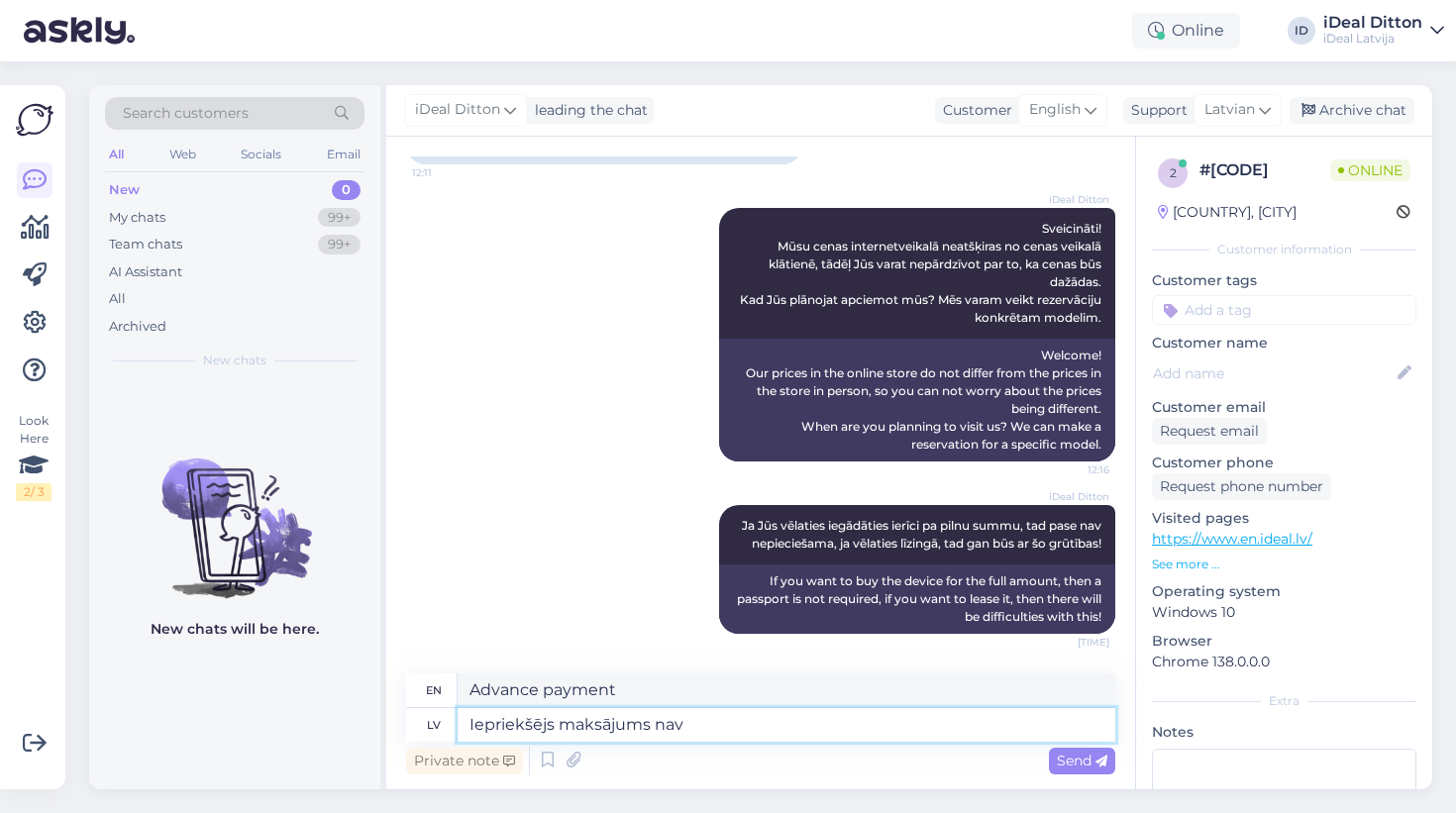 type on "Iepriekšējs maksājums nav j" 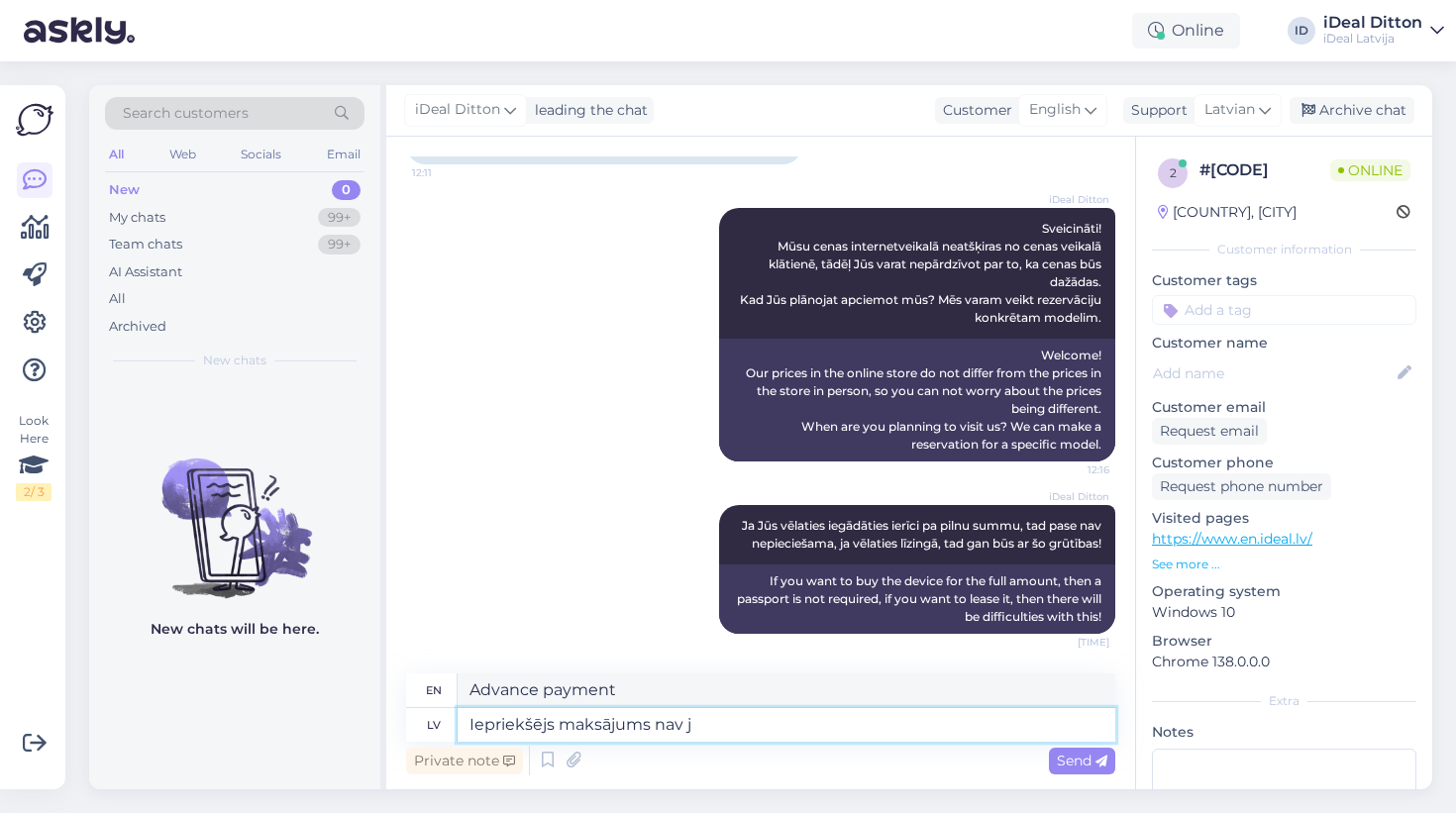 type on "No prepayment" 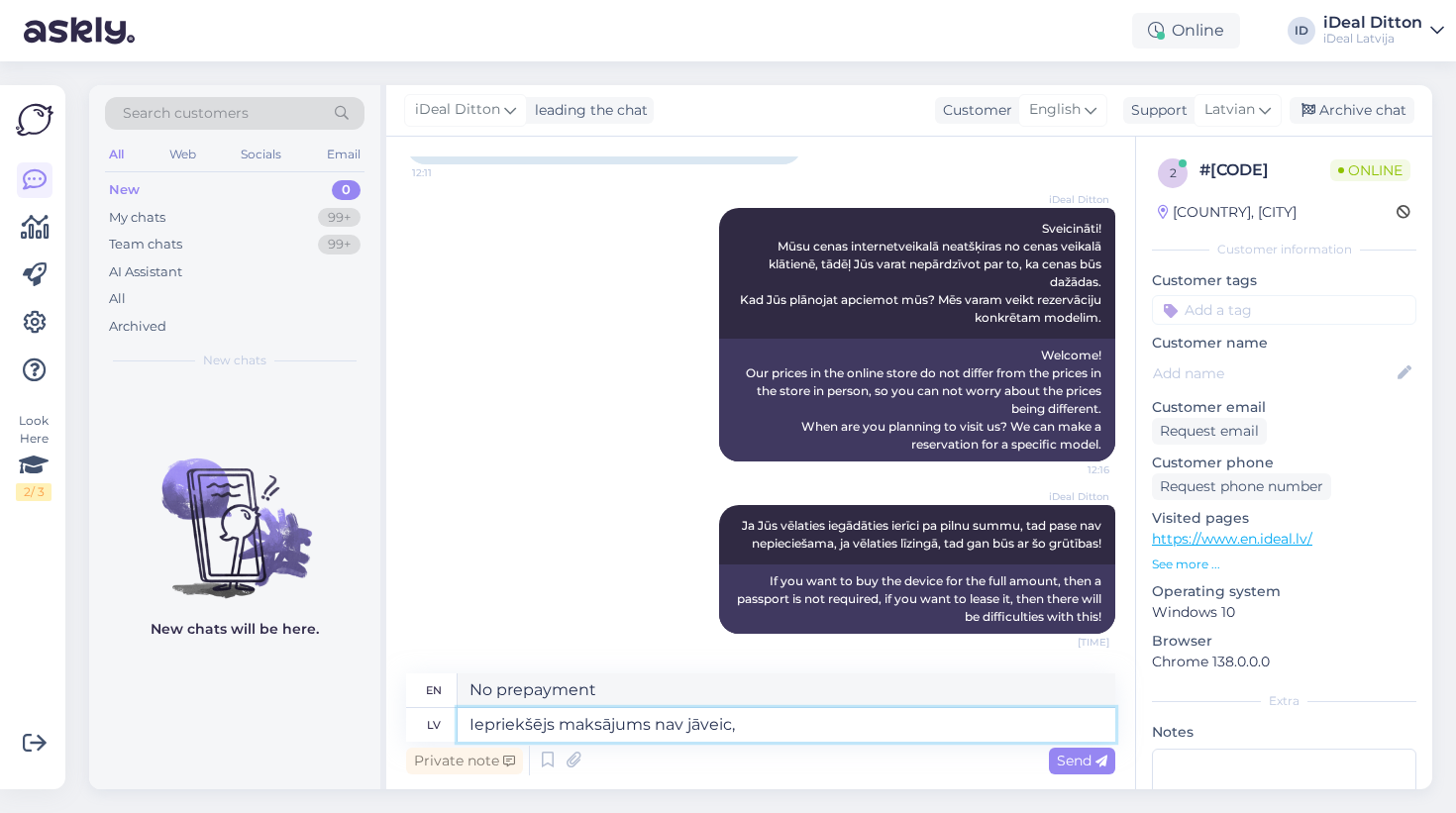 type on "Iepriekšējs maksājums nav jāveic," 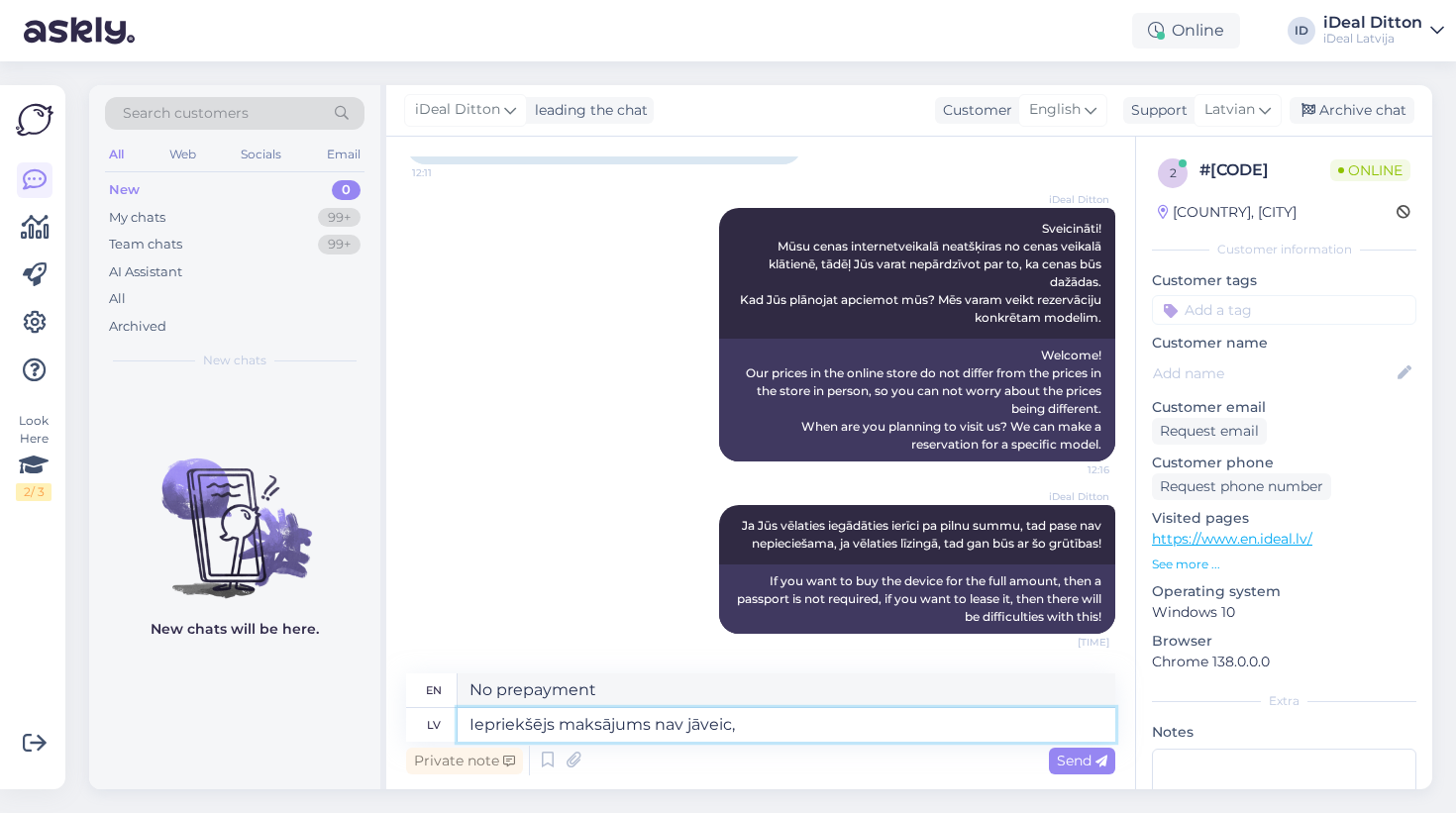 type on "No advance payment is required," 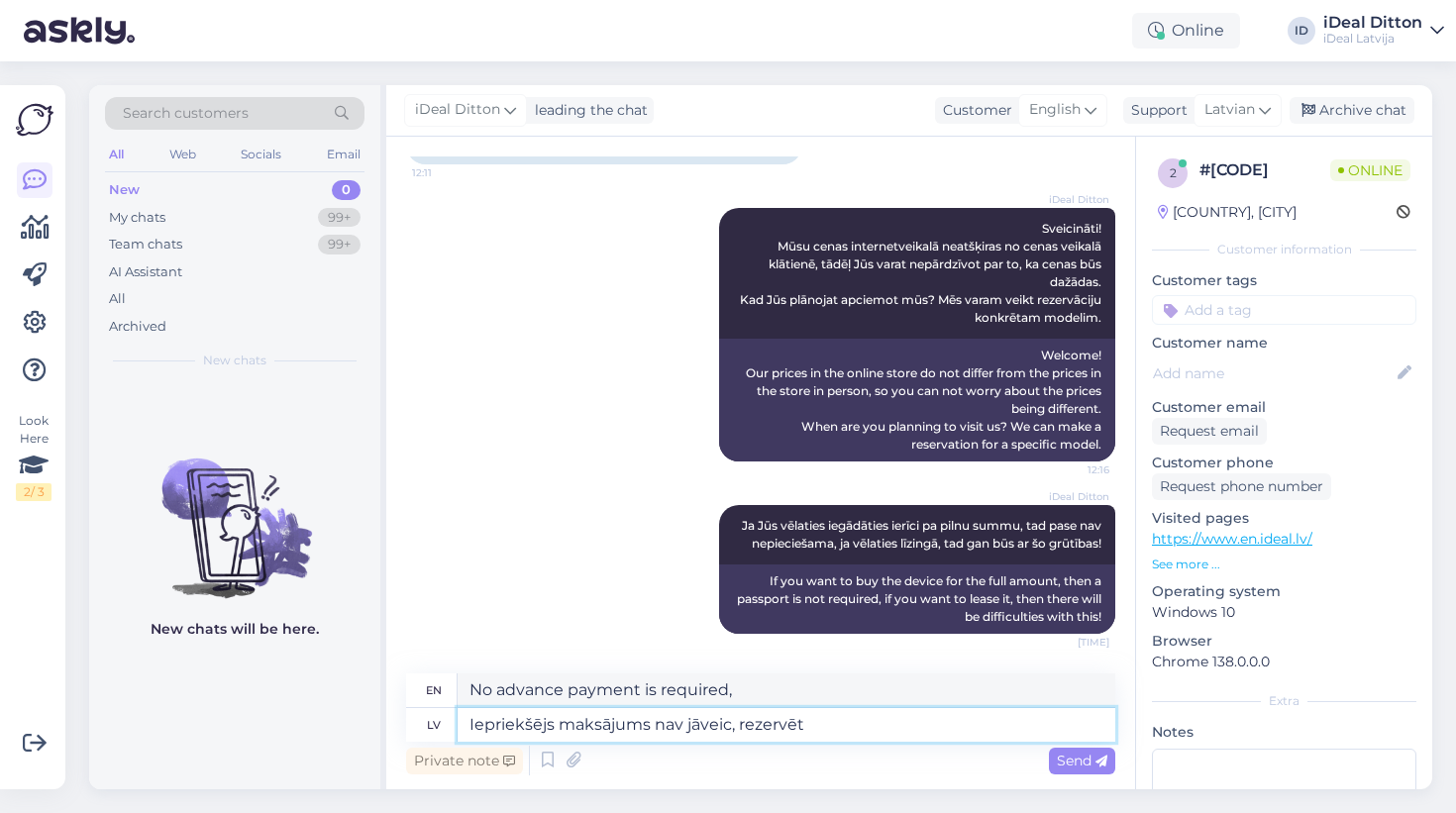 type on "Iepriekšējs maksājums nav jāveic, rezervēt" 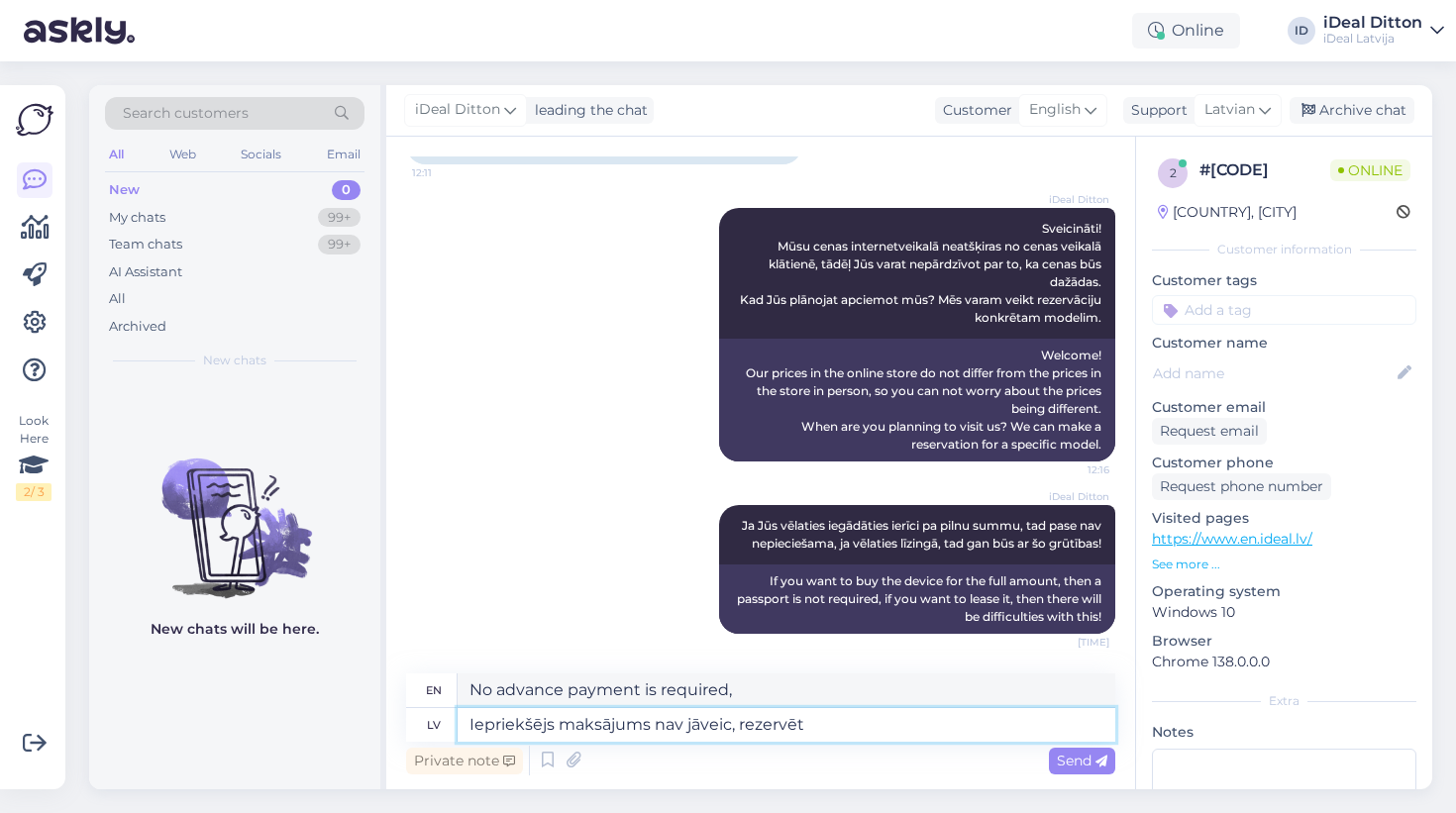 type on "No advance payment required, book now" 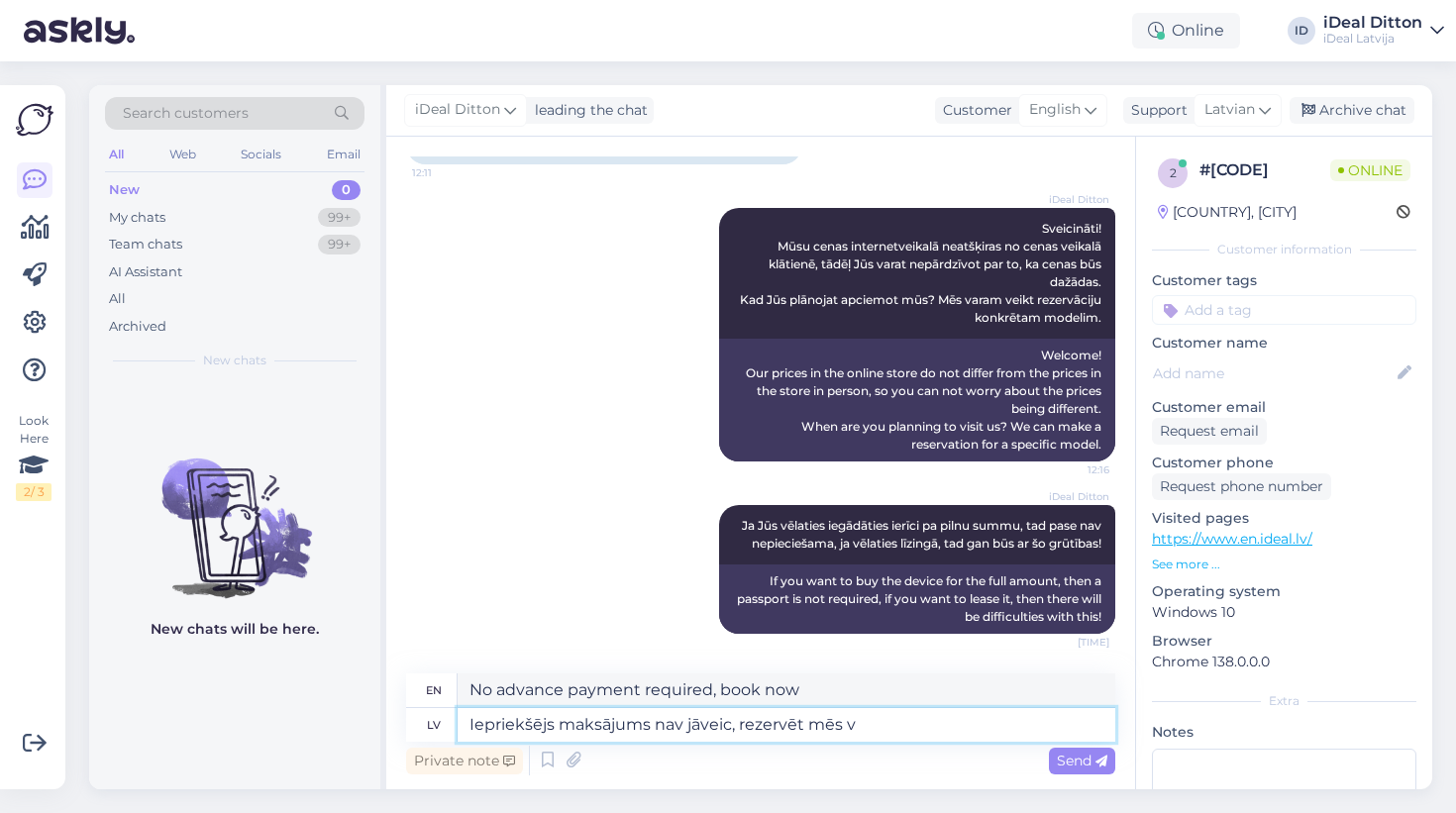 type on "Iepriekšējs maksājums nav jāveic, rezervēt mēs va" 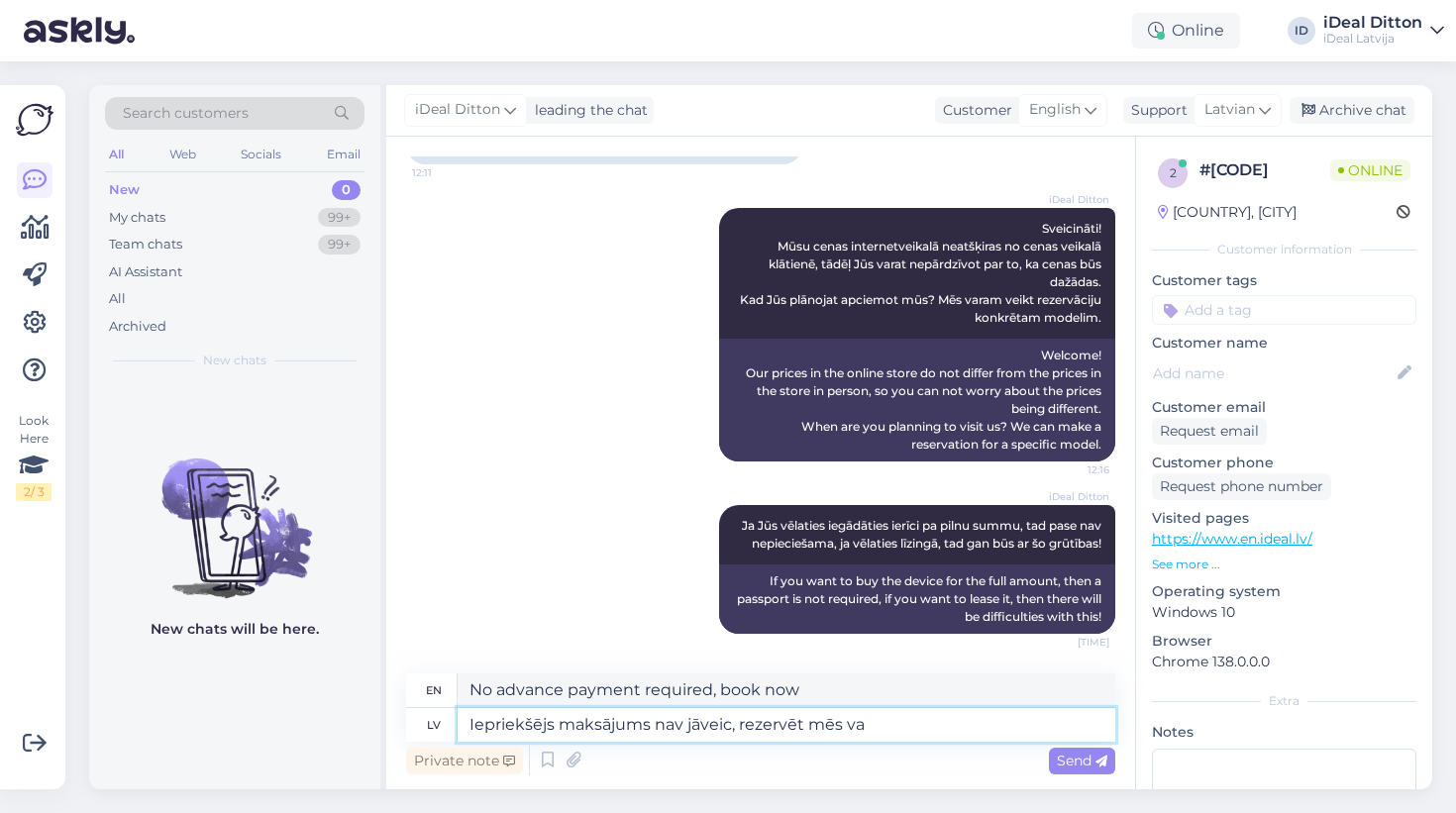 type on "No advance payment is required, we will make the reservation" 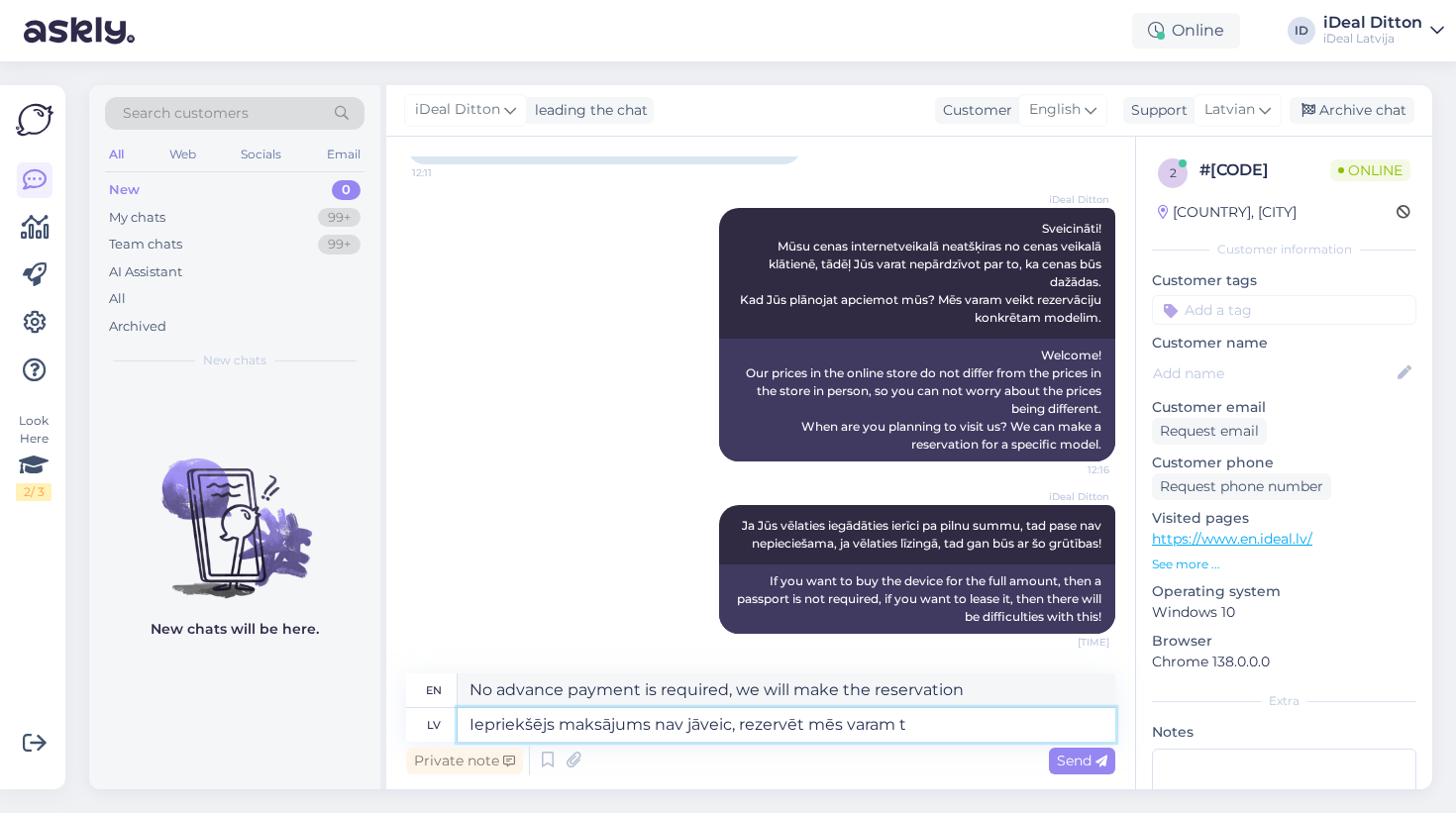 type on "Iepriekšējs maksājums nav jāveic, rezervēt mēs varam ti" 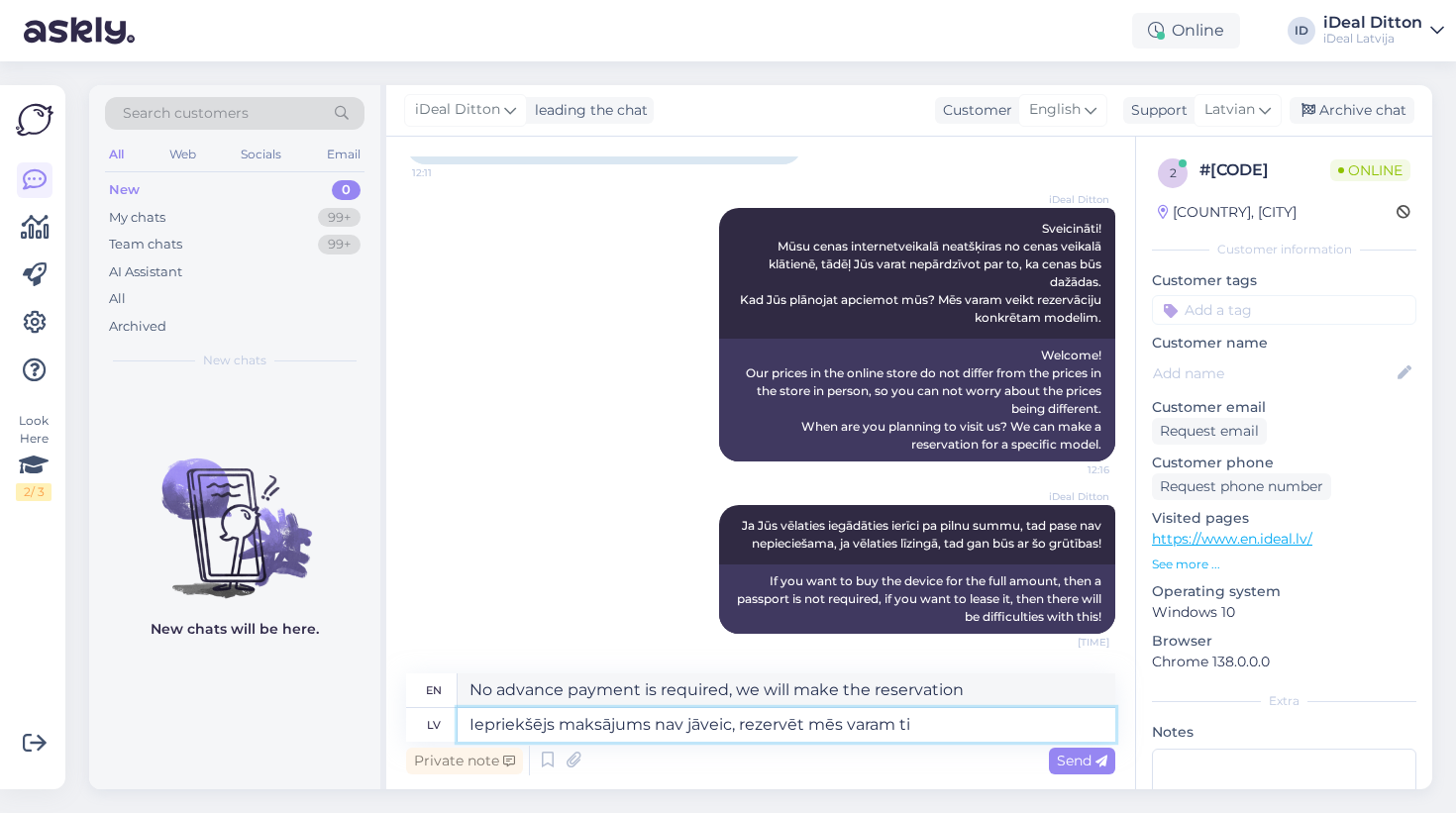 type on "No prepayment is required, we can make the reservation" 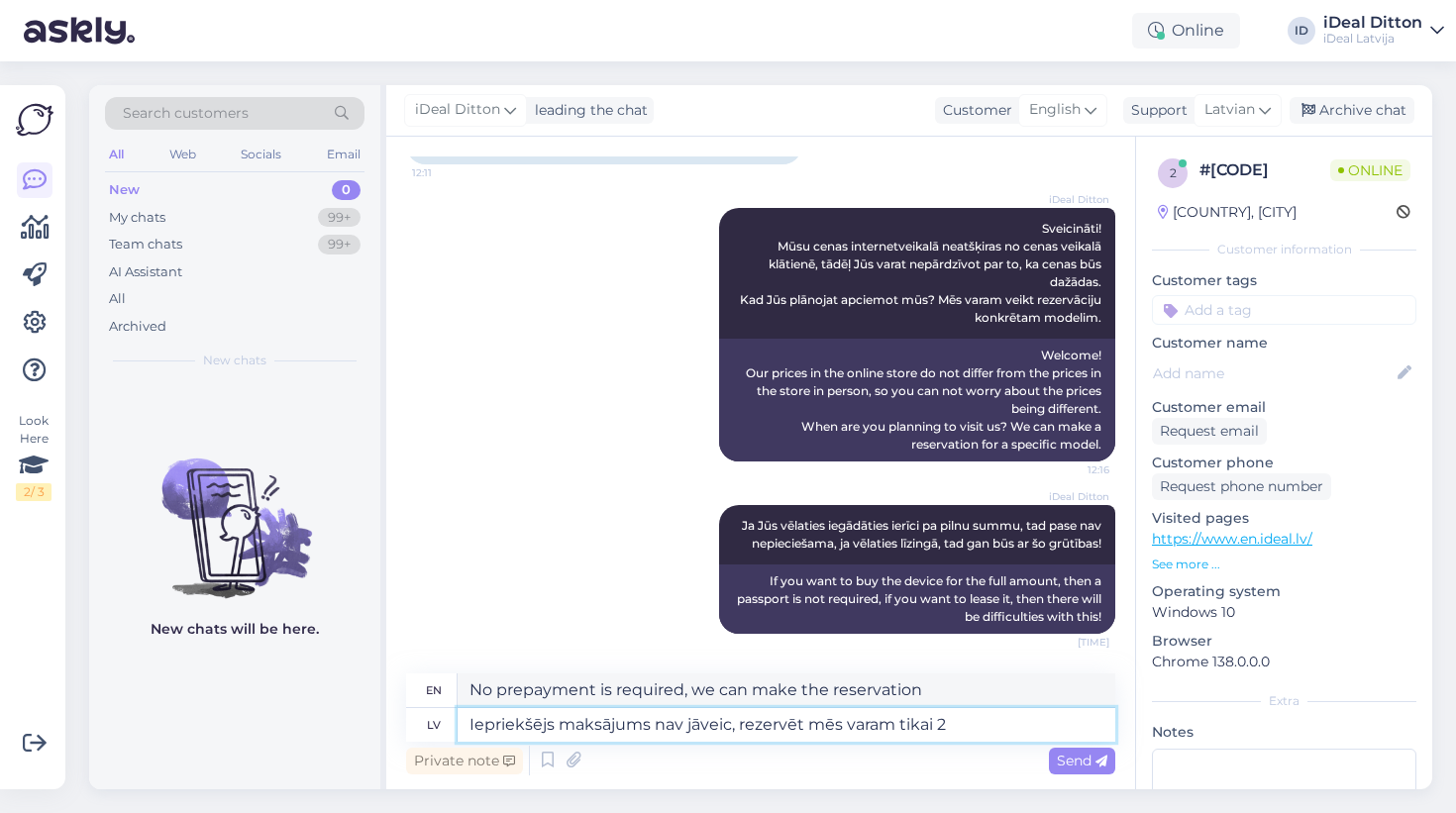 type on "Iepriekšējs maksājums nav jāveic, rezervēt mēs varam tikai 2-" 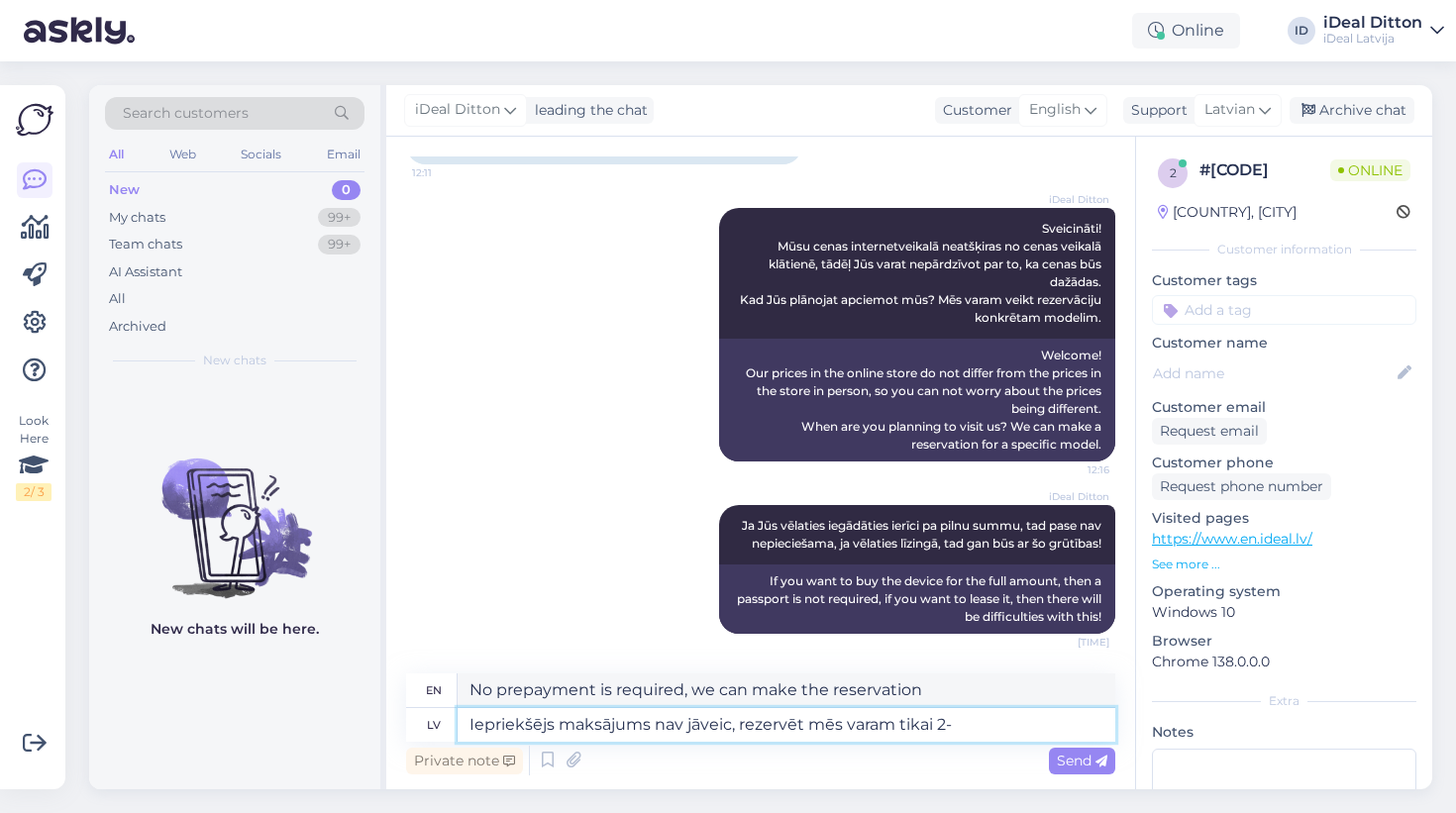 type on "No advance payment is required, we can only make a reservation" 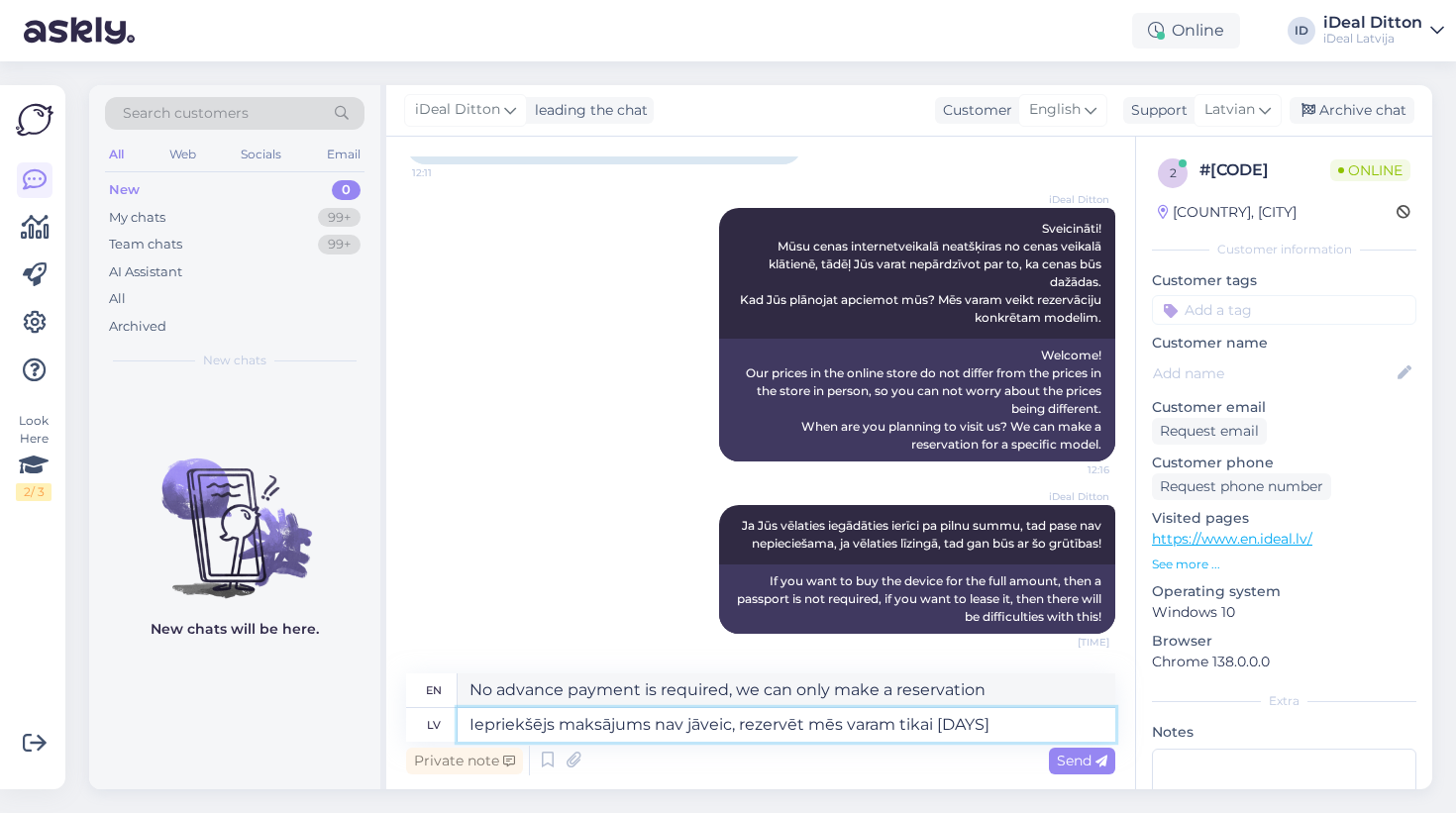 type on "Iepriekšējs maksājums nav jāveic, rezervēt mēs varam tikai 2-3 d" 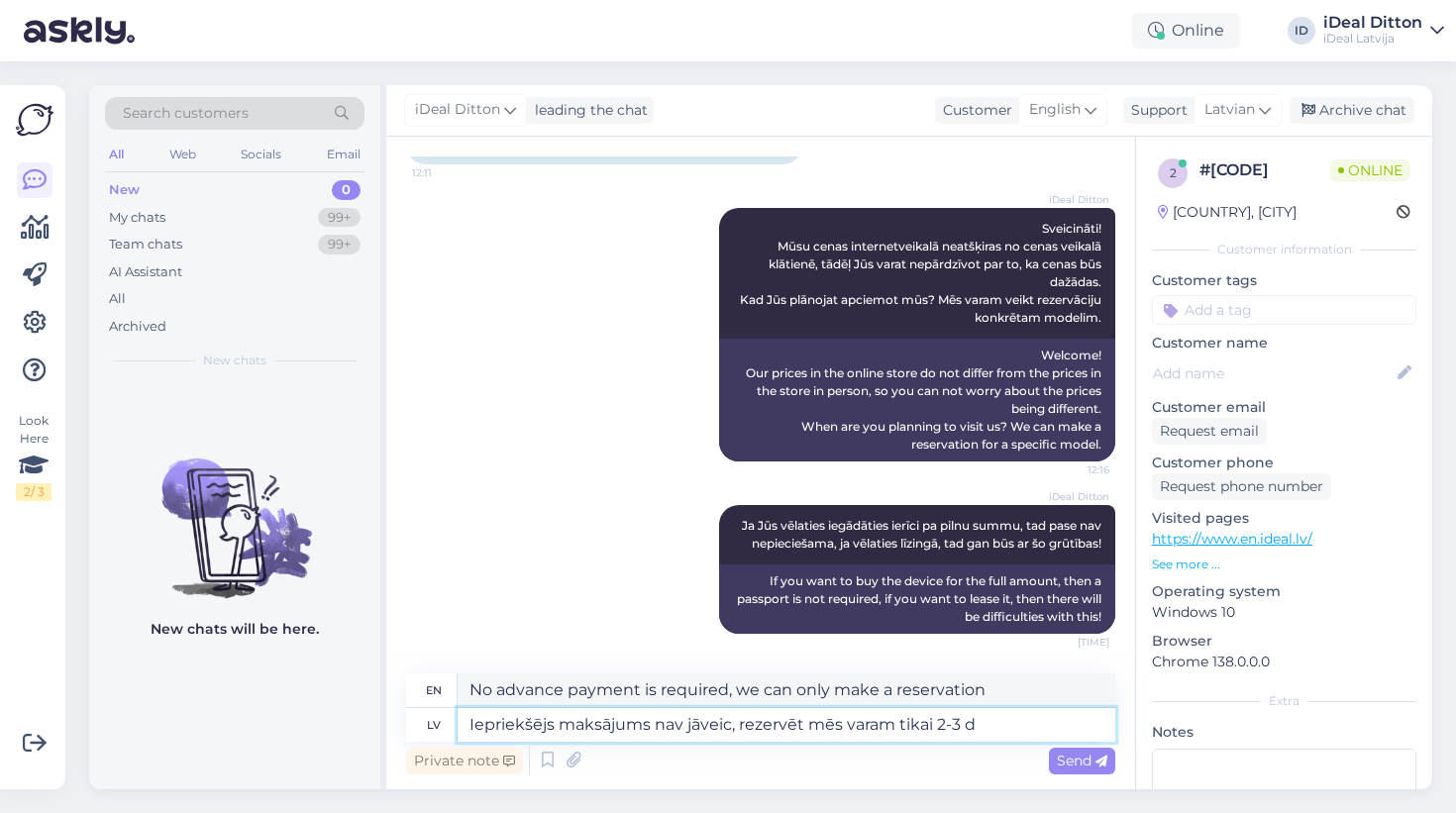 type on "No advance payment is required, we can only reserve 2-3 days!" 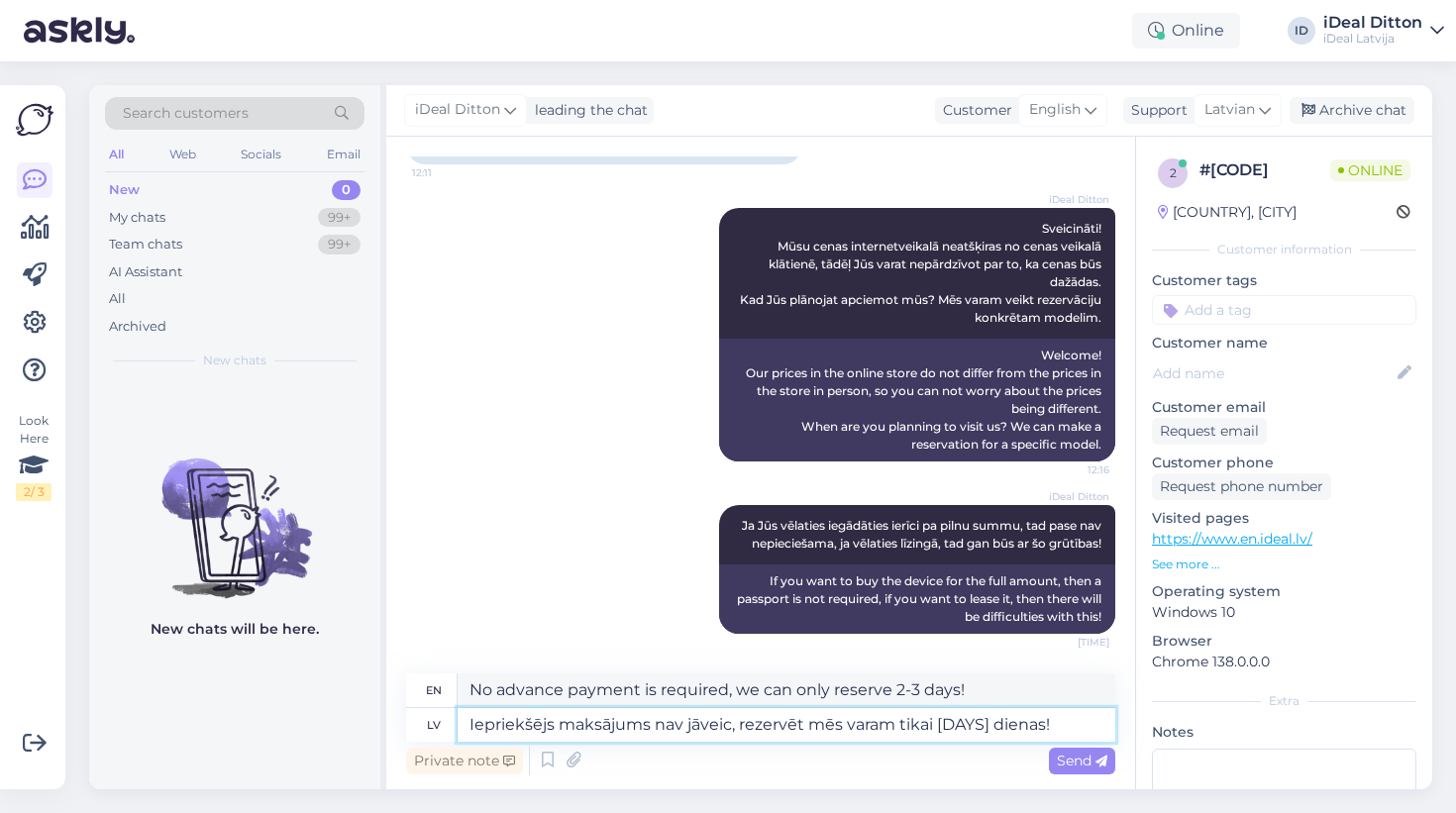type on "Iepriekšējs maksājums nav jāveic, rezervēt mēs varam tikai 2-3 dienas!" 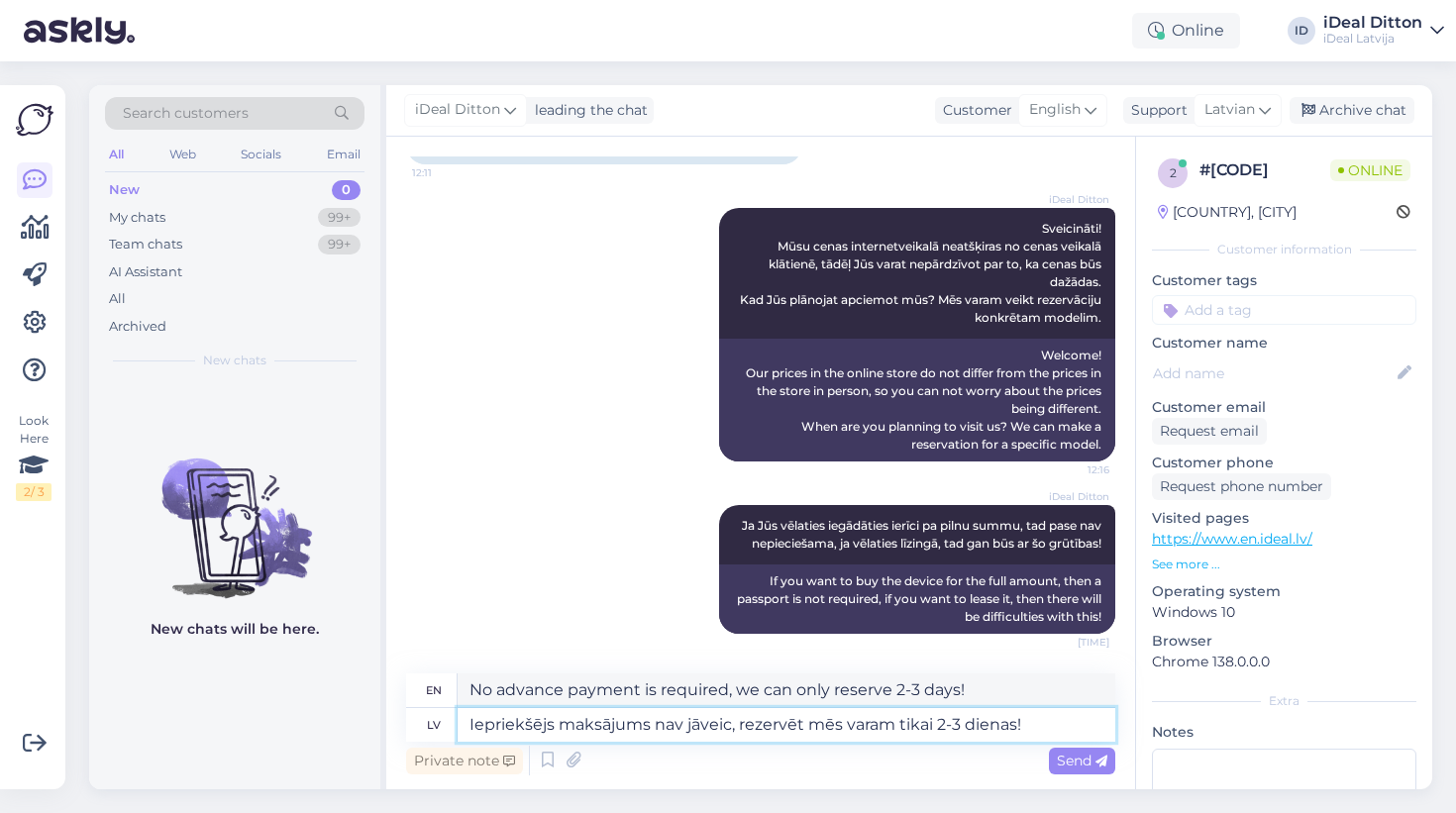 type on "No advance payment is required, we can only reserve for 2-3 days!" 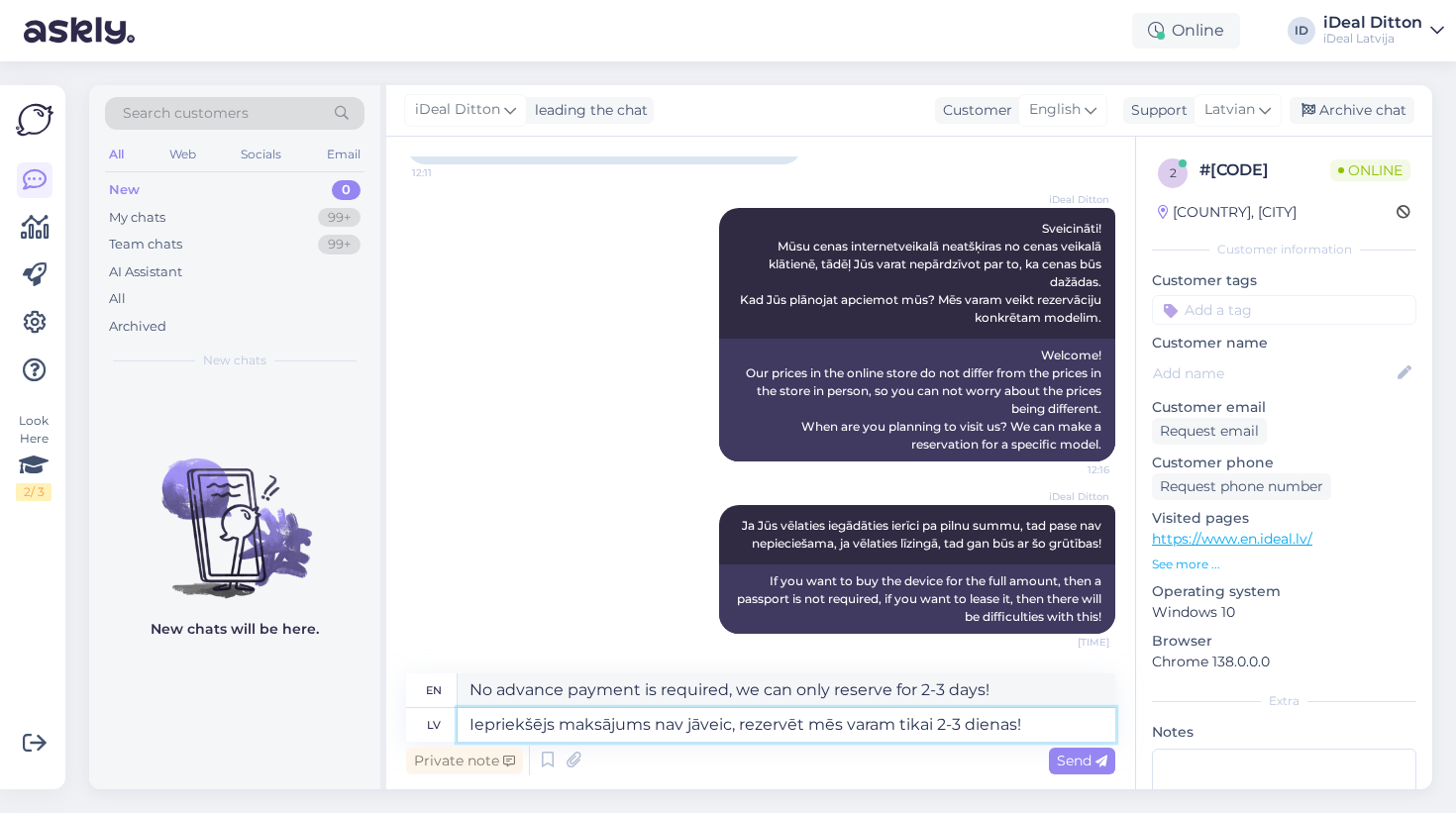 drag, startPoint x: 959, startPoint y: 727, endPoint x: 937, endPoint y: 725, distance: 22.090722 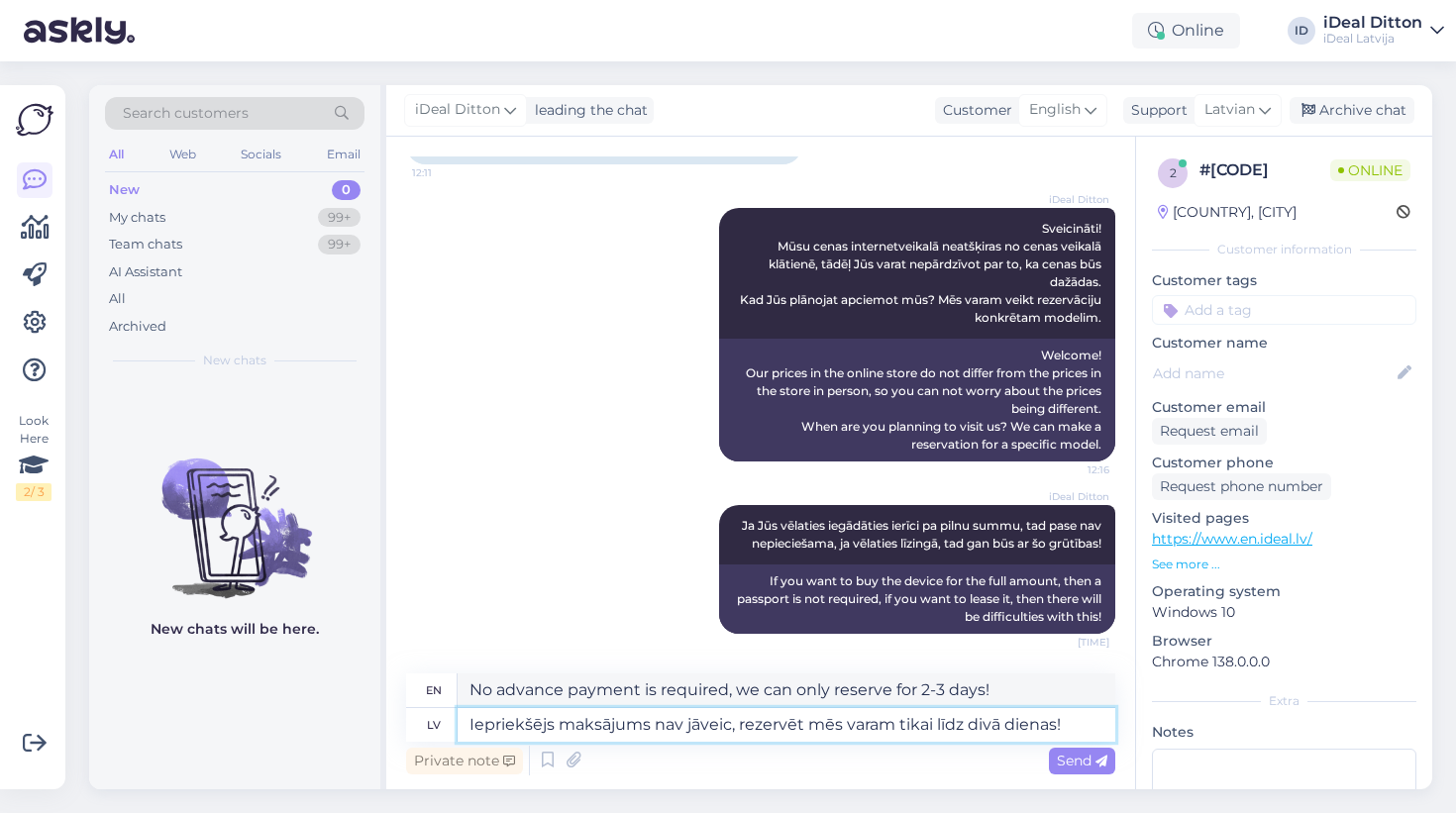 type on "Iepriekšējs maksājums nav jāveic, rezervēt mēs varam tikai [DAYS]!" 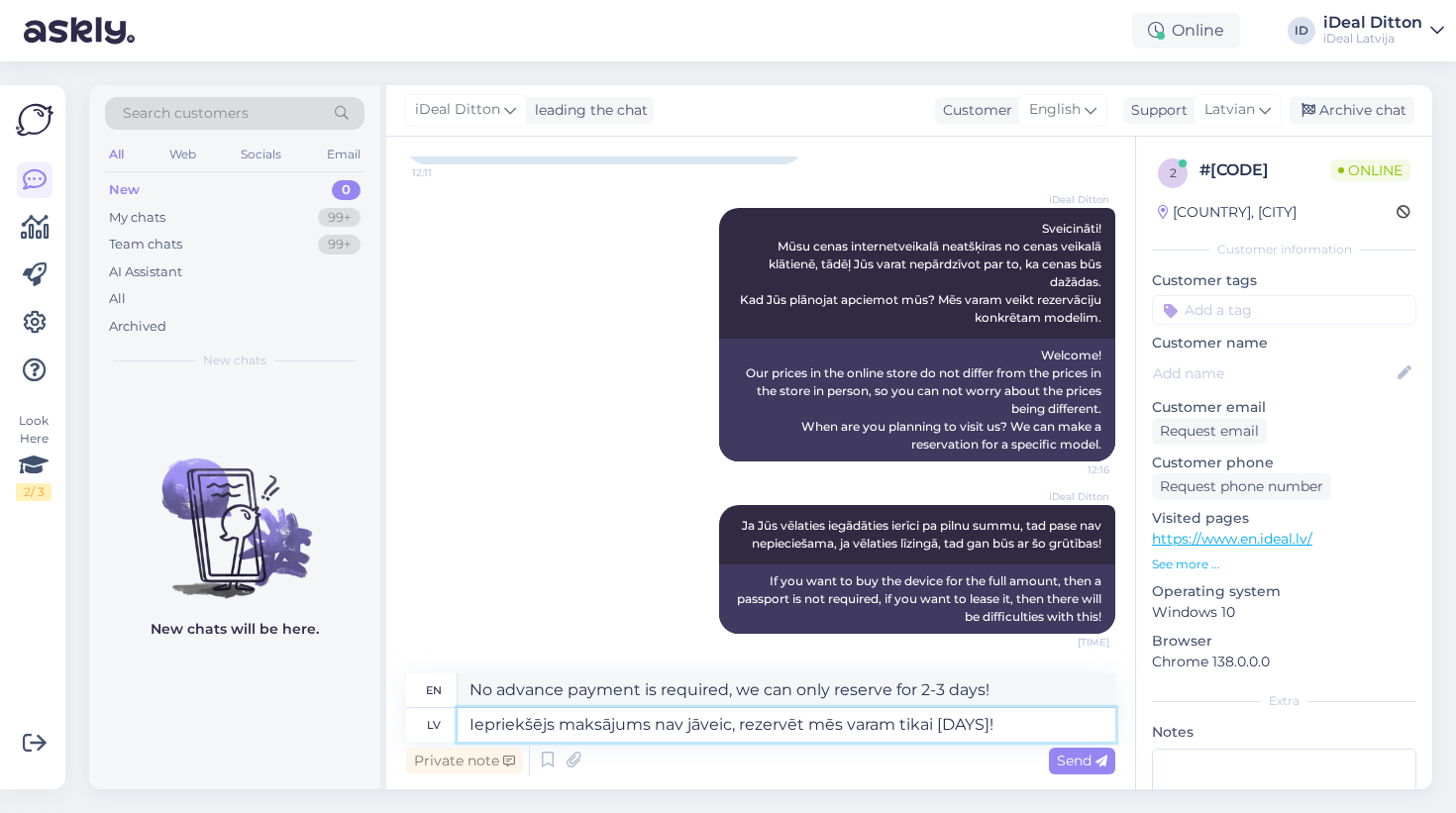 click on "Iepriekšējs maksājums nav jāveic, rezervēt mēs varam tikai [DAYS]!" at bounding box center (786, 725) 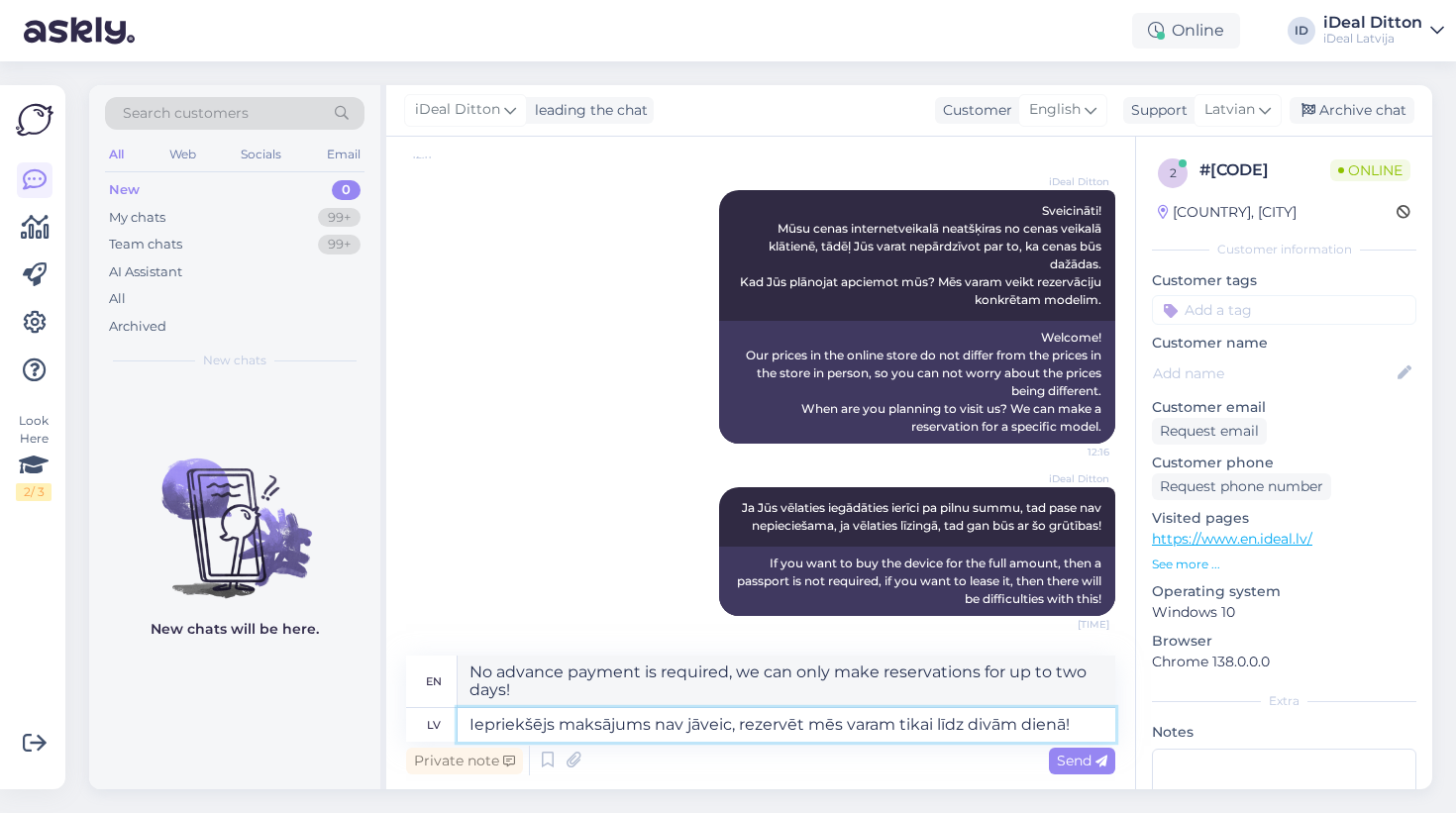 type on "Iepriekšējs maksājums nav jāveic, rezervēt mēs varam tikai līdz divām dienām!" 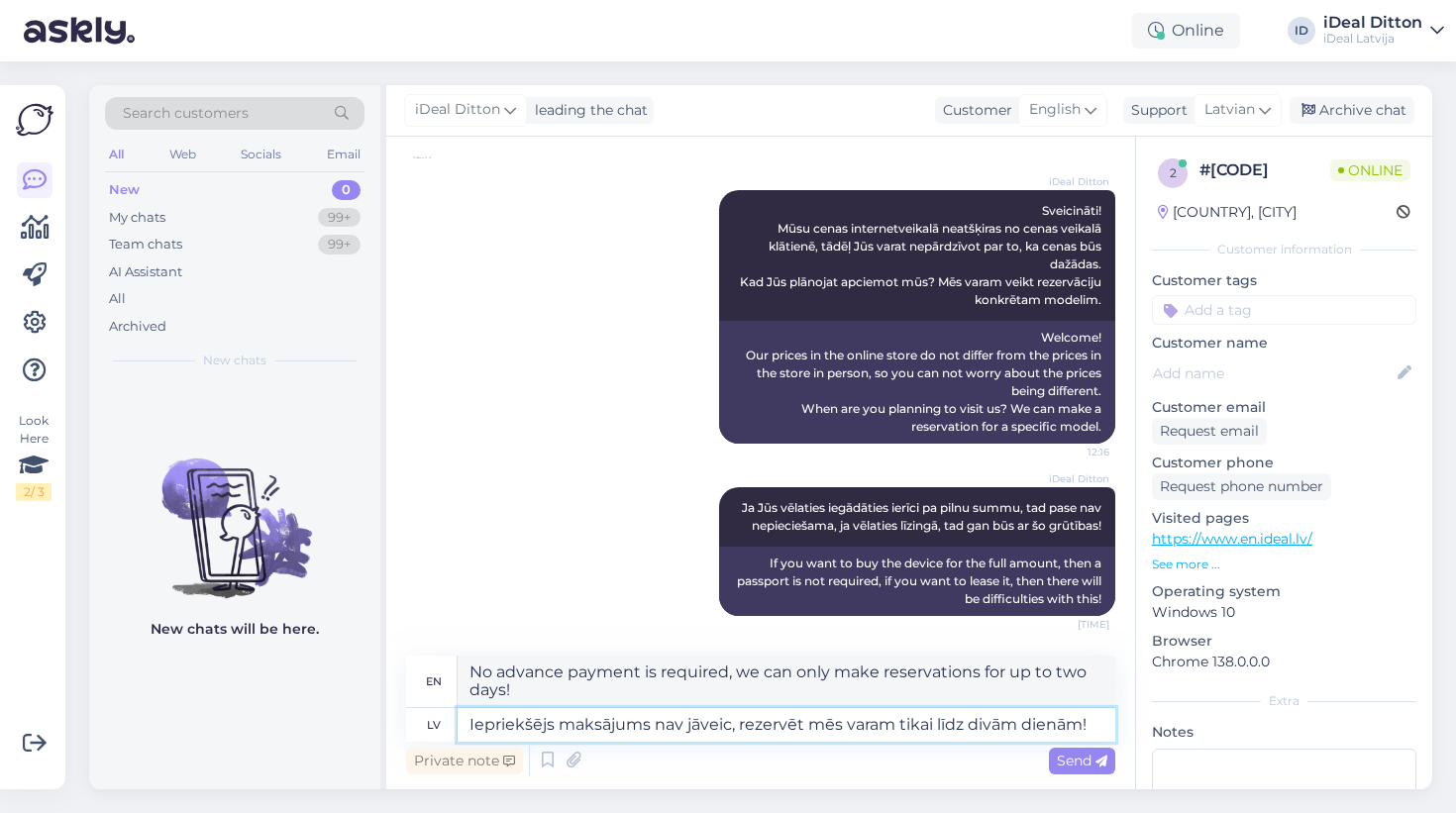 type on "No advance payment is required, we can only make reservations up to two days in advance!" 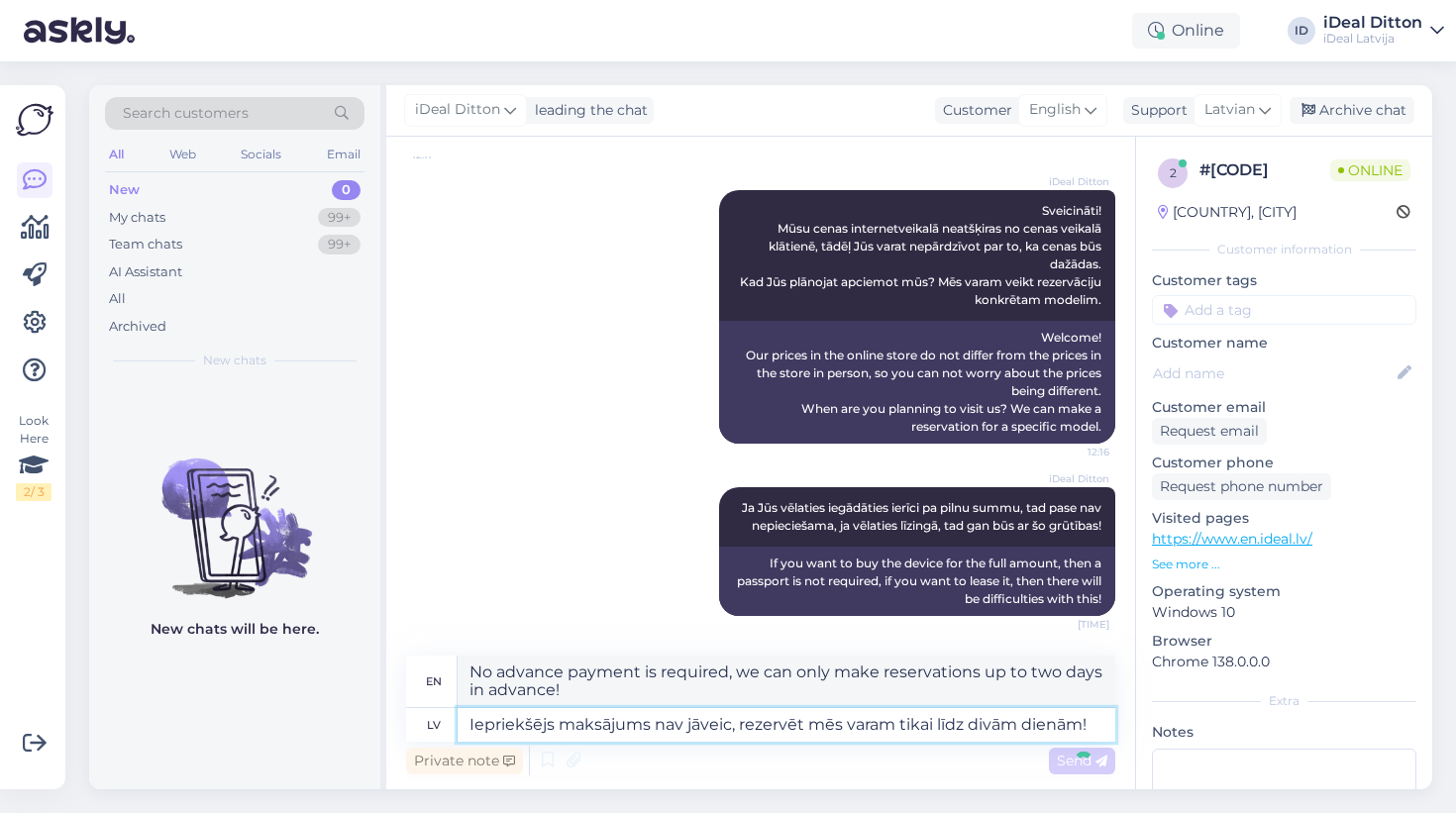 type 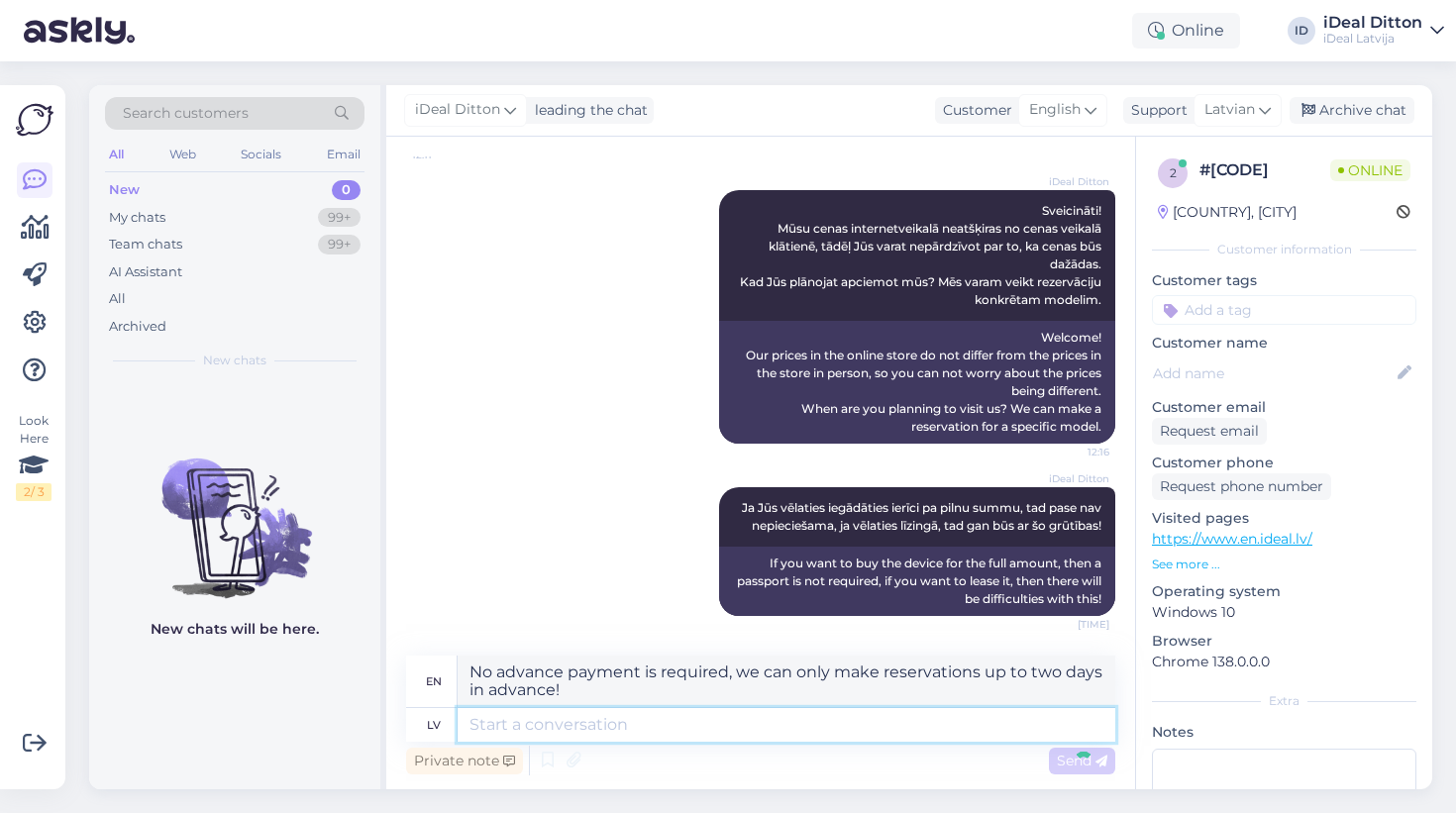type 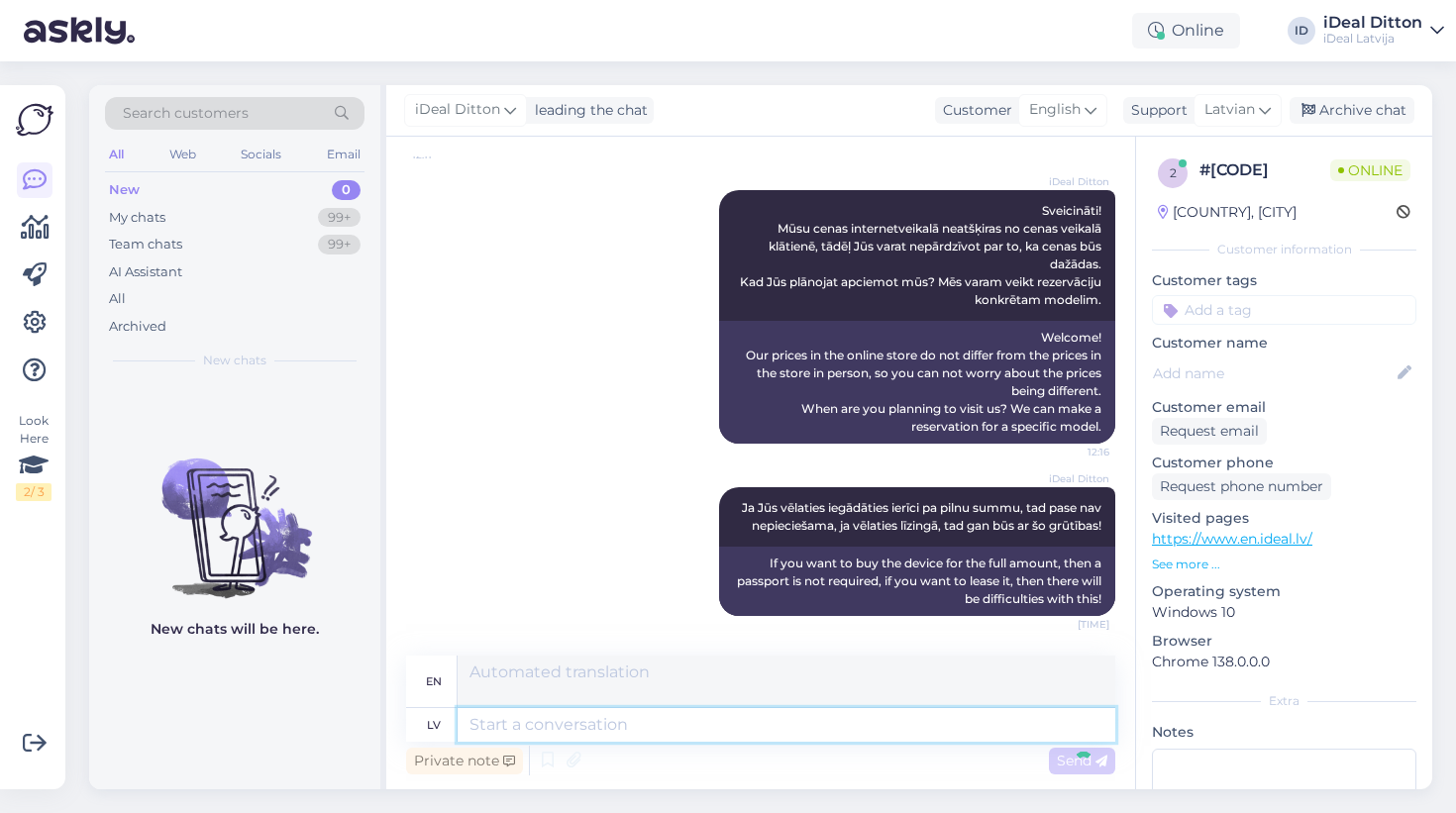 scroll, scrollTop: 683, scrollLeft: 0, axis: vertical 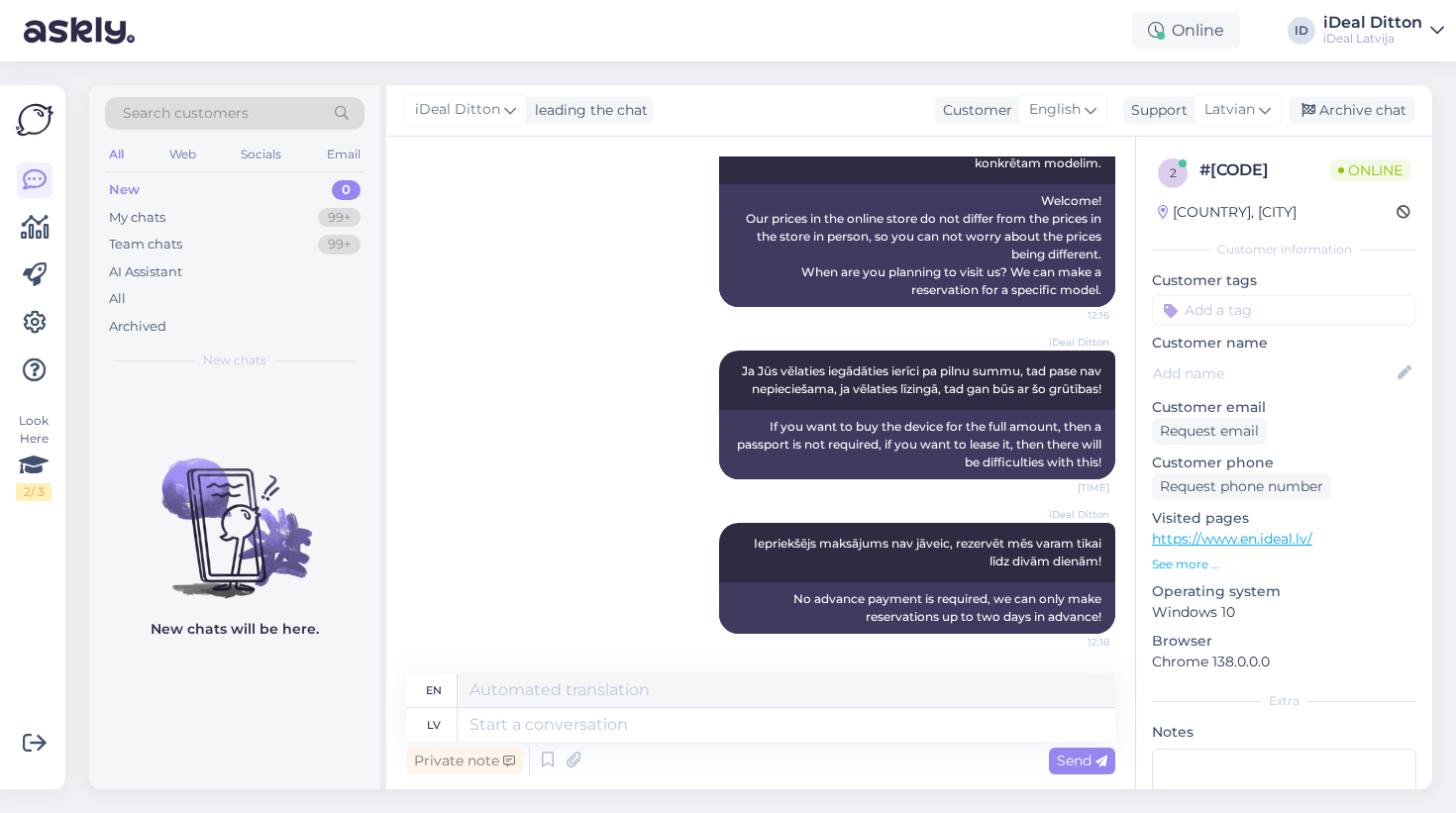 click on "iDeal Ditton Iepriekšējs maksājums nav jāveic, rezervēt mēs varam tikai līdz divām dienām! 12:18  No advance payment is required, we can only make reservations up to two days in advance!" at bounding box center [761, 578] 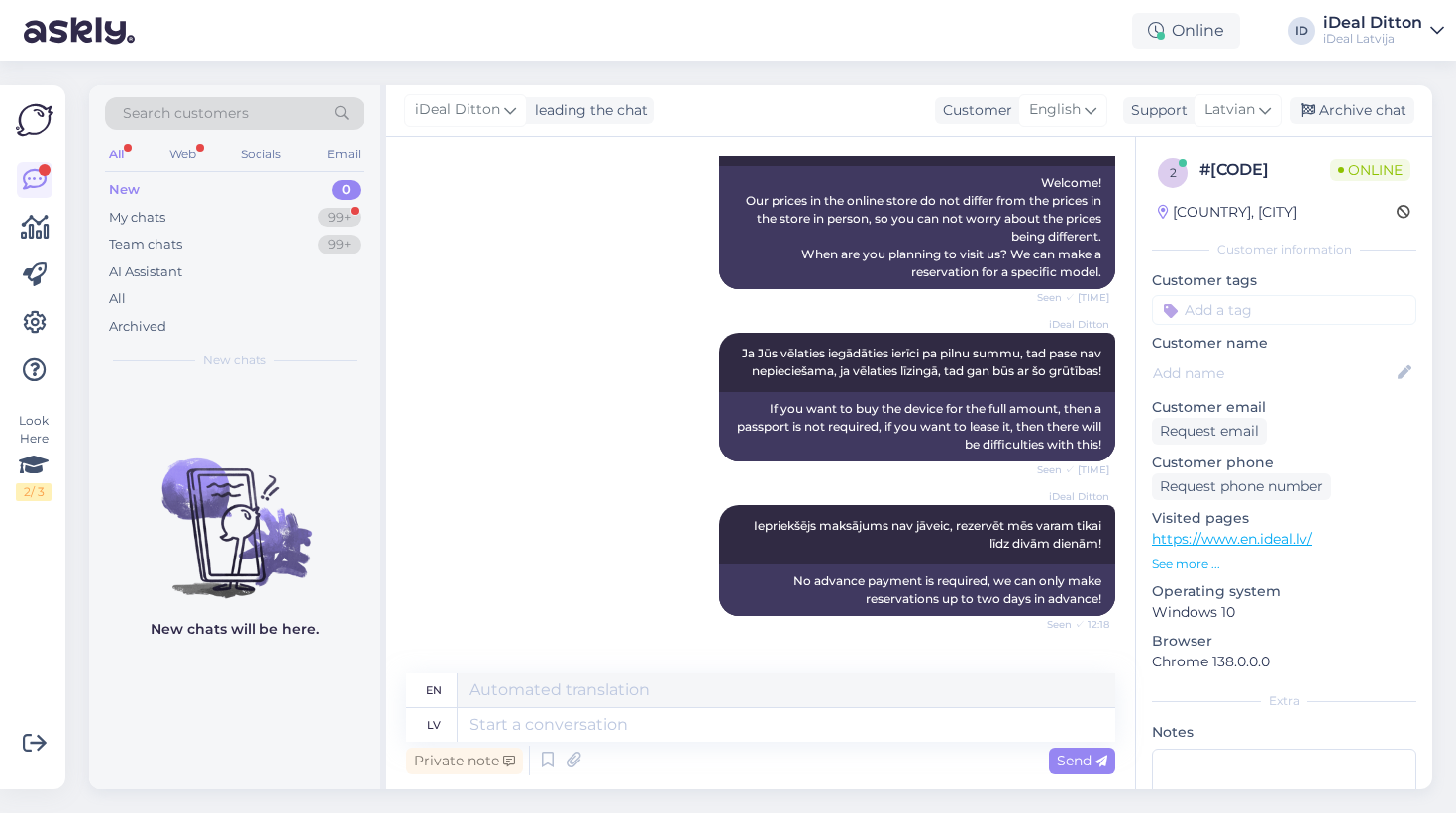 scroll, scrollTop: 1120, scrollLeft: 0, axis: vertical 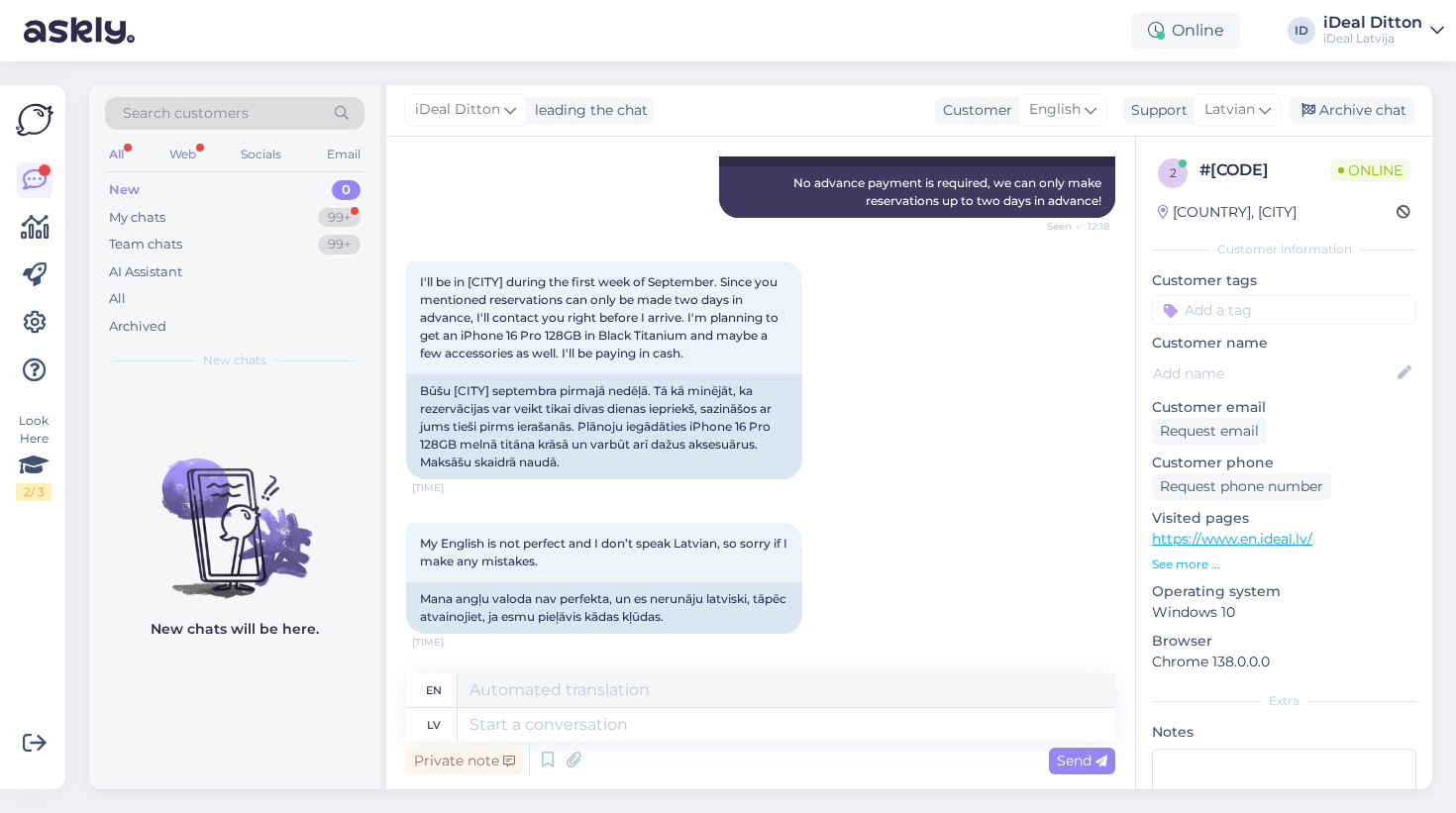 click on "My English is not perfect and I don’t speak Latvian, so sorry if I make any mistakes.
12:24  Mana angļu valoda nav perfekta, un es nerunāju latviski, tāpēc atvainojiet, ja esmu pieļāvis kādas kļūdas." at bounding box center [761, 578] 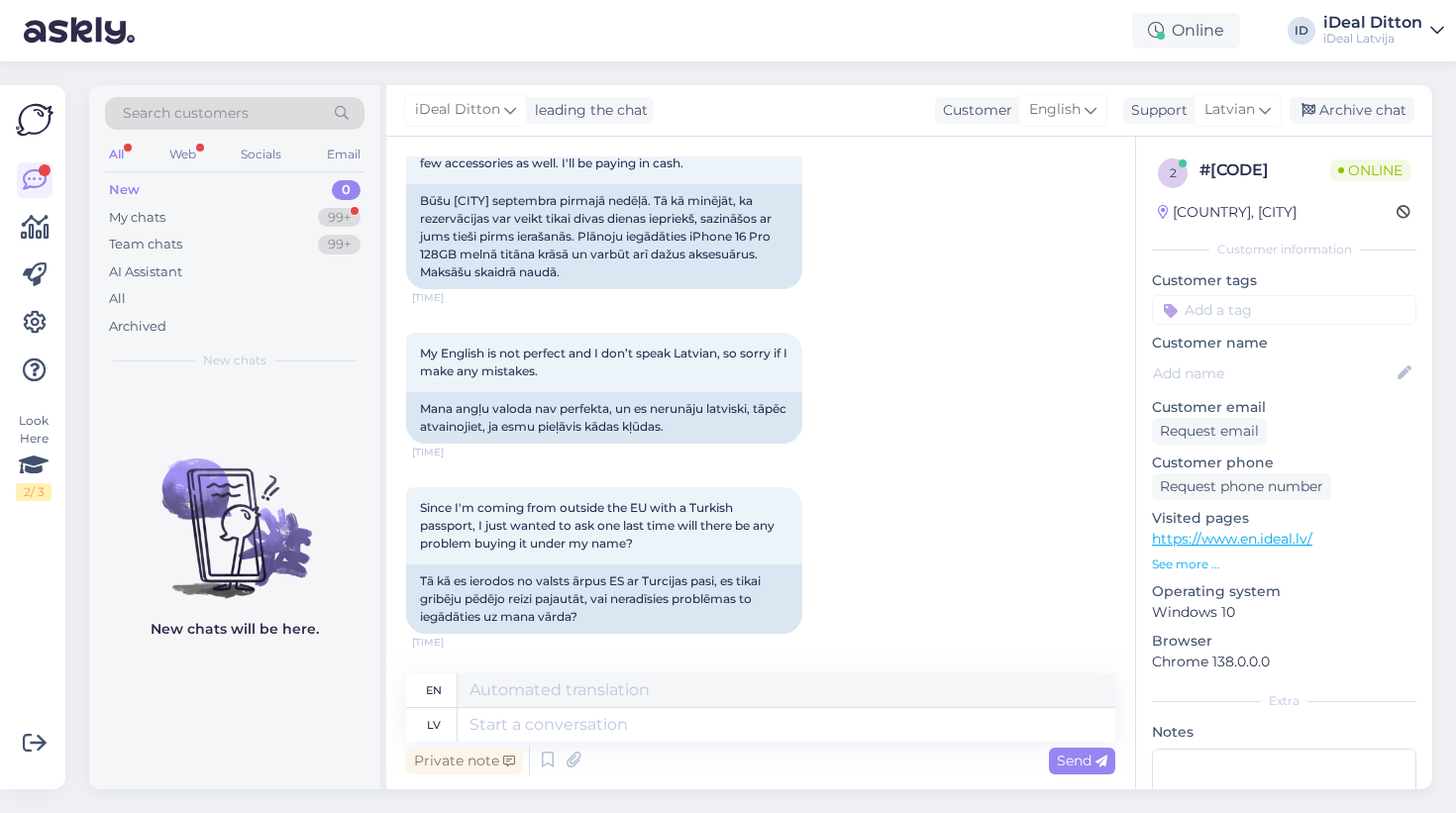scroll, scrollTop: 1289, scrollLeft: 0, axis: vertical 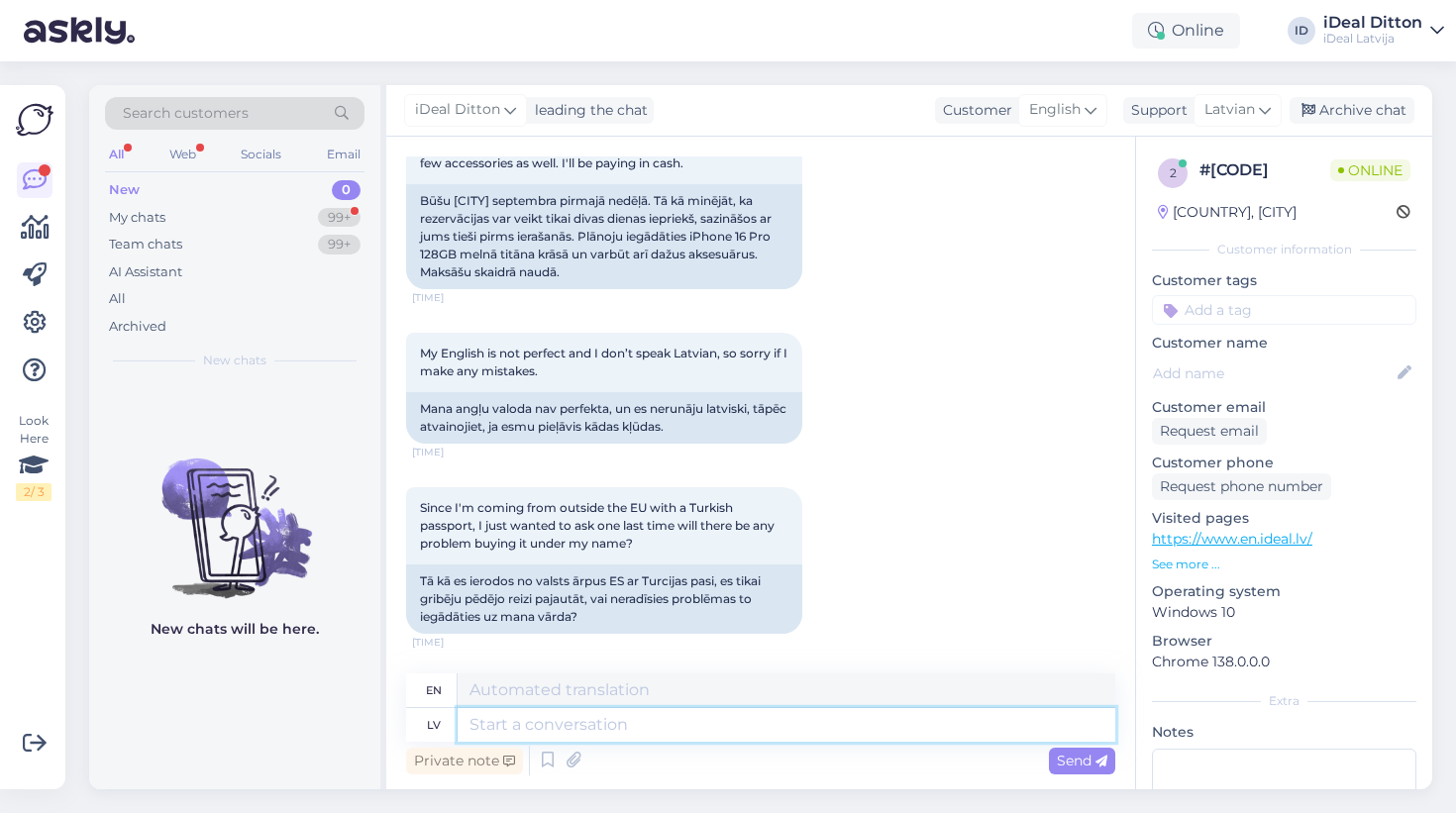 click at bounding box center [786, 725] 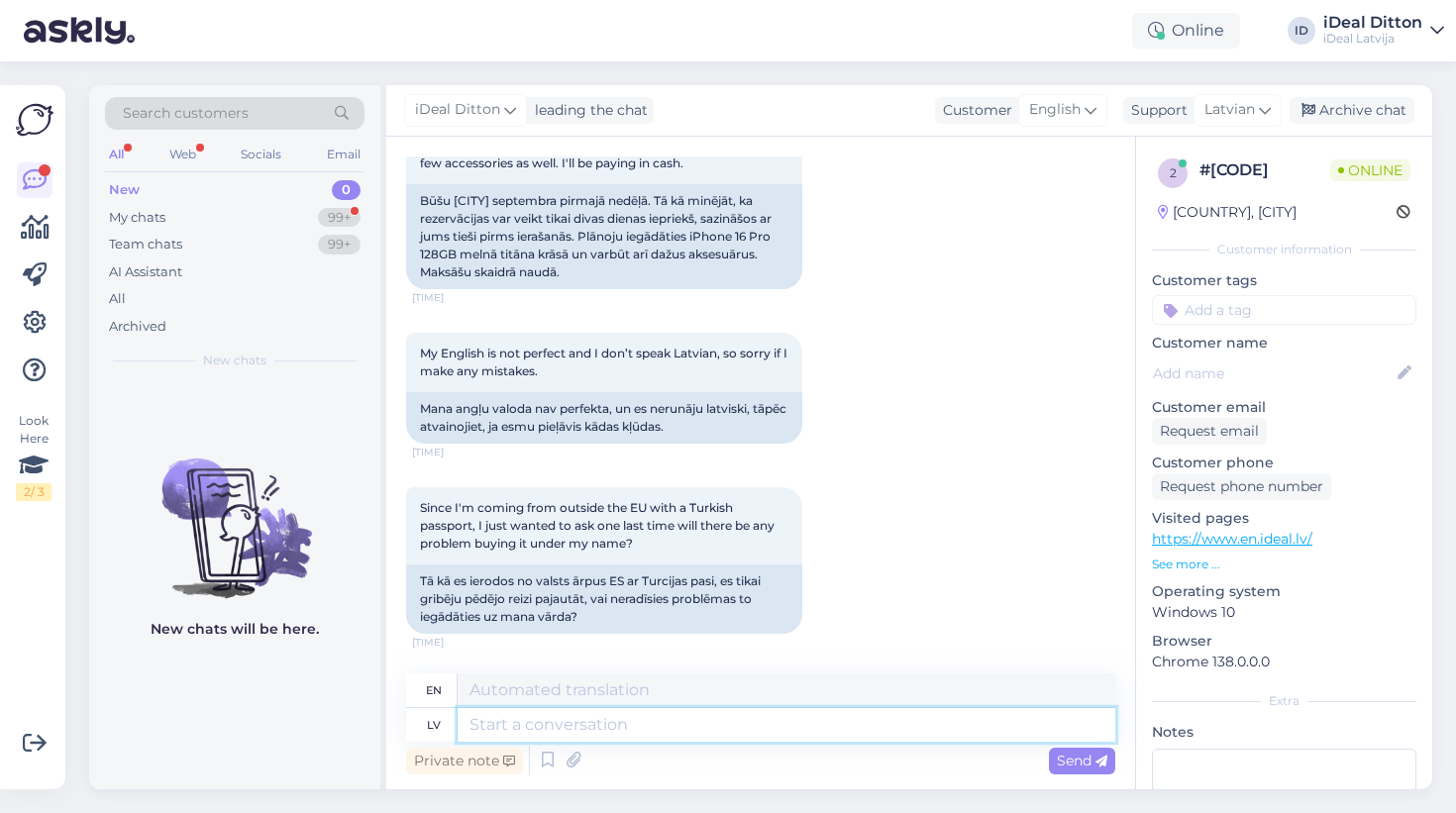 type on "G" 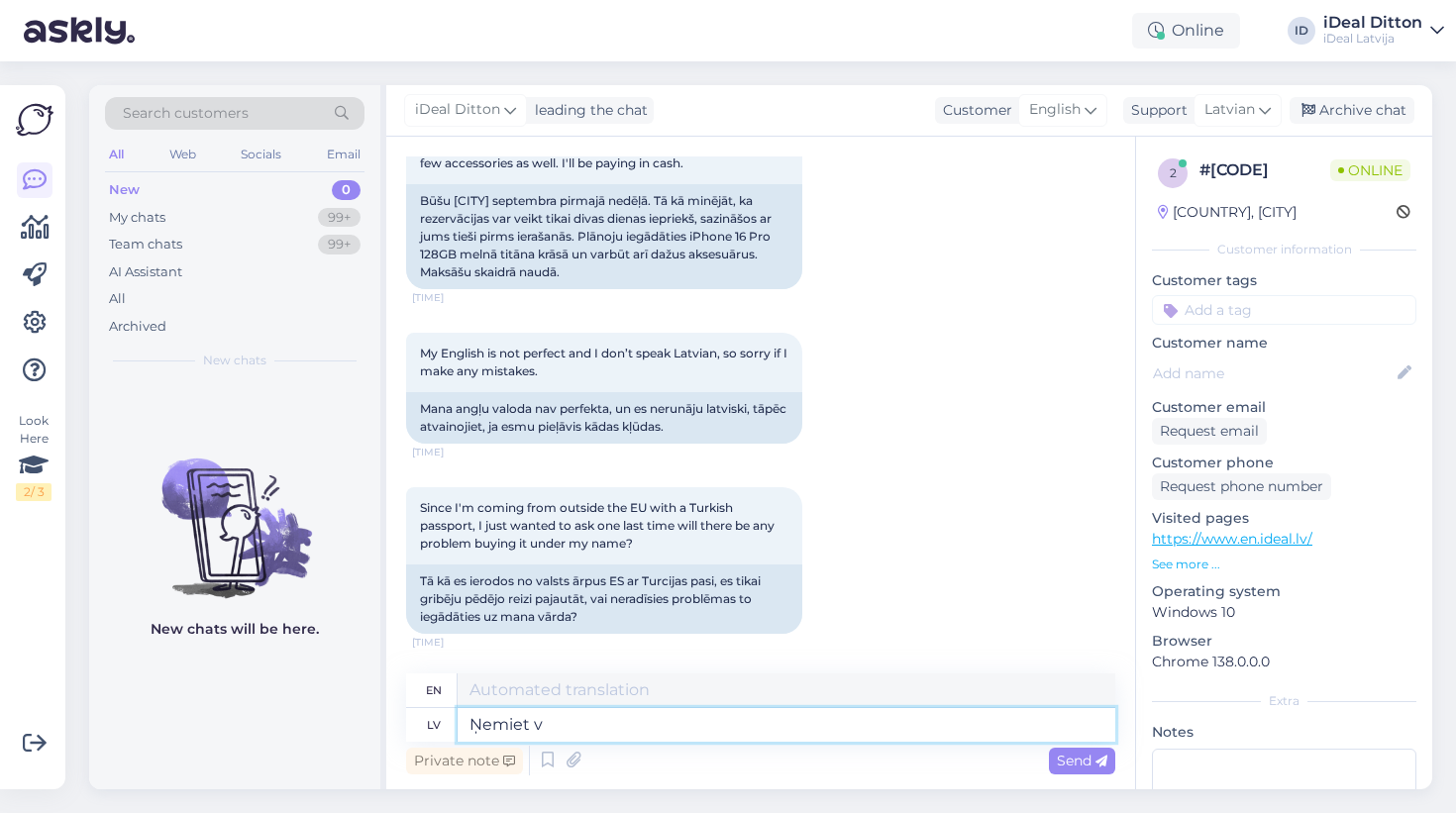 type on "Ņemiet vē" 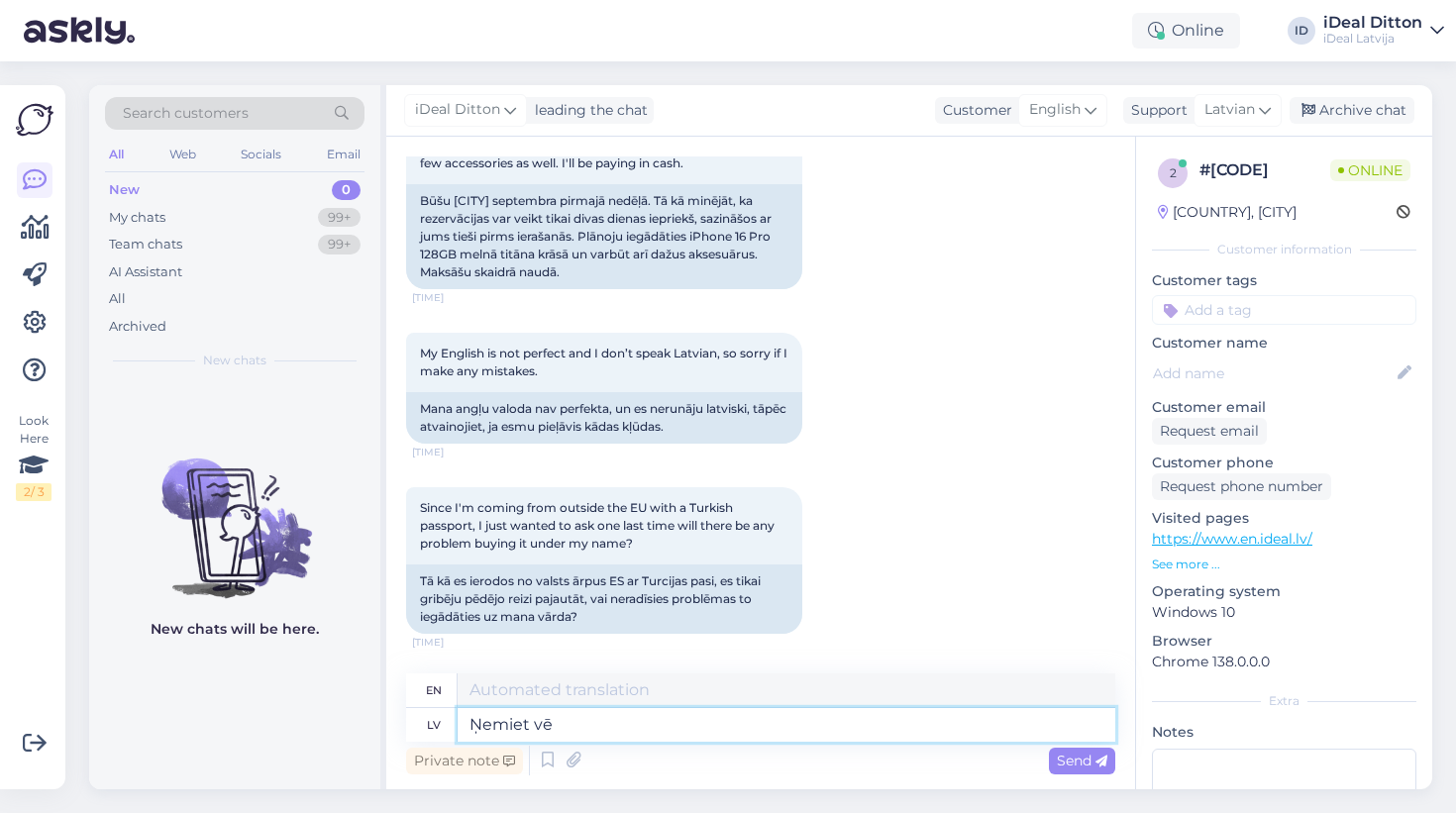 type on "Take" 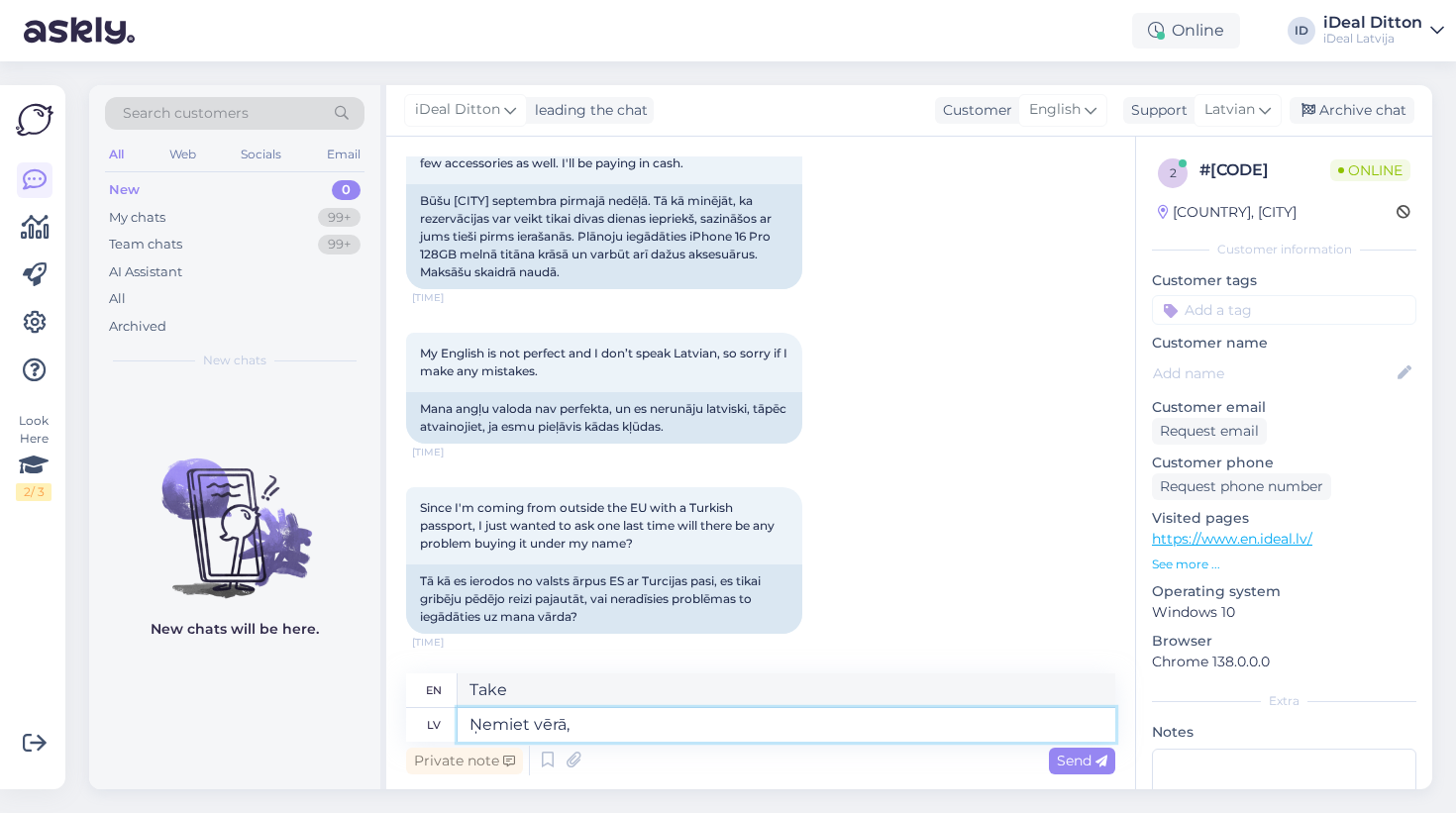 type on "Ņemiet vērā," 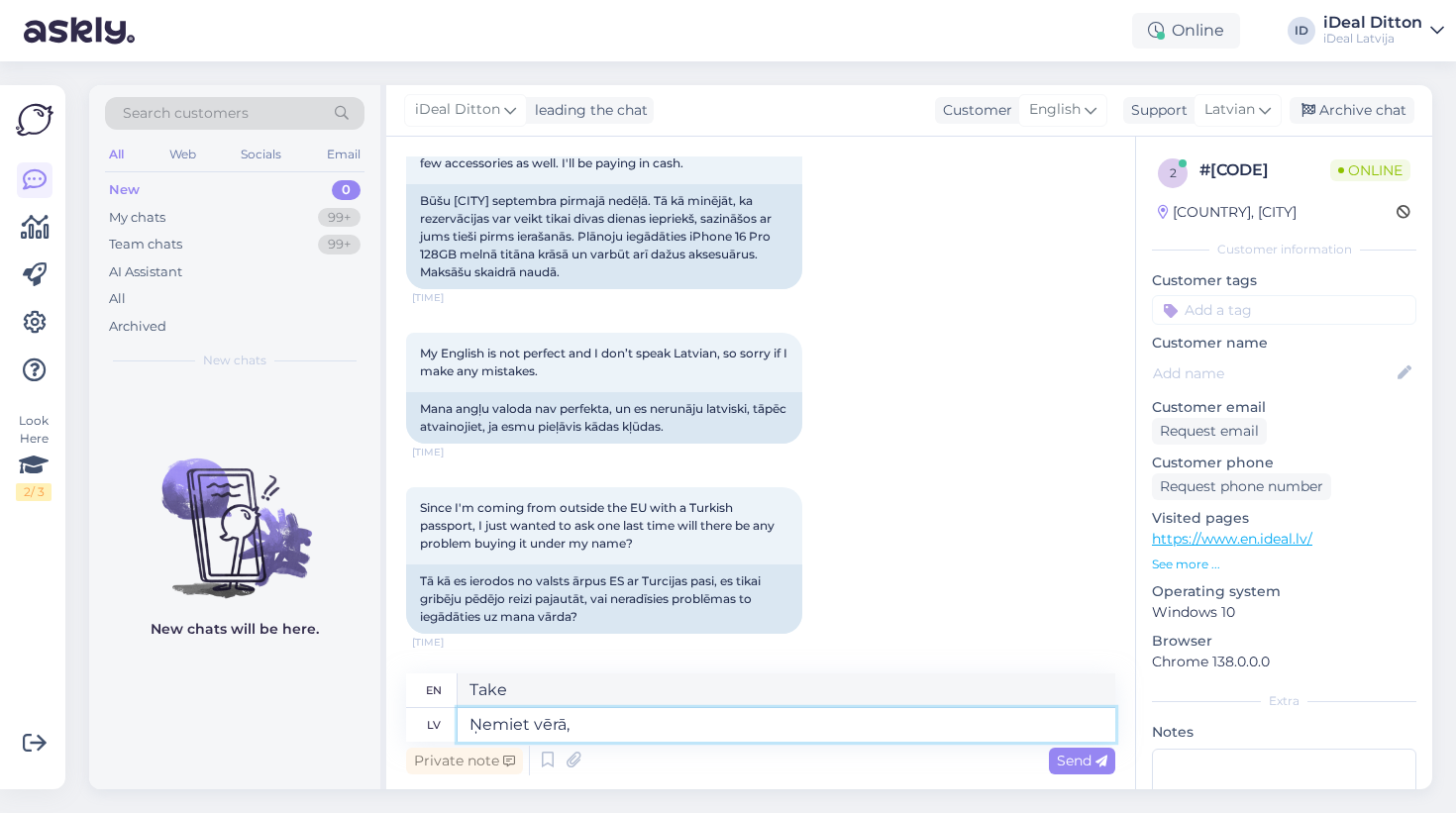 type on "Please note," 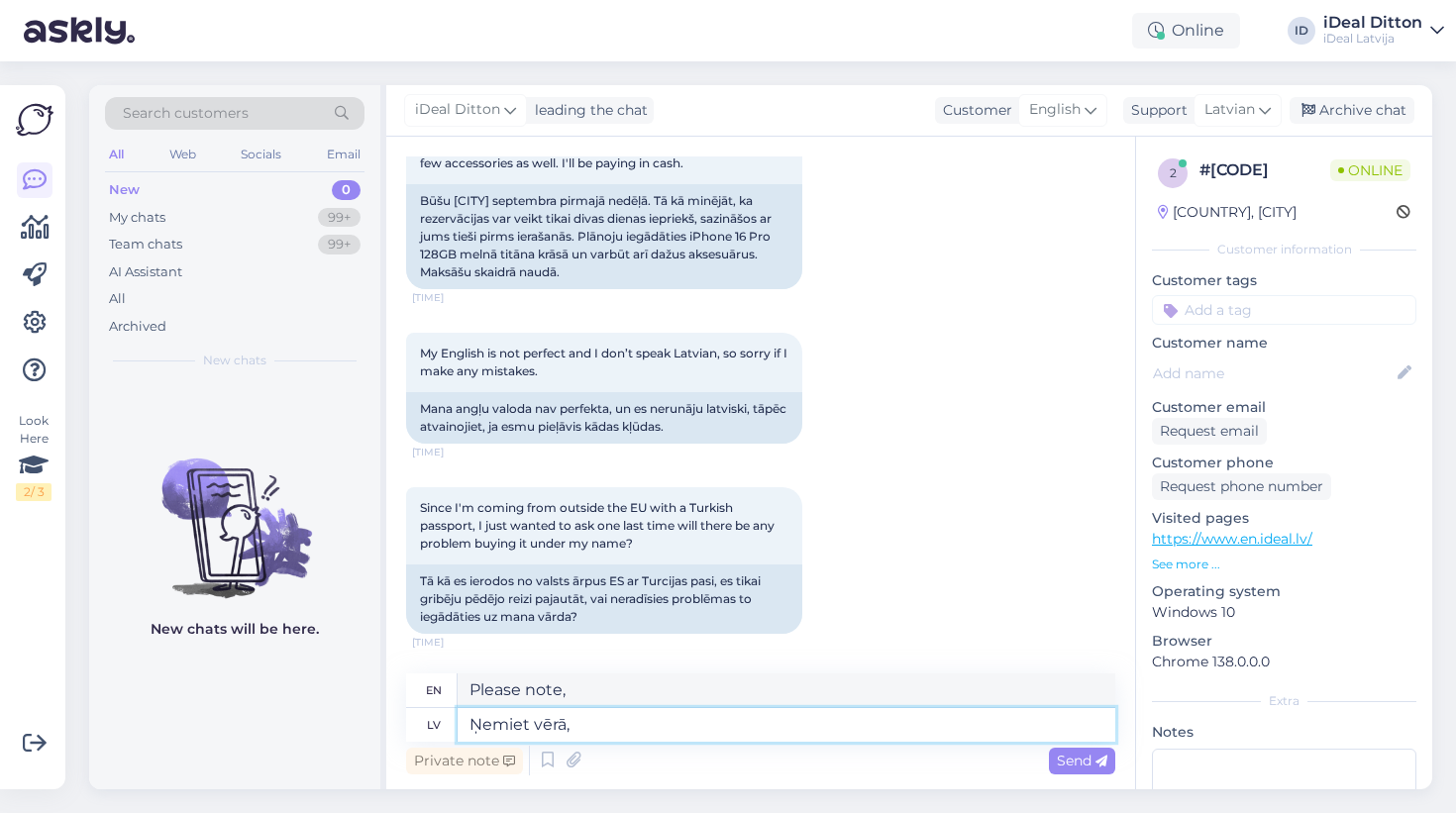 type on "Ņemiet vērā, k" 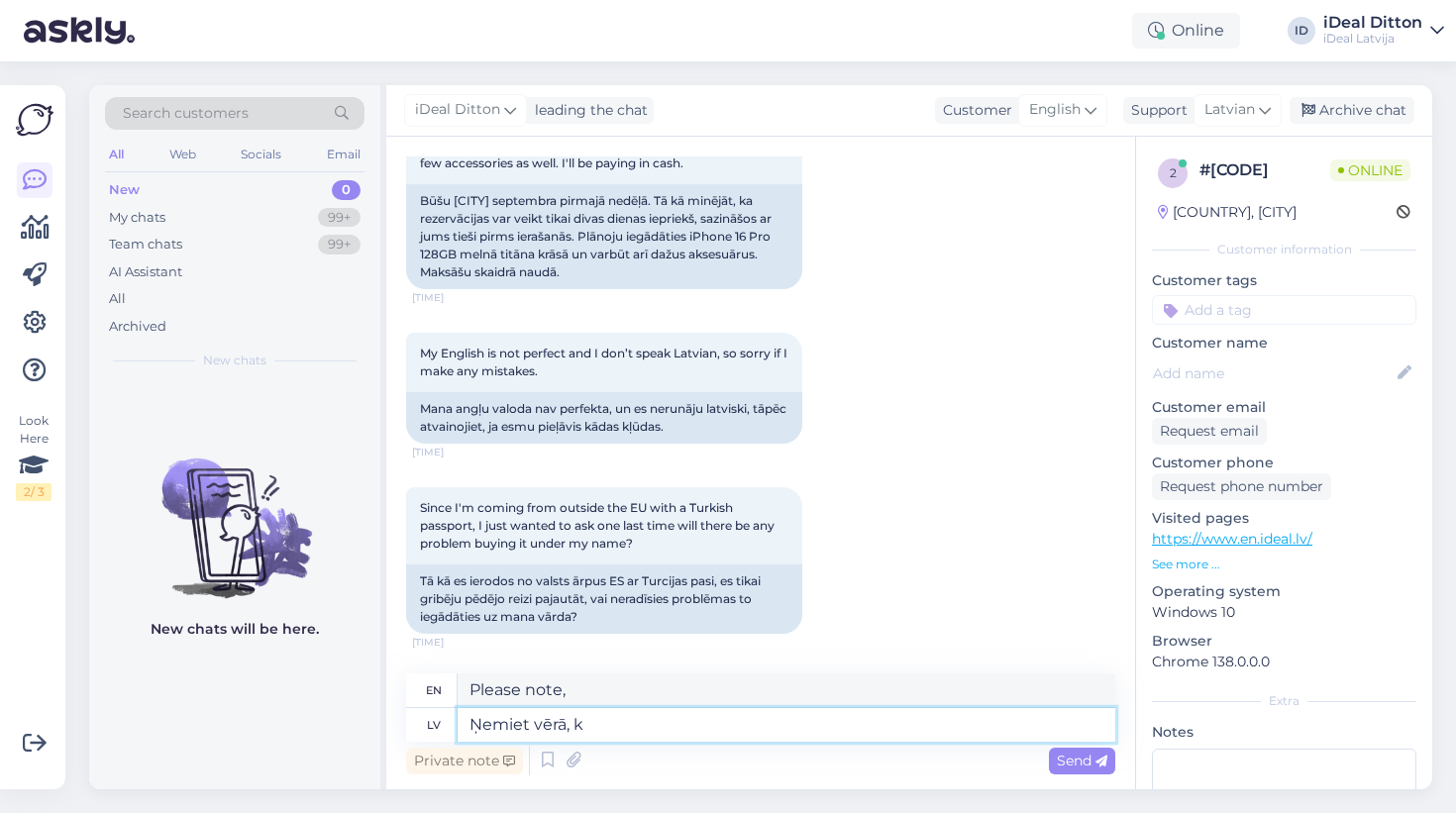 type on "Note that" 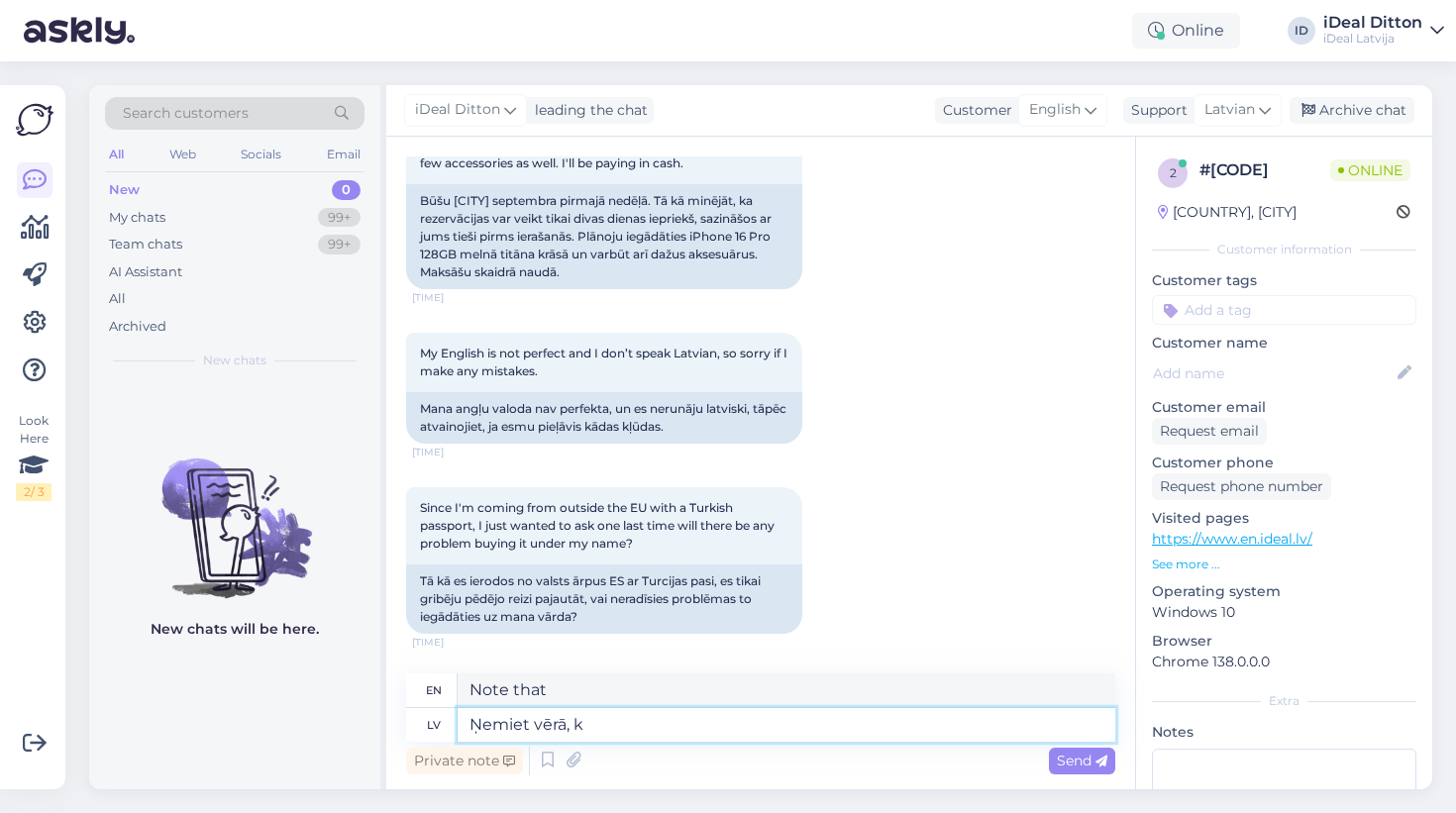 type 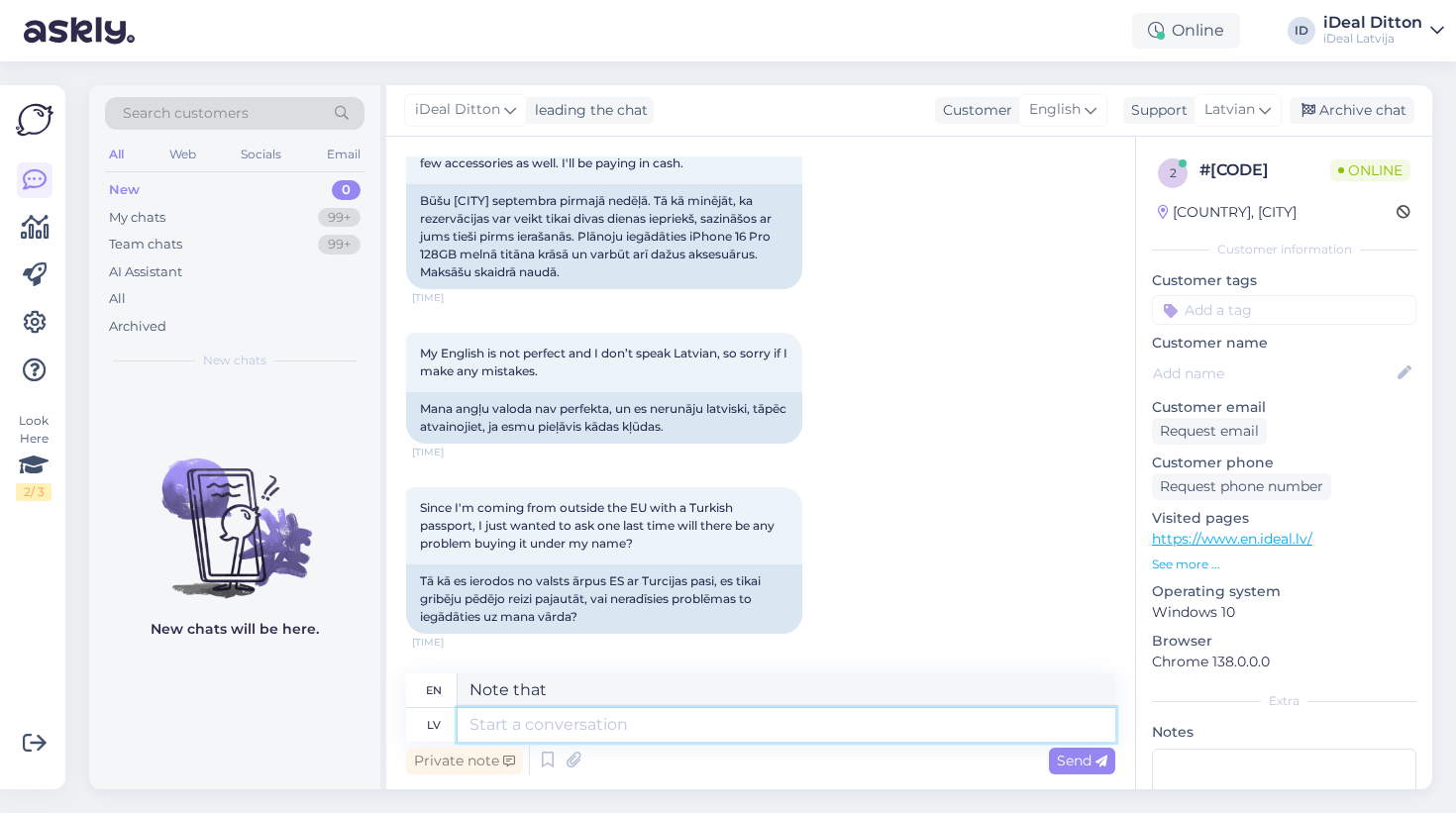 type 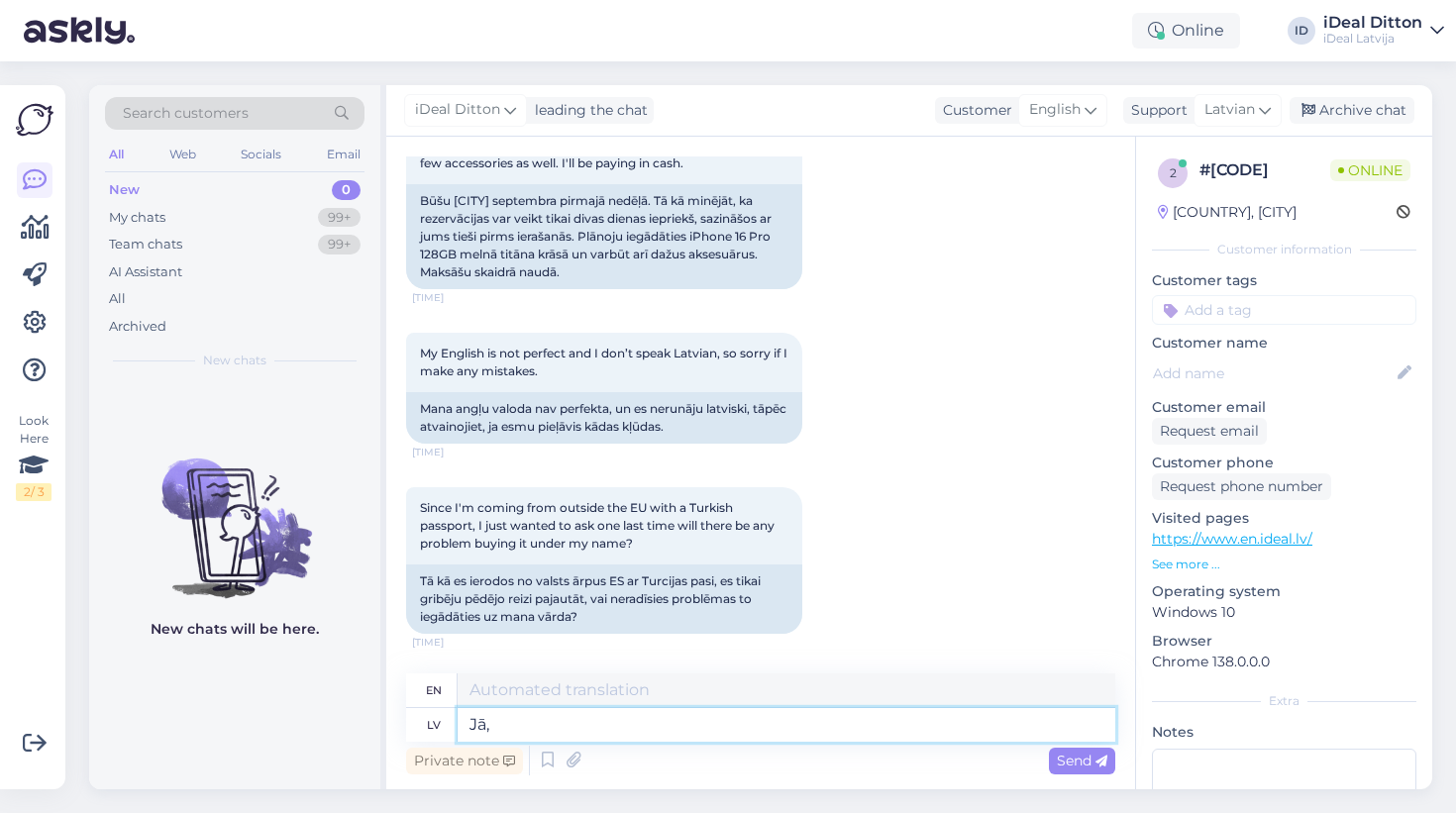 type on "Jā,l" 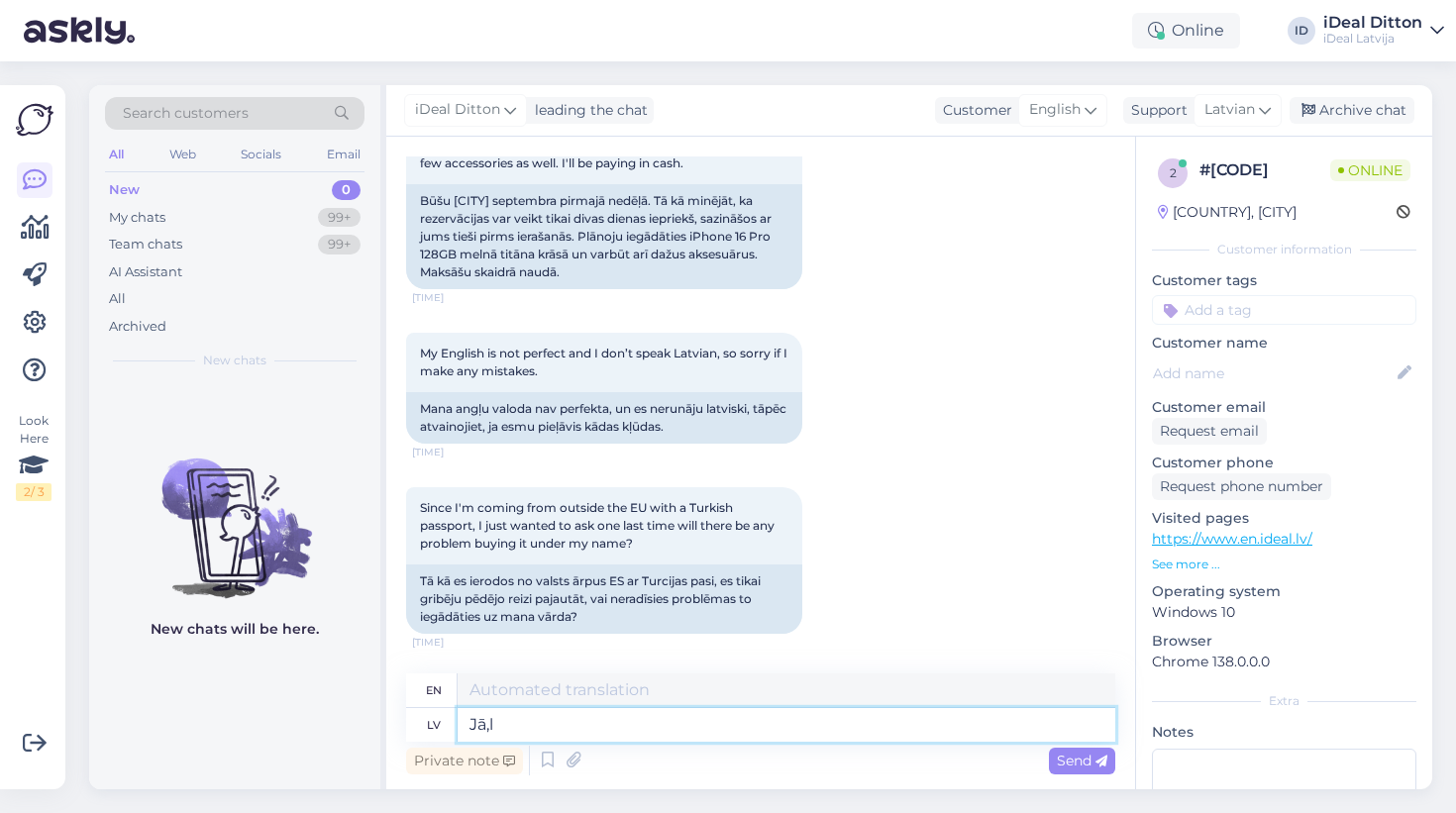 type on "Yes, yes" 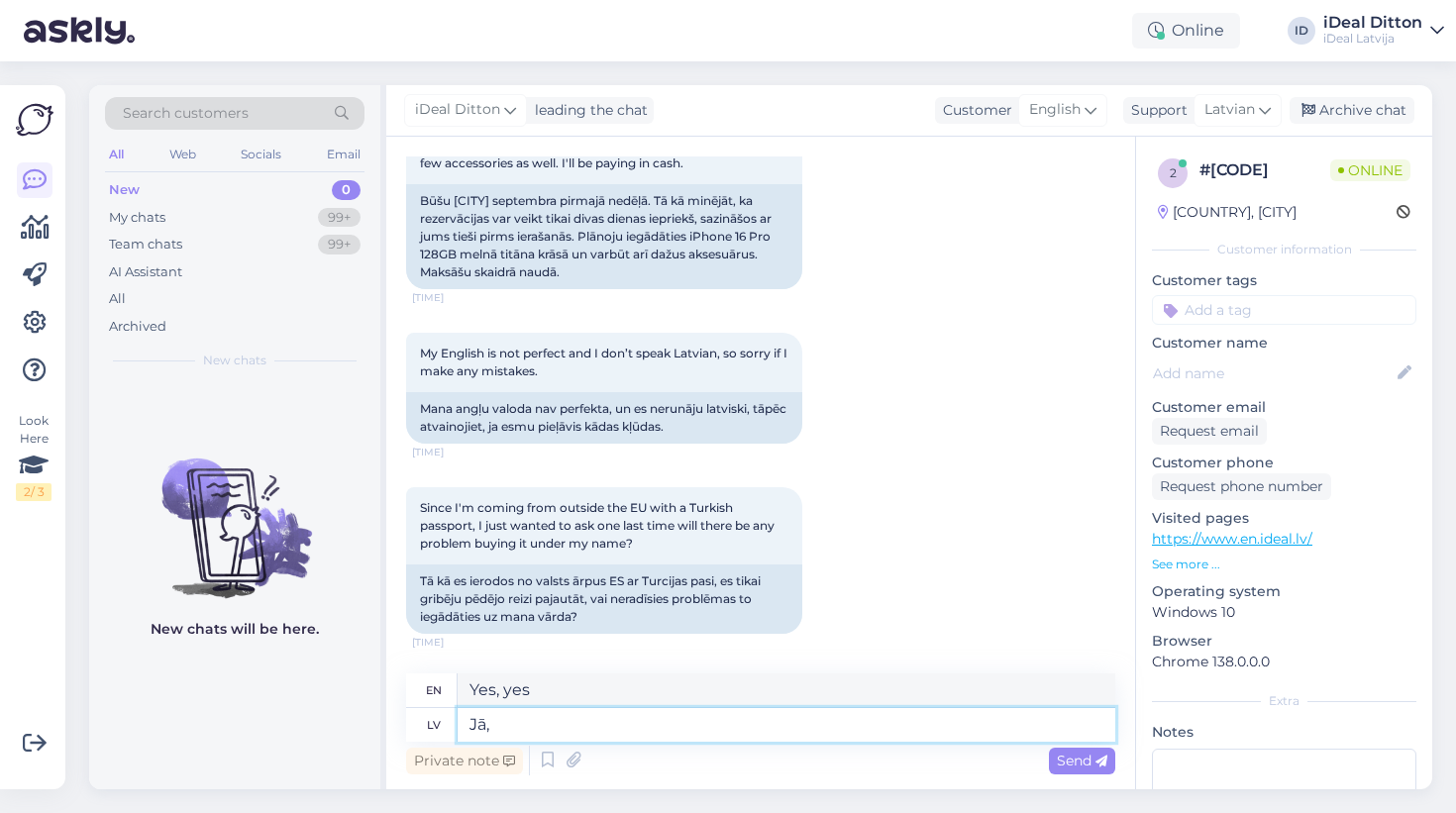 type on "Jā," 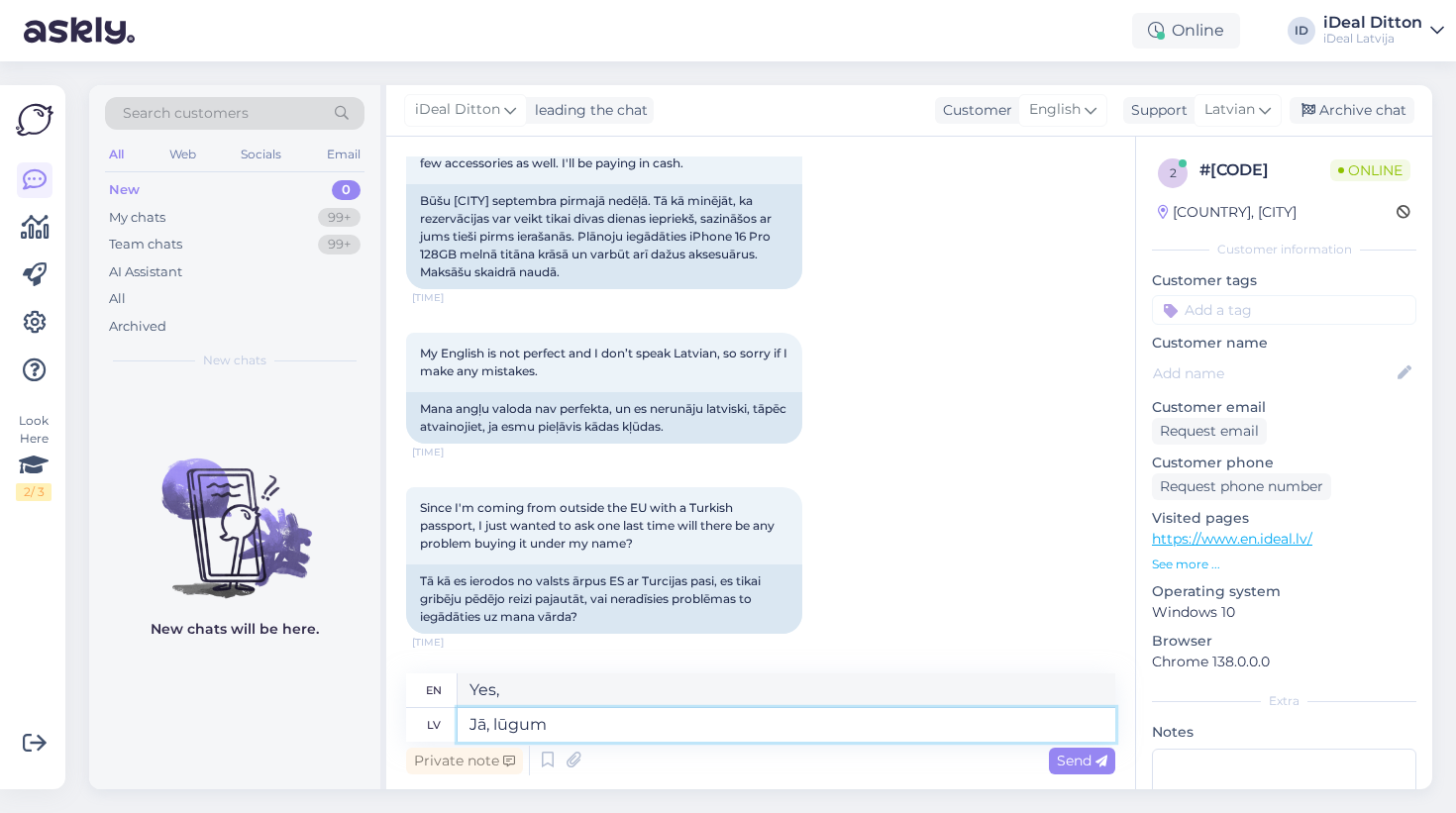 type on "Jā, lūgums" 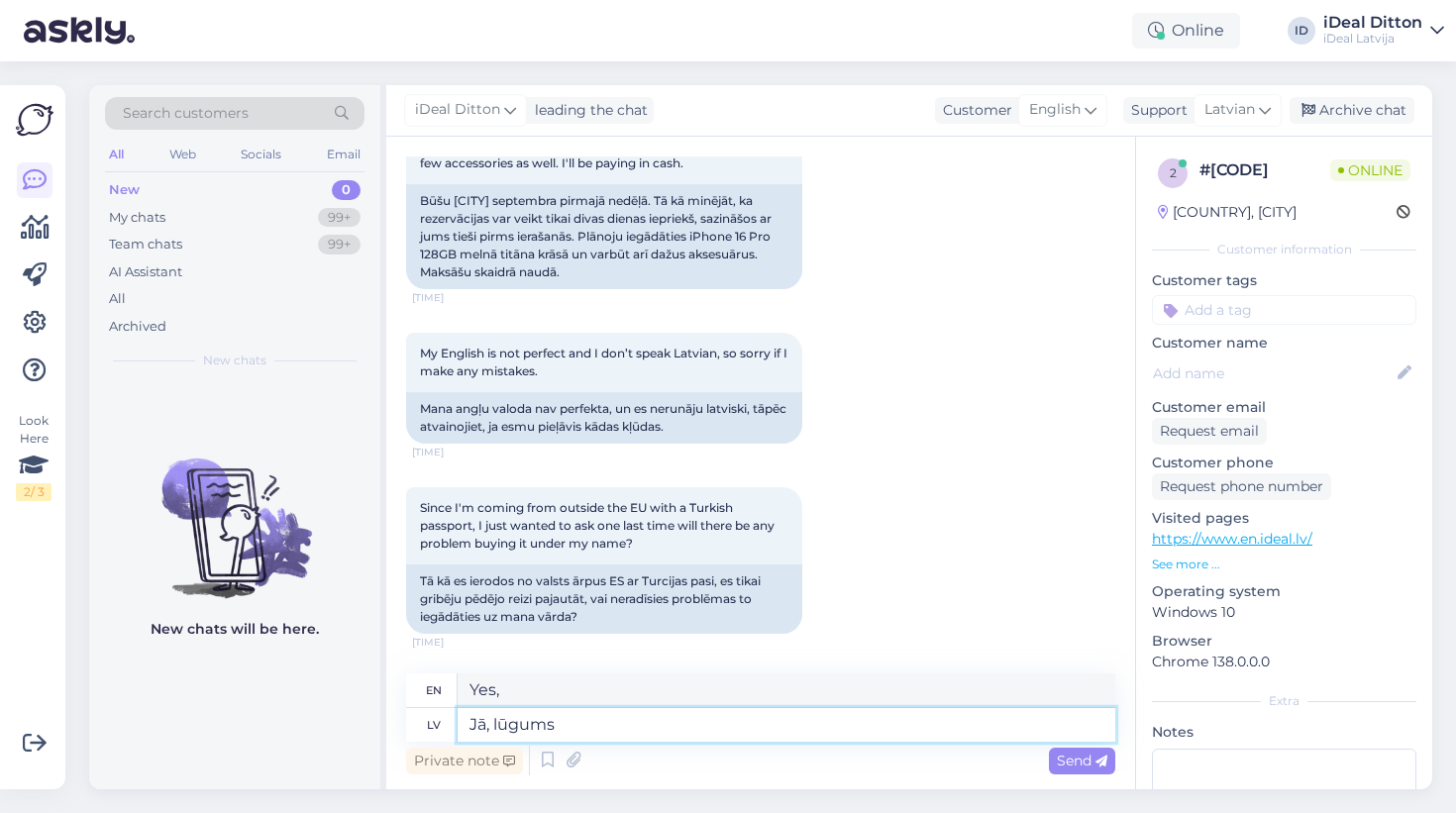 type on "Yes, please." 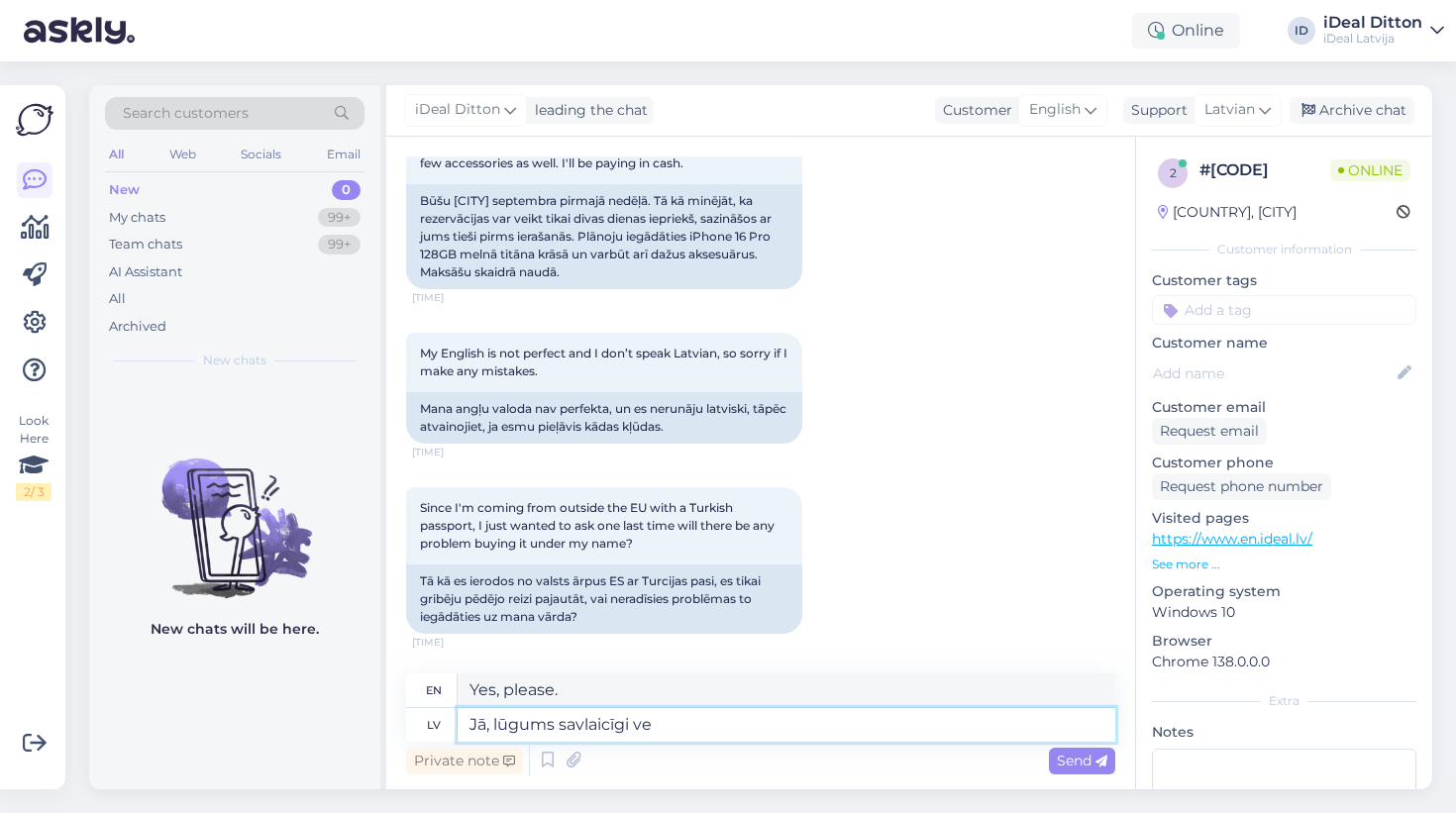 type on "Jā, lūgums savlaicīgi vei" 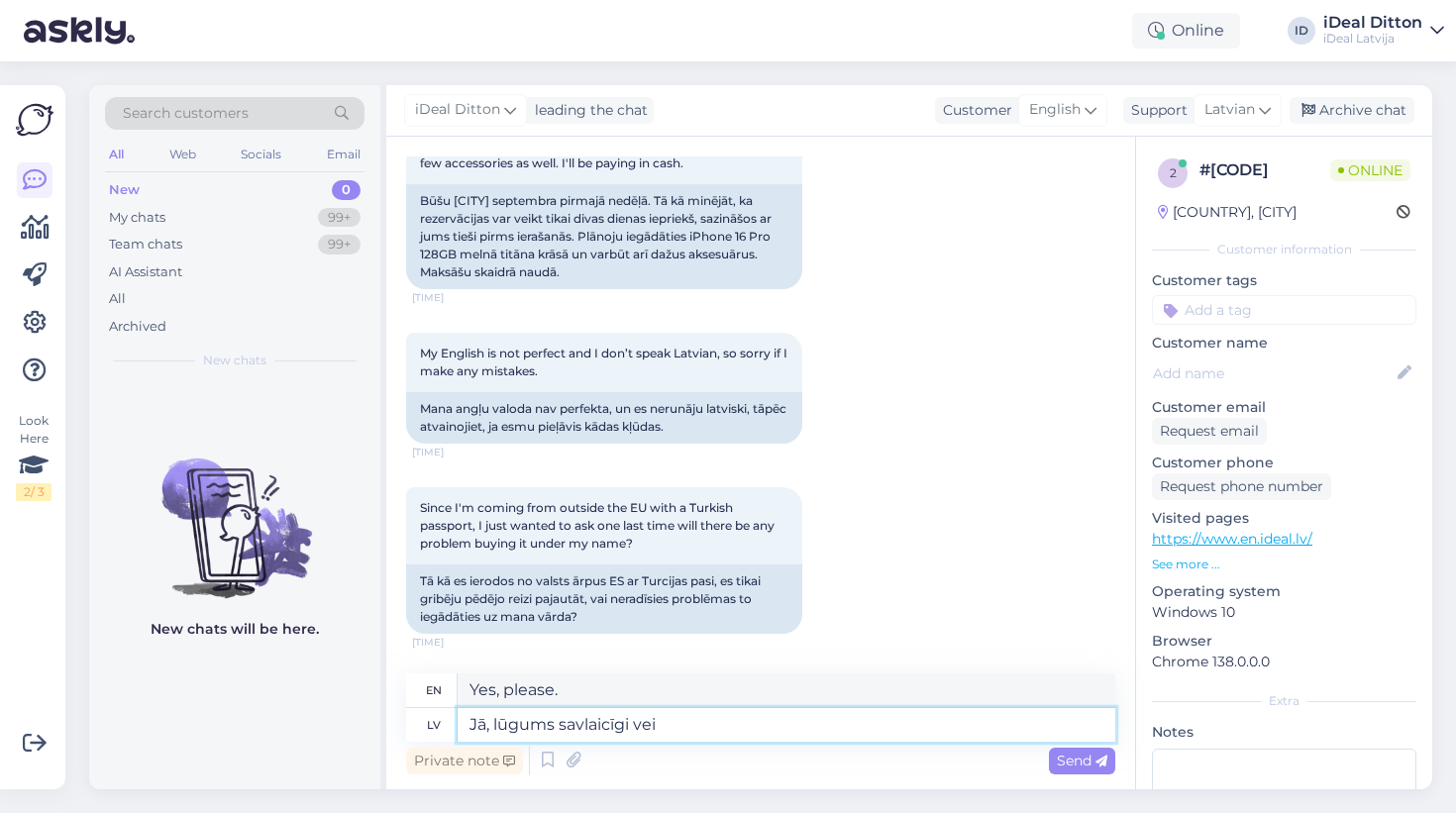type on "Yes, please be on time." 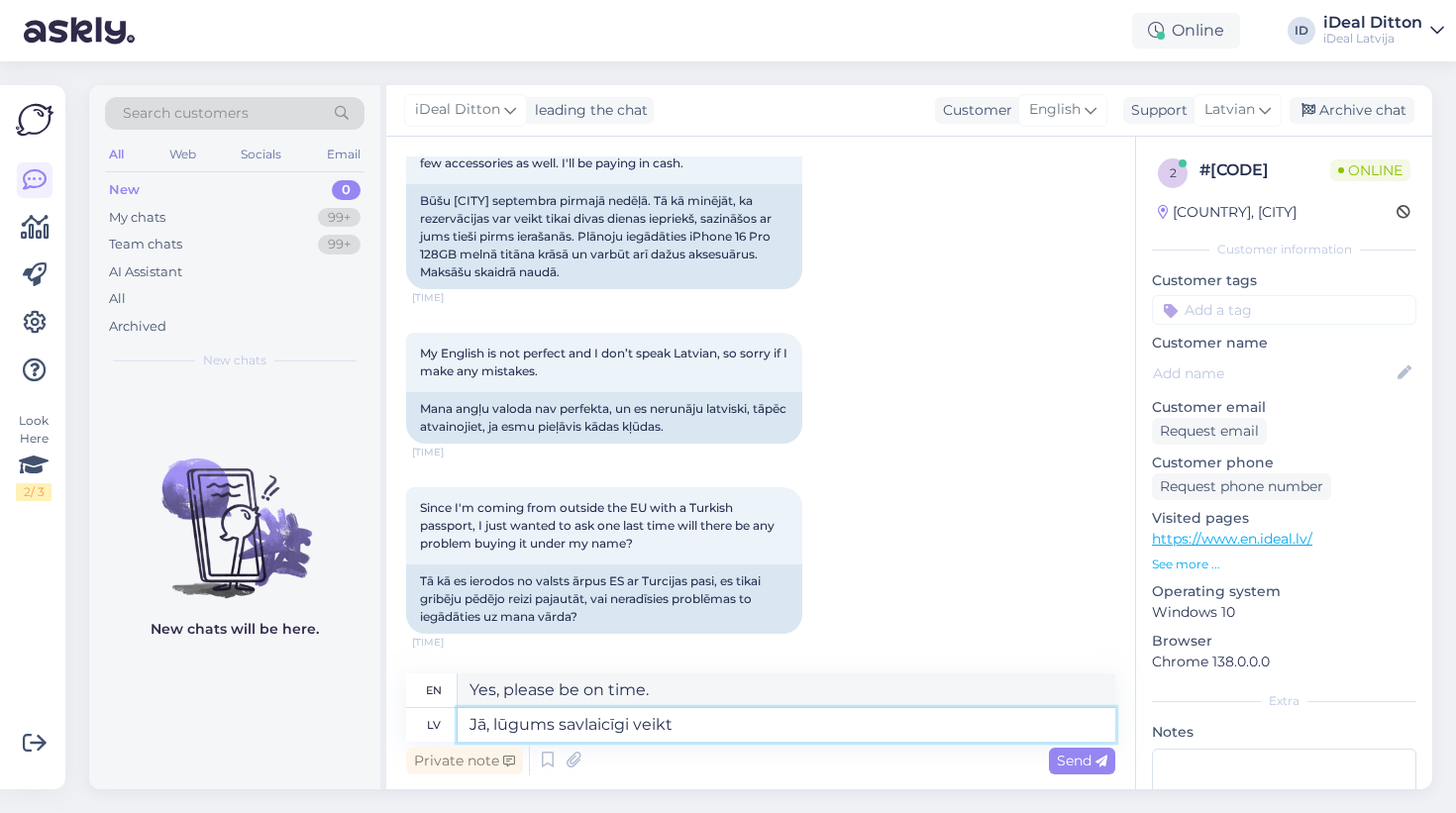 type on "Jā, lūgums savlaicīgi veikt r" 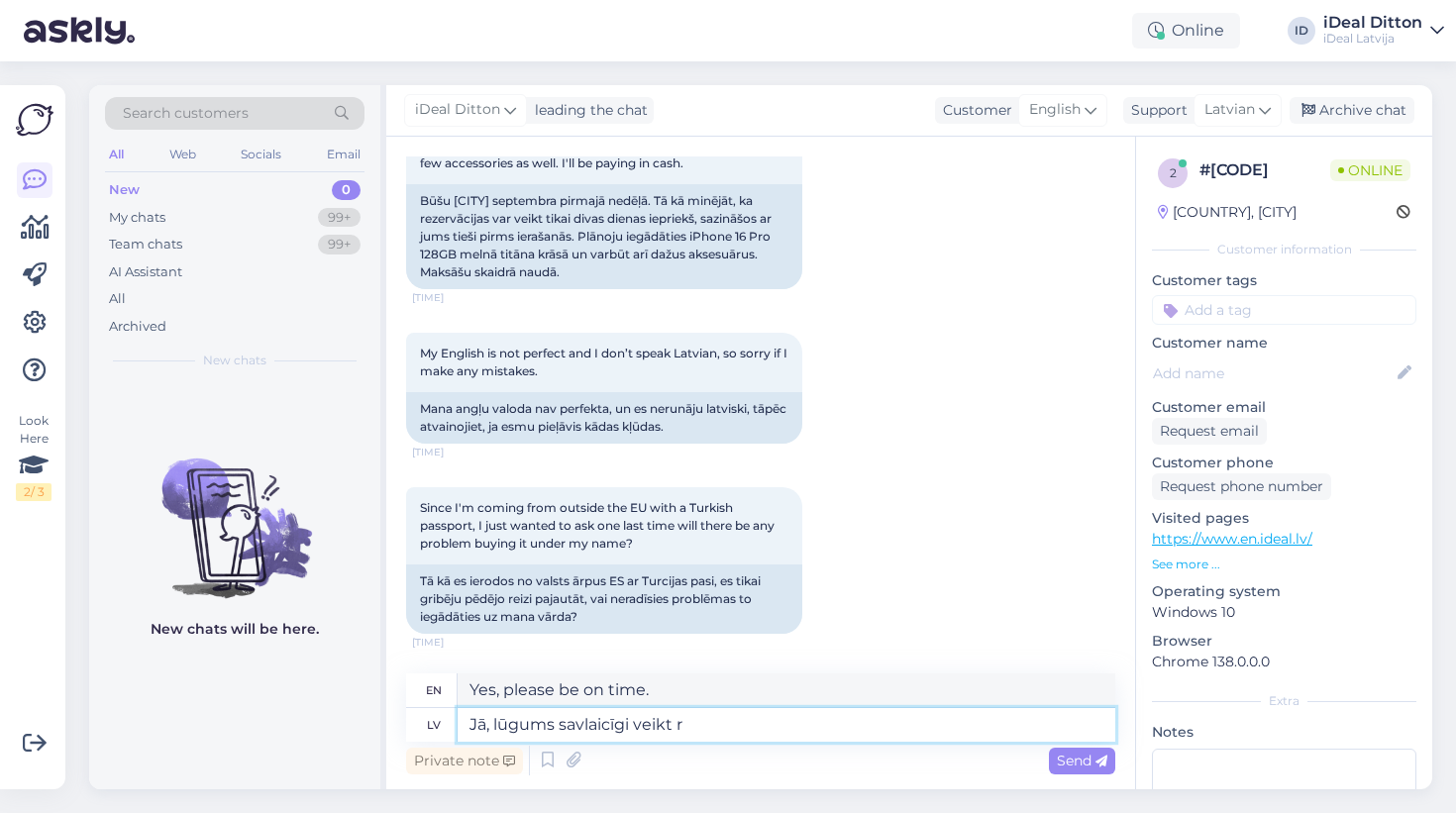 type on "Yes, please do so in a timely manner." 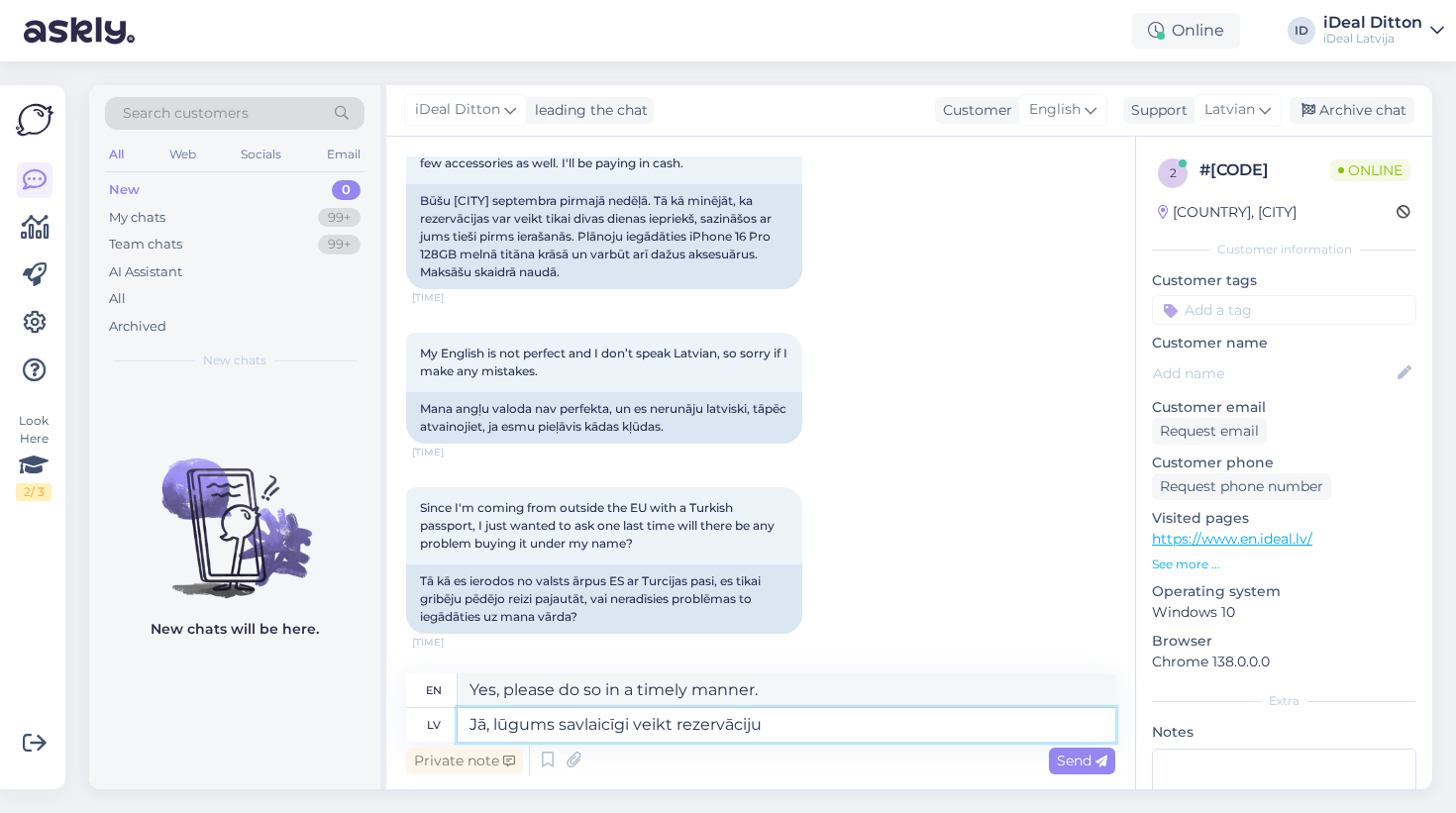 type on "Jā, lūgums savlaicīgi veikt rezervāciju" 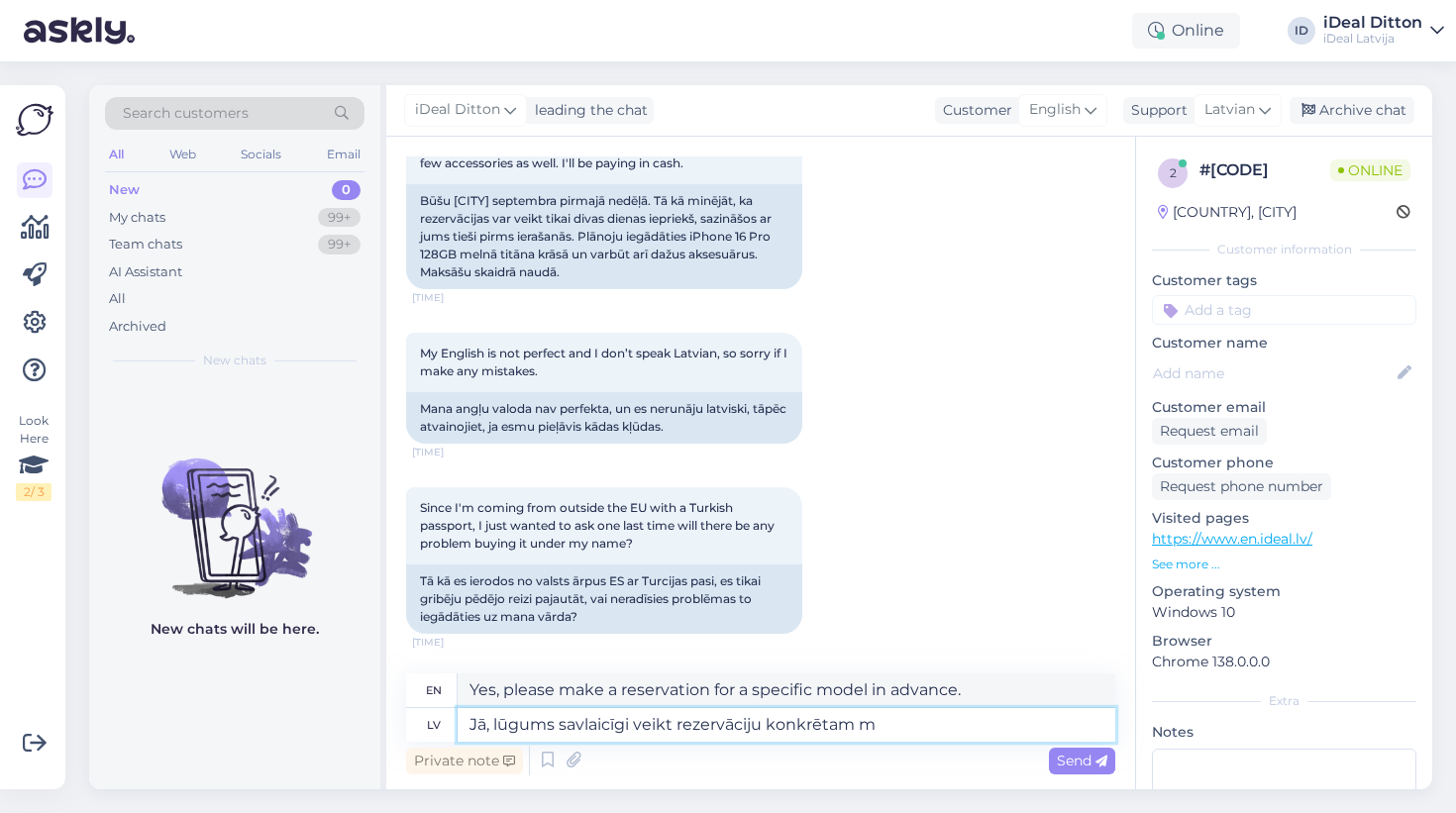 type on "Jā, lūgums savlaicīgi veikt rezervāciju konkrētam mo" 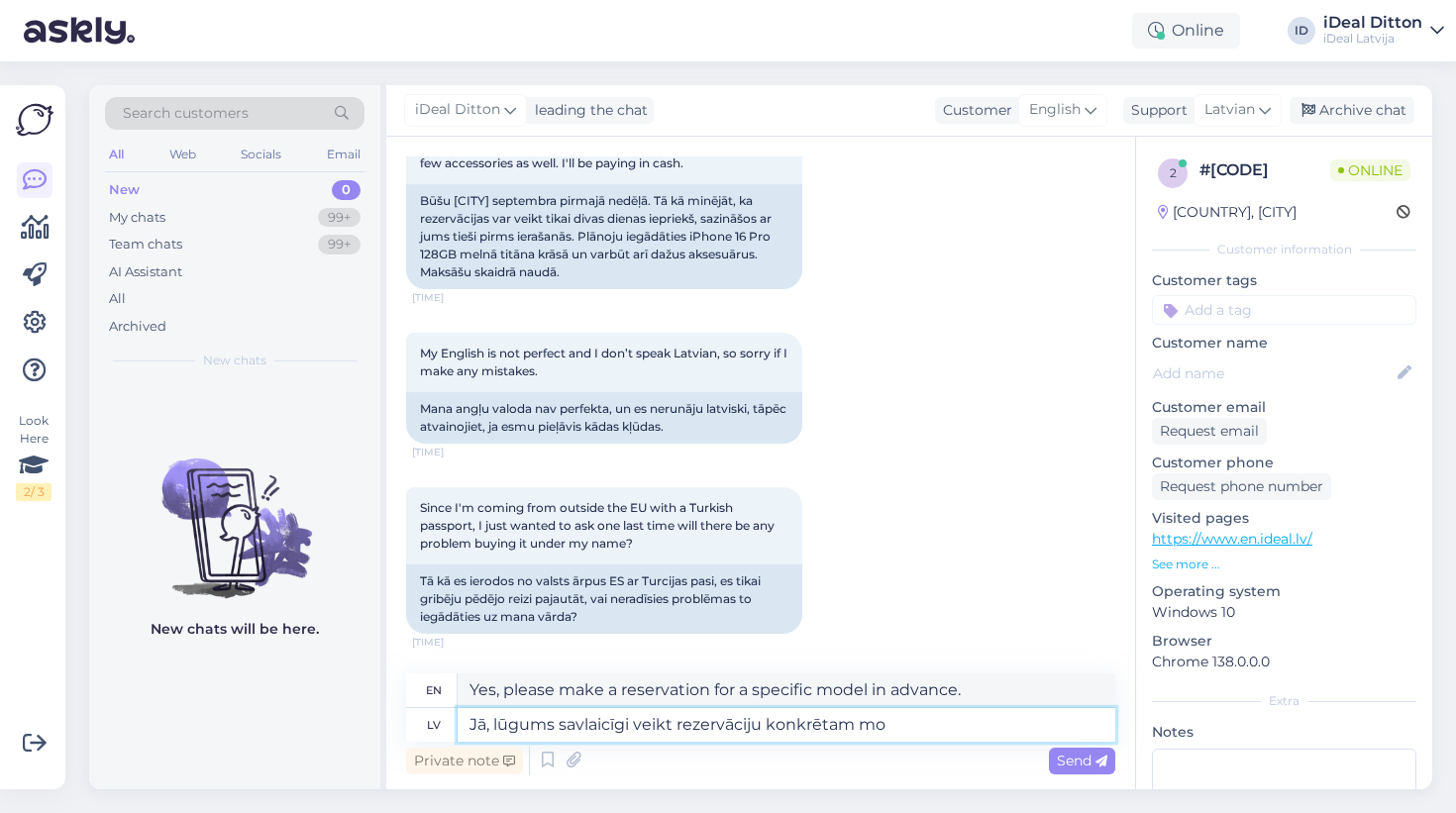 type on "Yes, please make a reservation in advance for a specific" 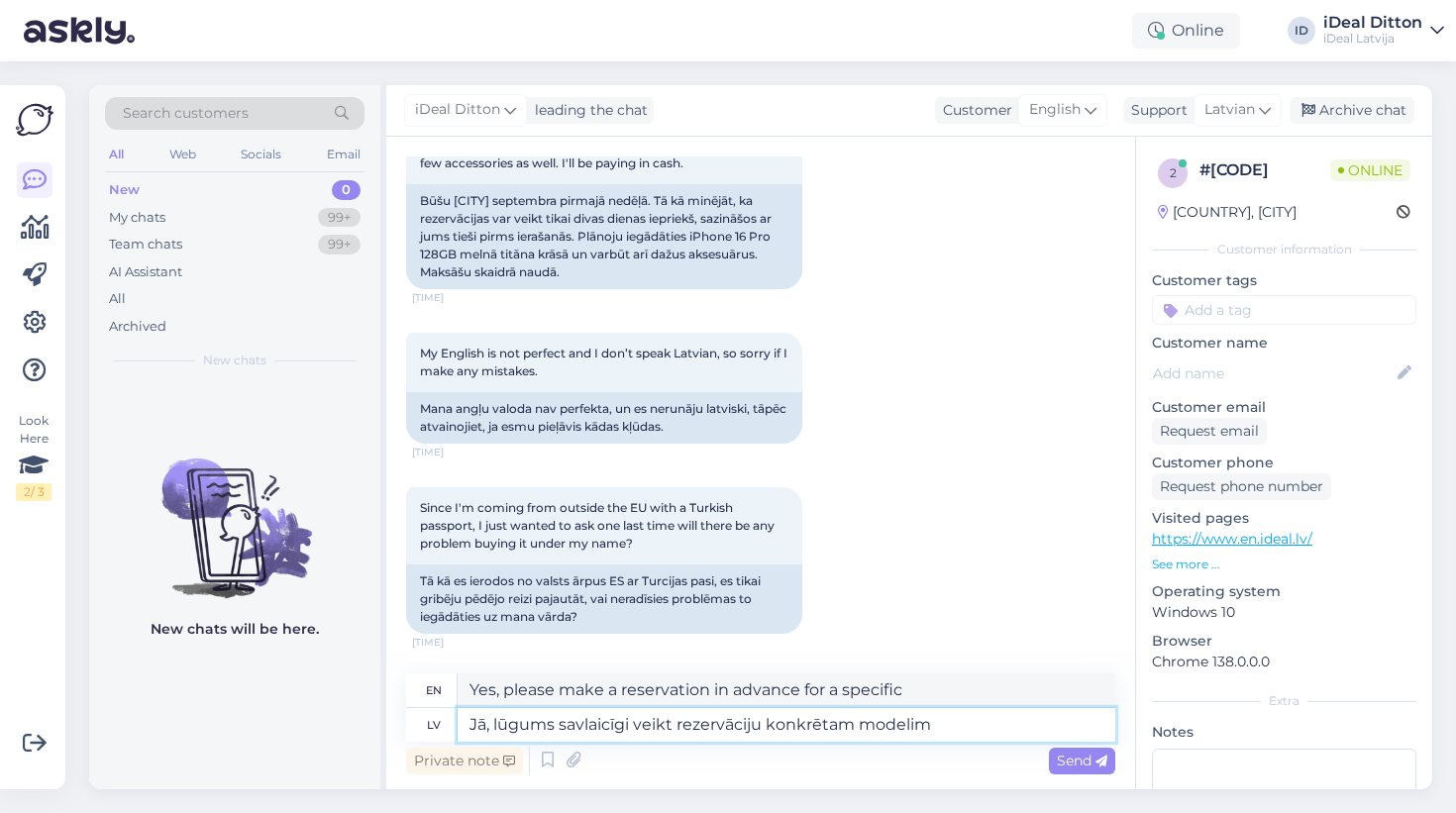type on "Jā, lūgums savlaicīgi veikt rezervāciju konkrētam modelim!" 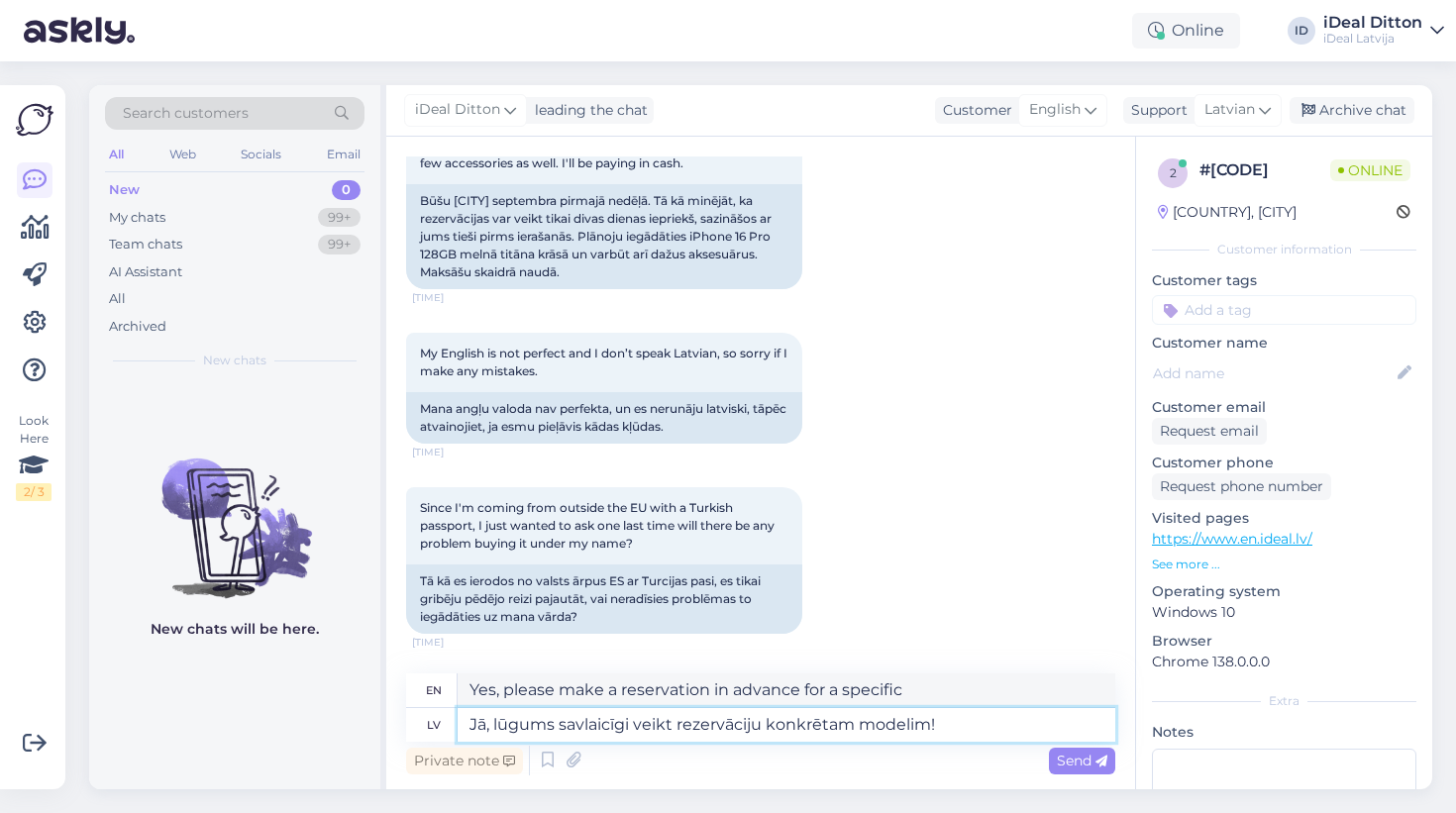 type on "Yes, please make a reservation for a specific model in advance!" 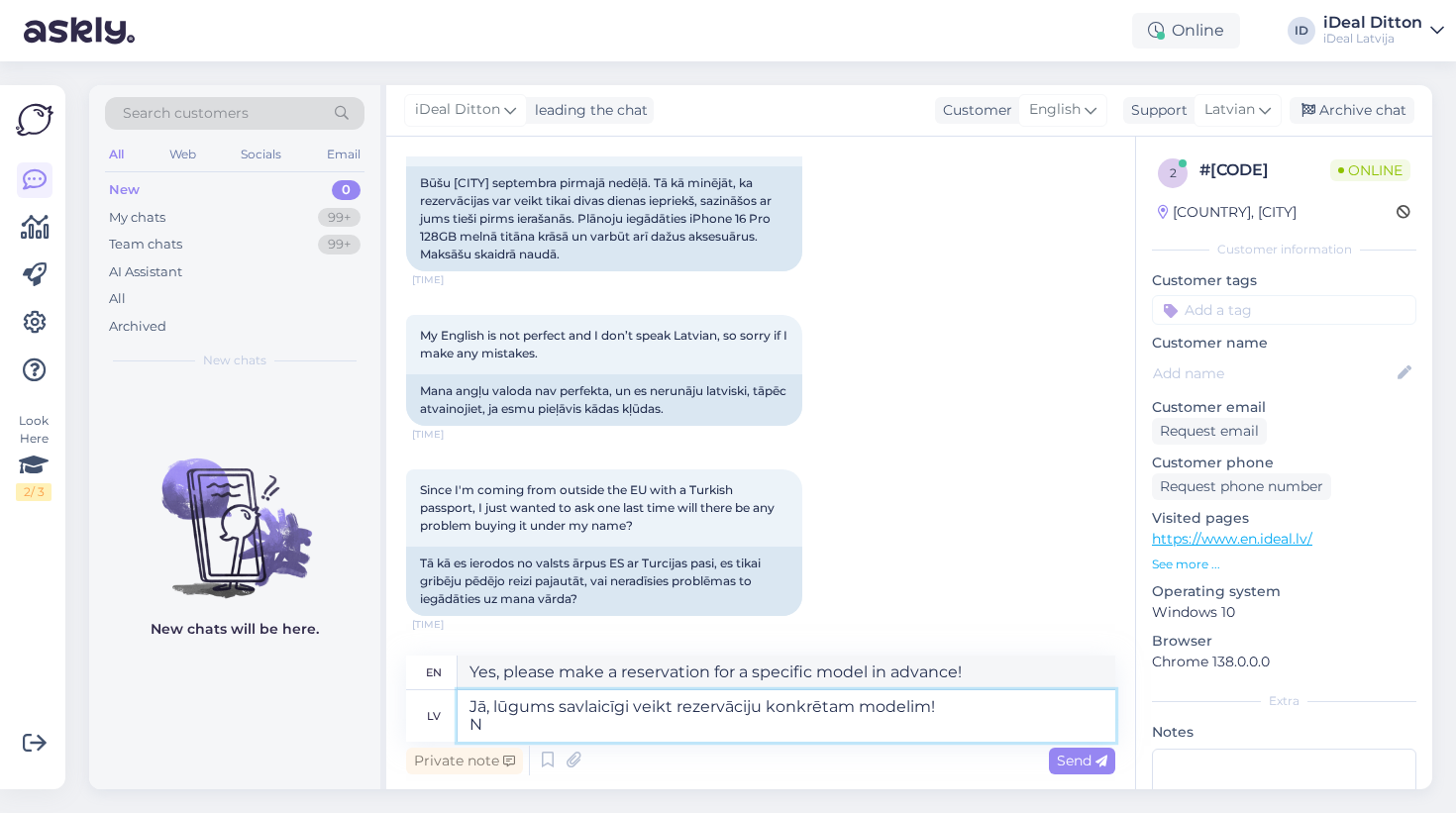 scroll, scrollTop: 1289, scrollLeft: 0, axis: vertical 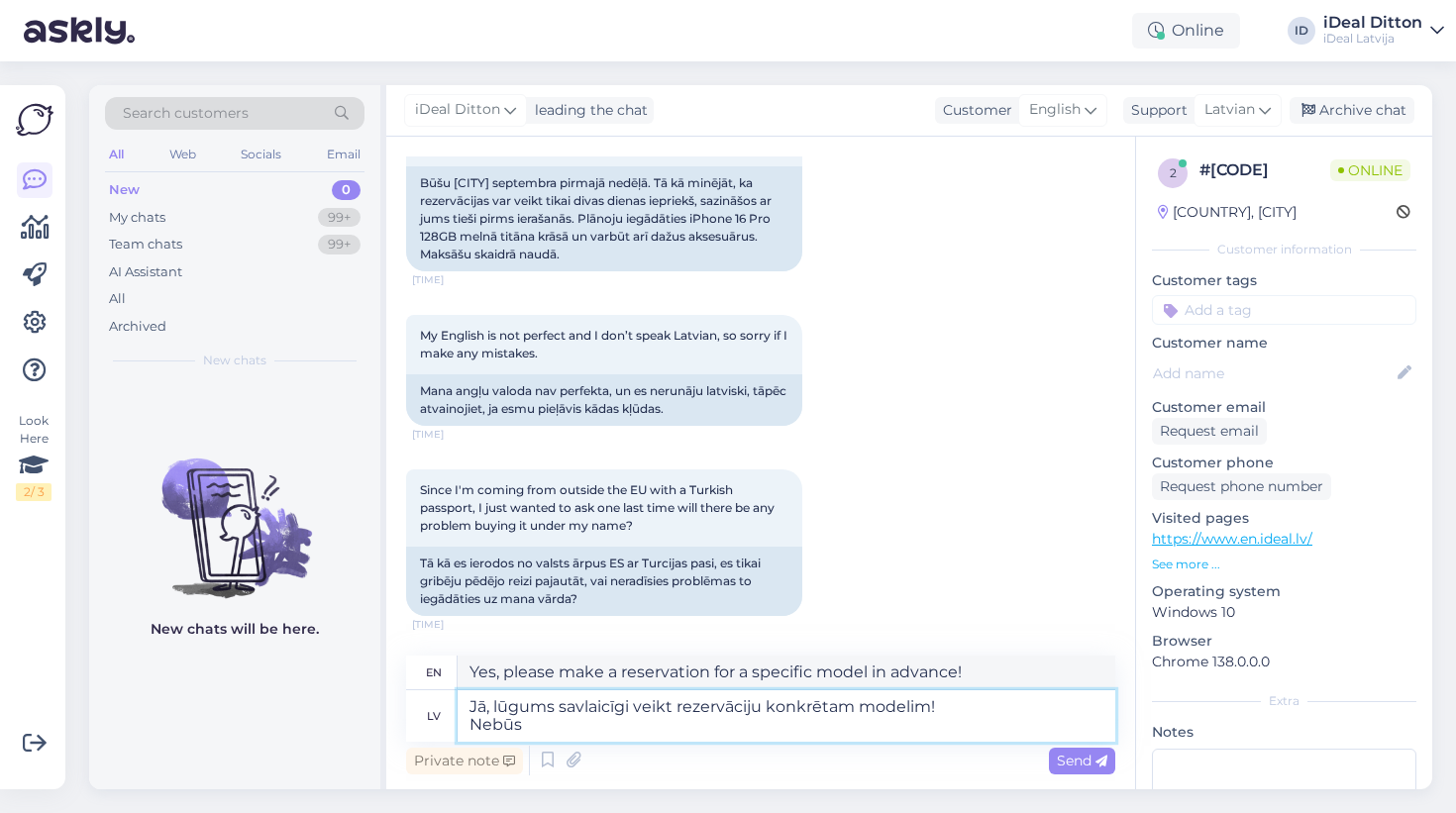 type on "Jā, lūgums savlaicīgi veikt rezervāciju konkrētam modelim!
Nebūs n" 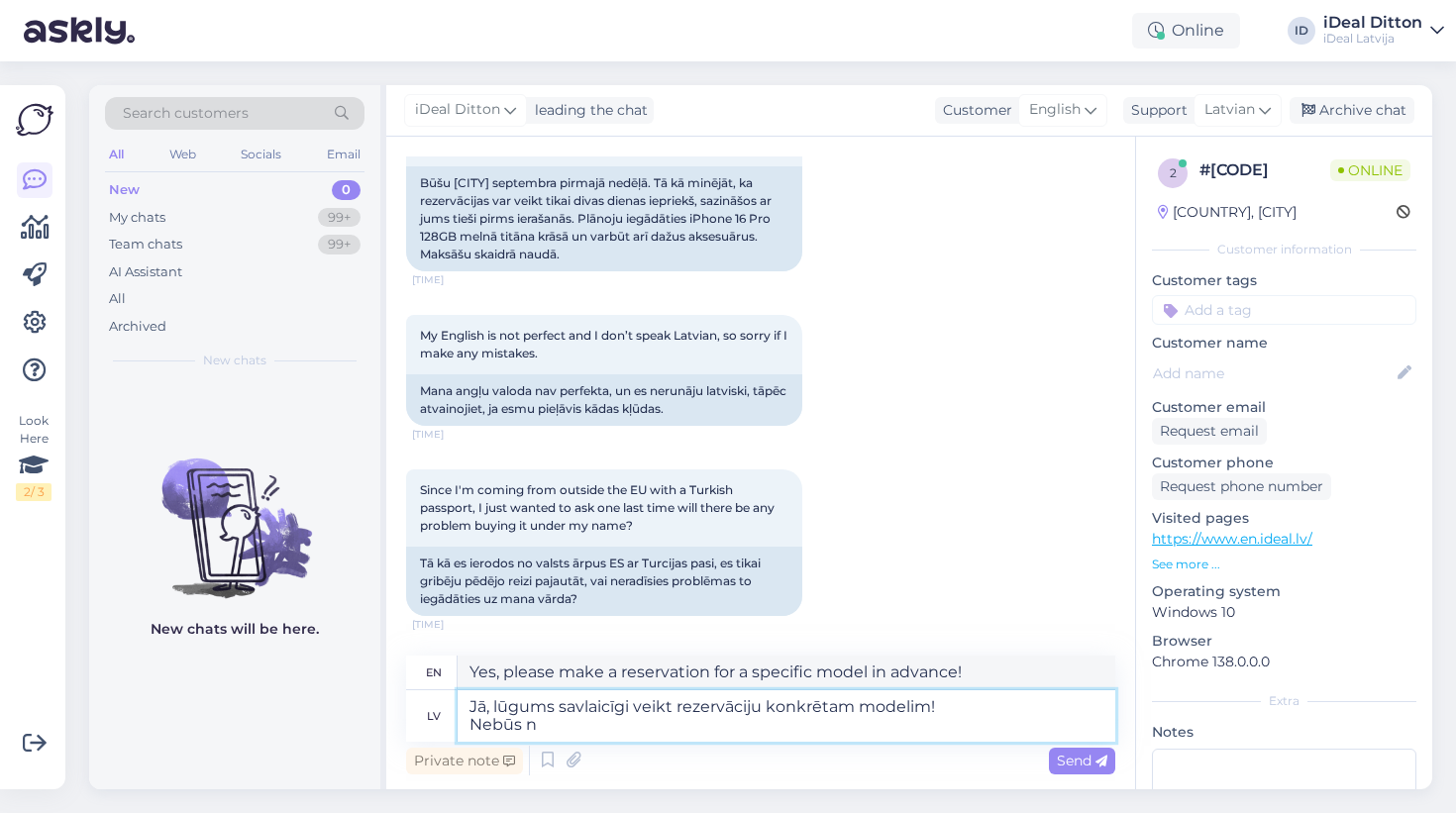 type on "Yes, please make a reservation for a specific model in time!
Will not be available" 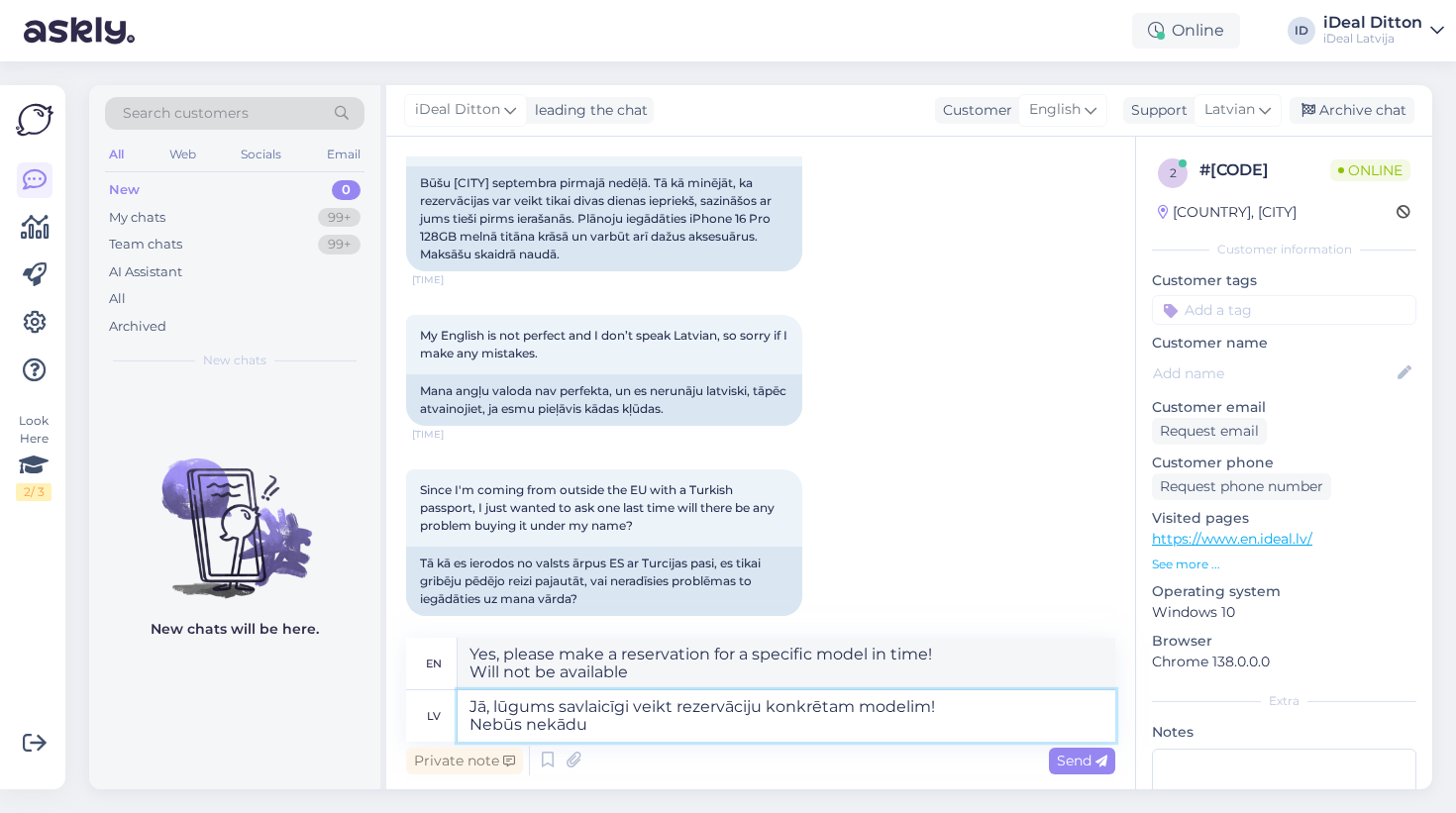 type on "Jā, lūgums savlaicīgi veikt rezervāciju konkrētam modelim!
Nebūs nekādu p" 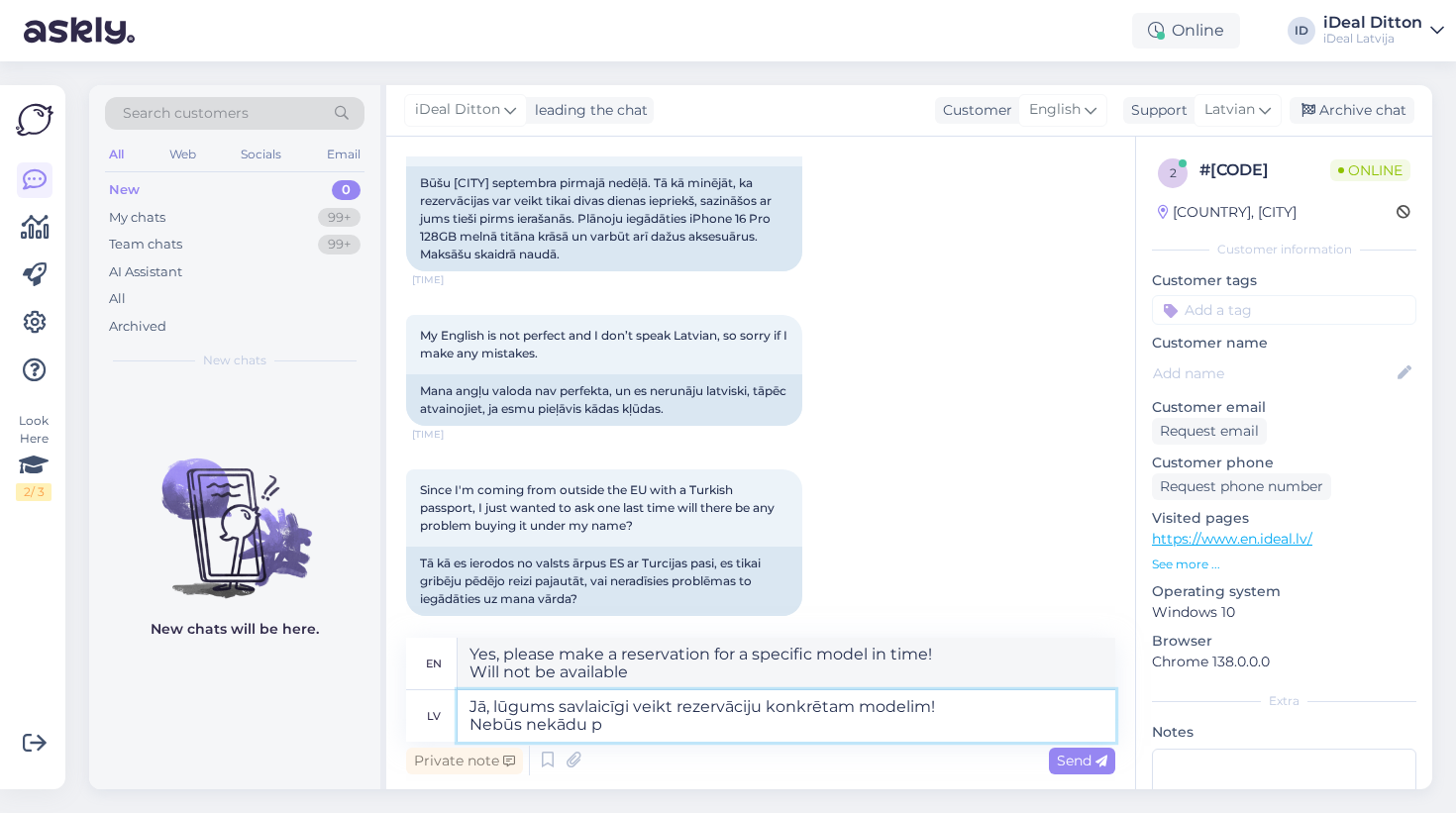 type on "Yes, please make a reservation for a specific model in time!
There will be no" 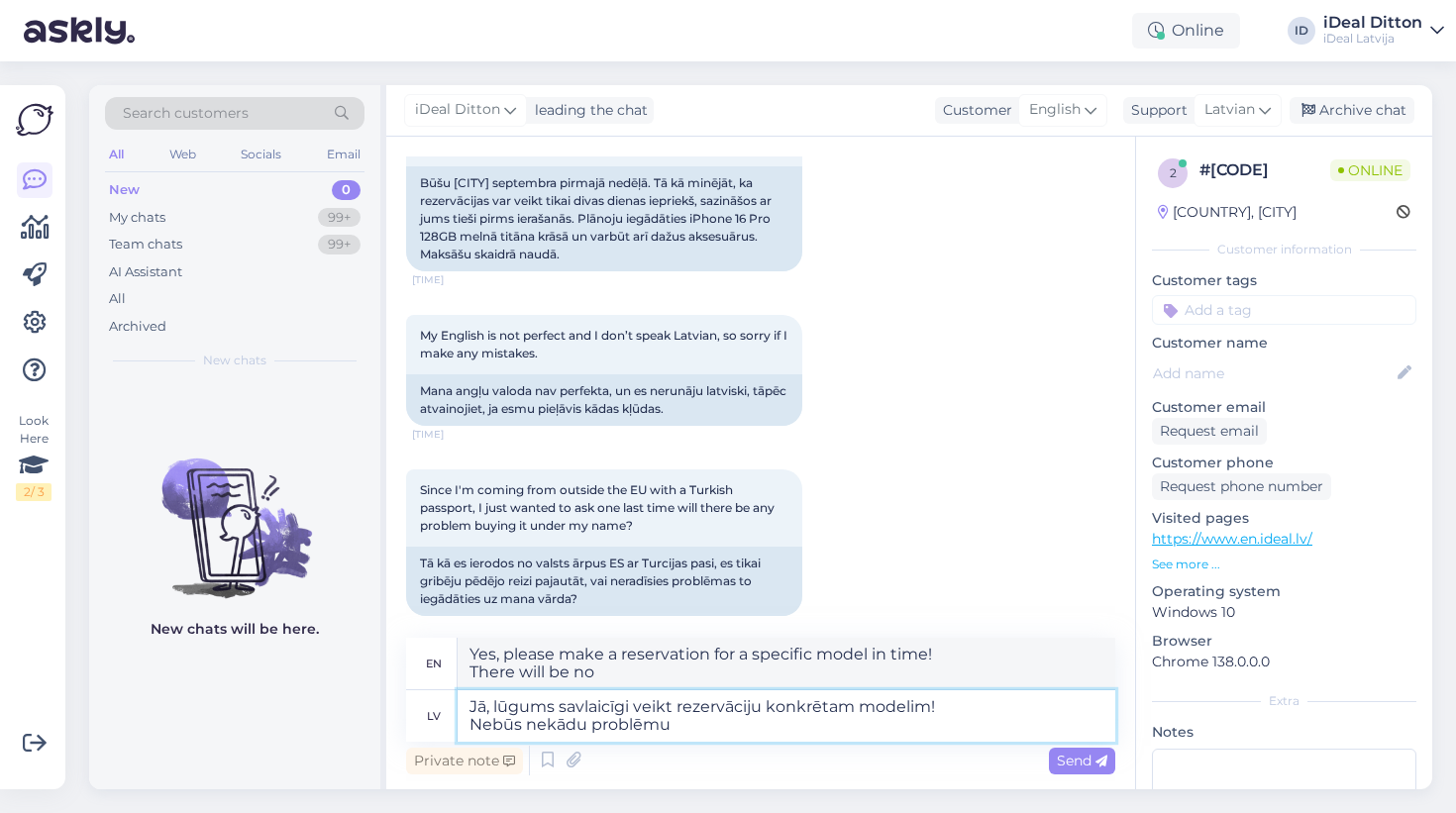 type on "Jā, lūgums savlaicīgi veikt rezervāciju konkrētam modelim!
Nebūs nekādu problēmu" 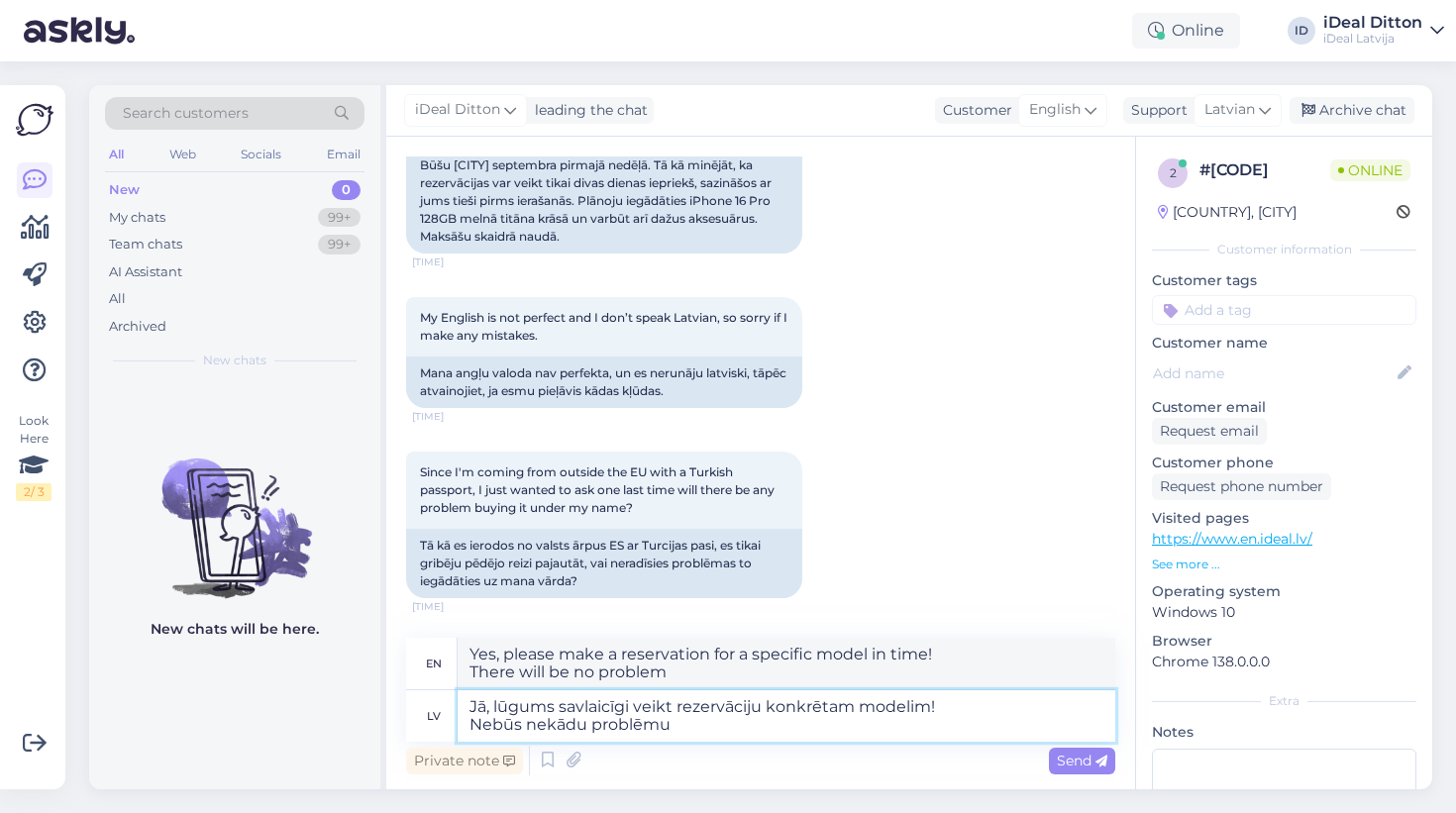 scroll, scrollTop: 1307, scrollLeft: 0, axis: vertical 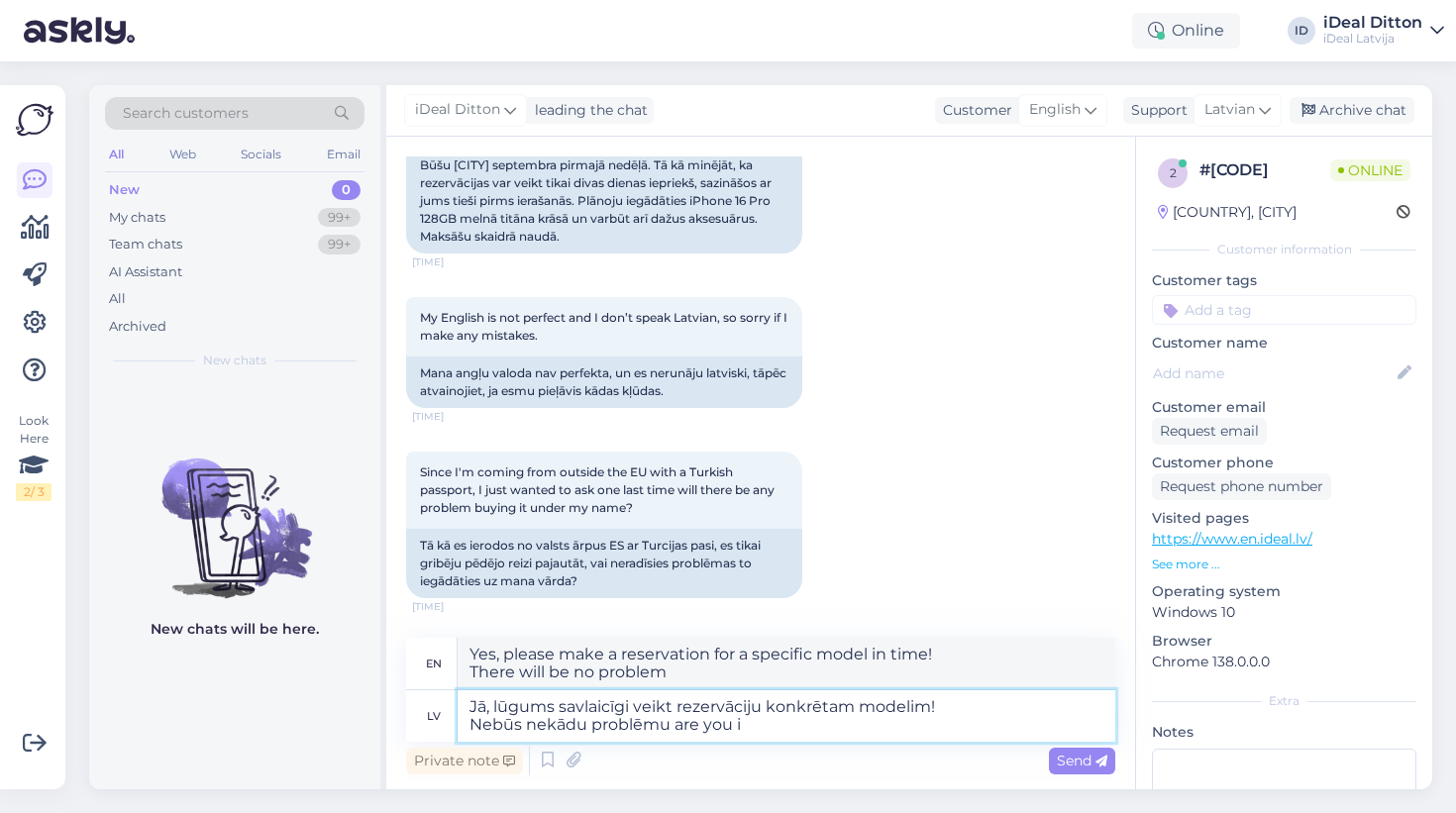 type on "Jā, lūgums savlaicīgi veikt rezervāciju konkrētam modelim!
Nebūs nekādu problēmu are you ie" 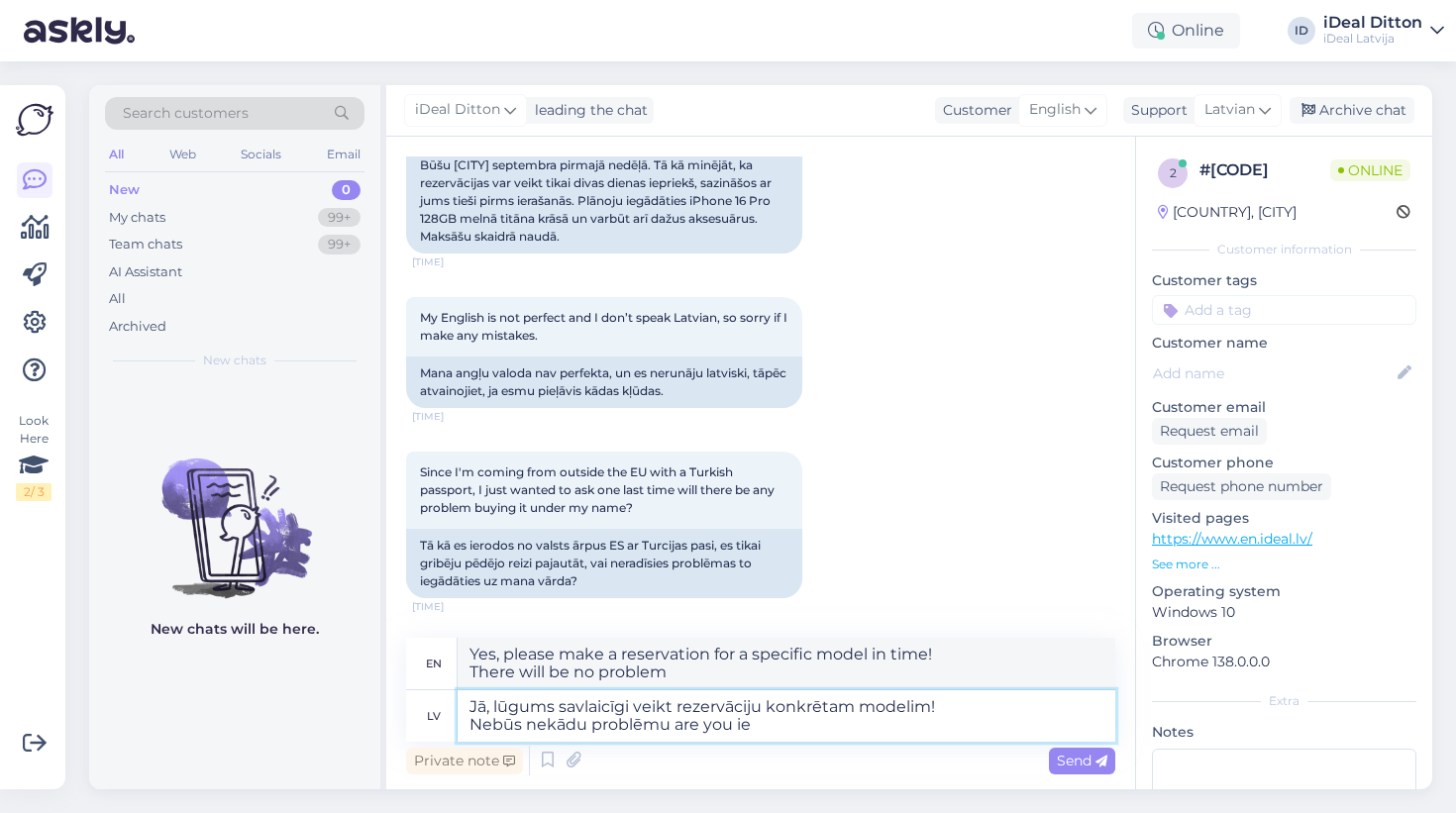 type on "Yes, please make a reservation for a specific model in time!
There will be no problem are you purchasing from us!" 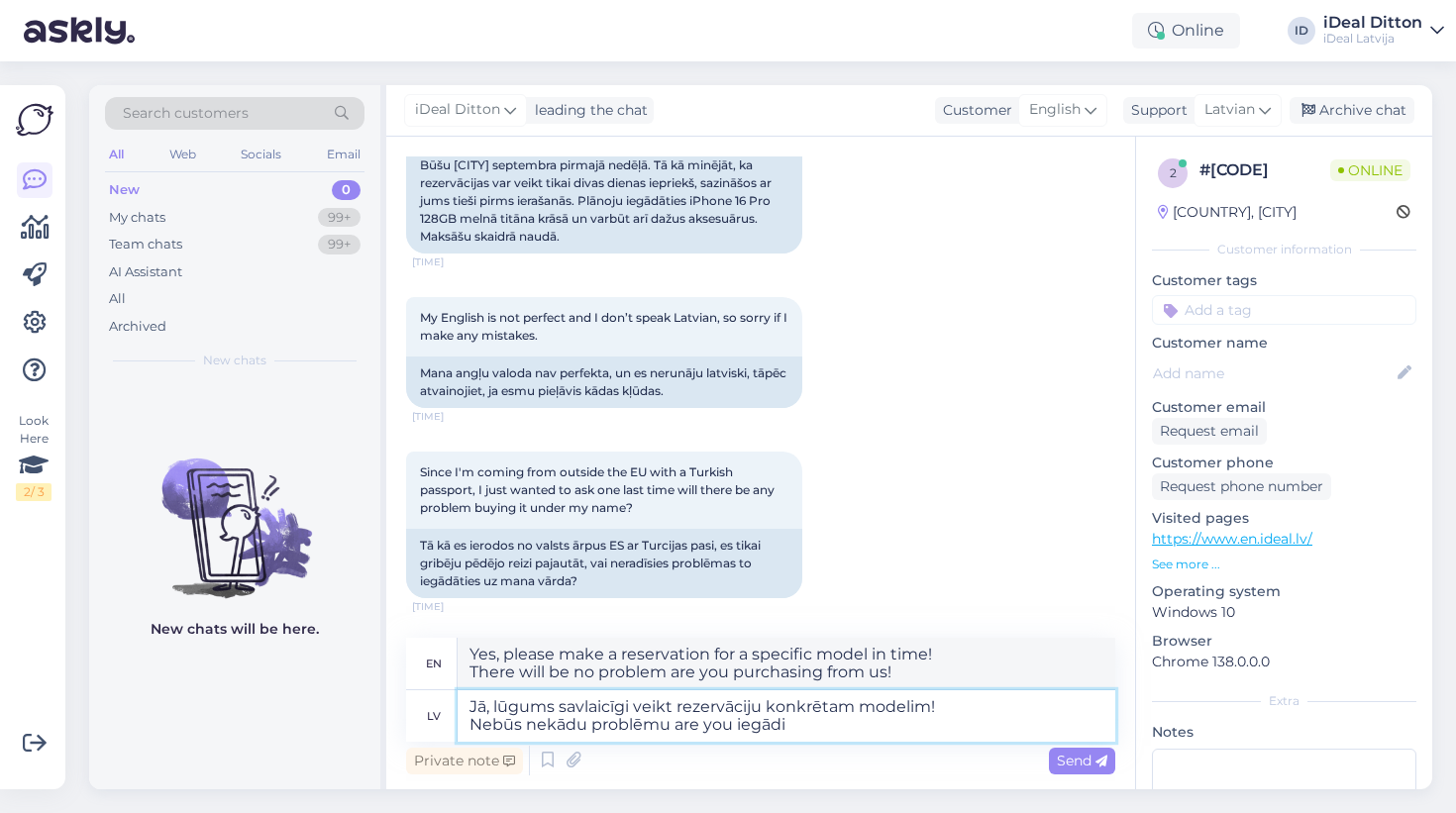 type on "Jā, lūgums savlaicīgi veikt rezervāciju konkrētam modelim!
Nebūs nekādu problēmu are you iegādi u" 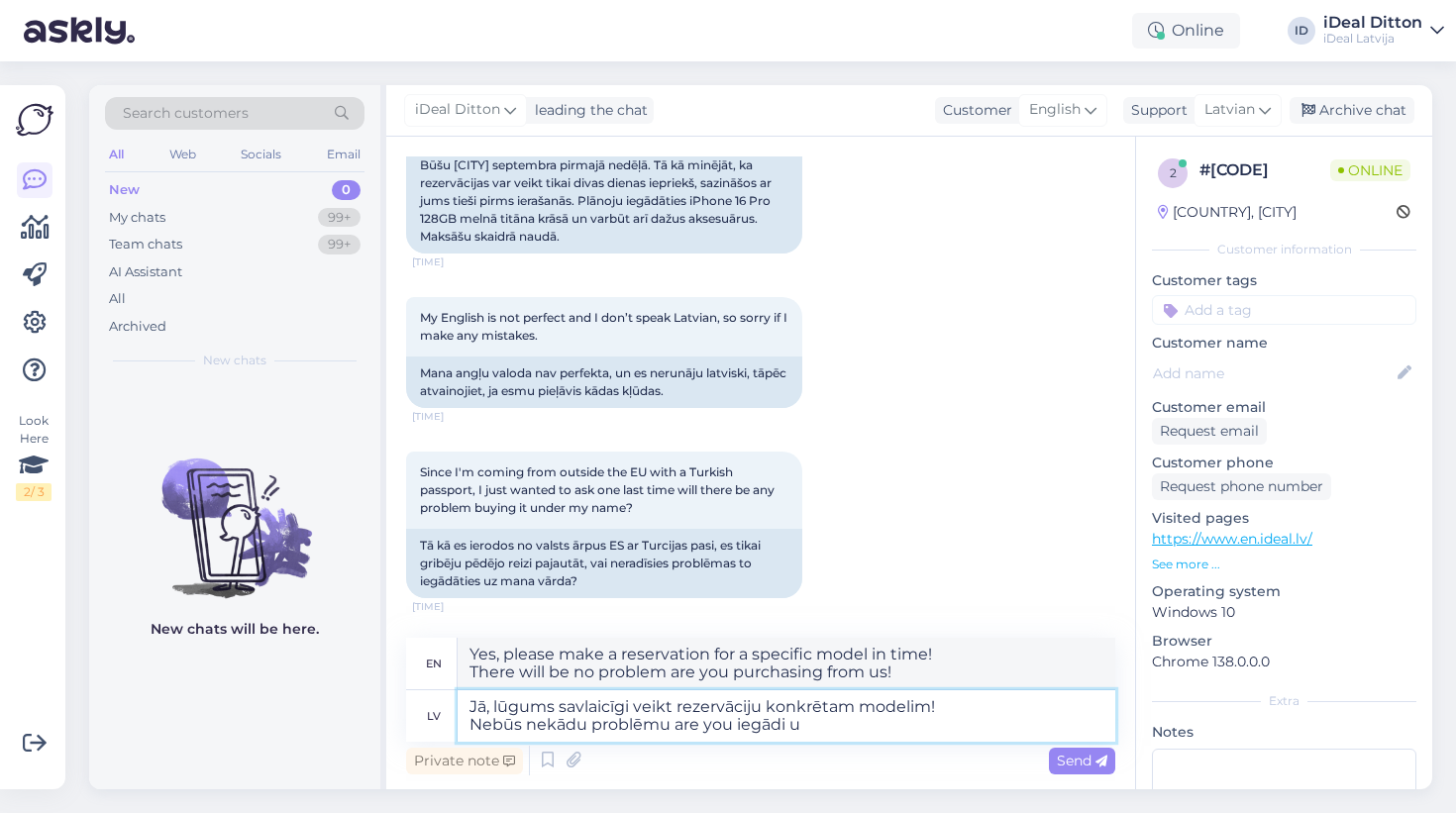 type on "Yes, please make a reservation for a specific model in time!
There will be no problems with your purchase." 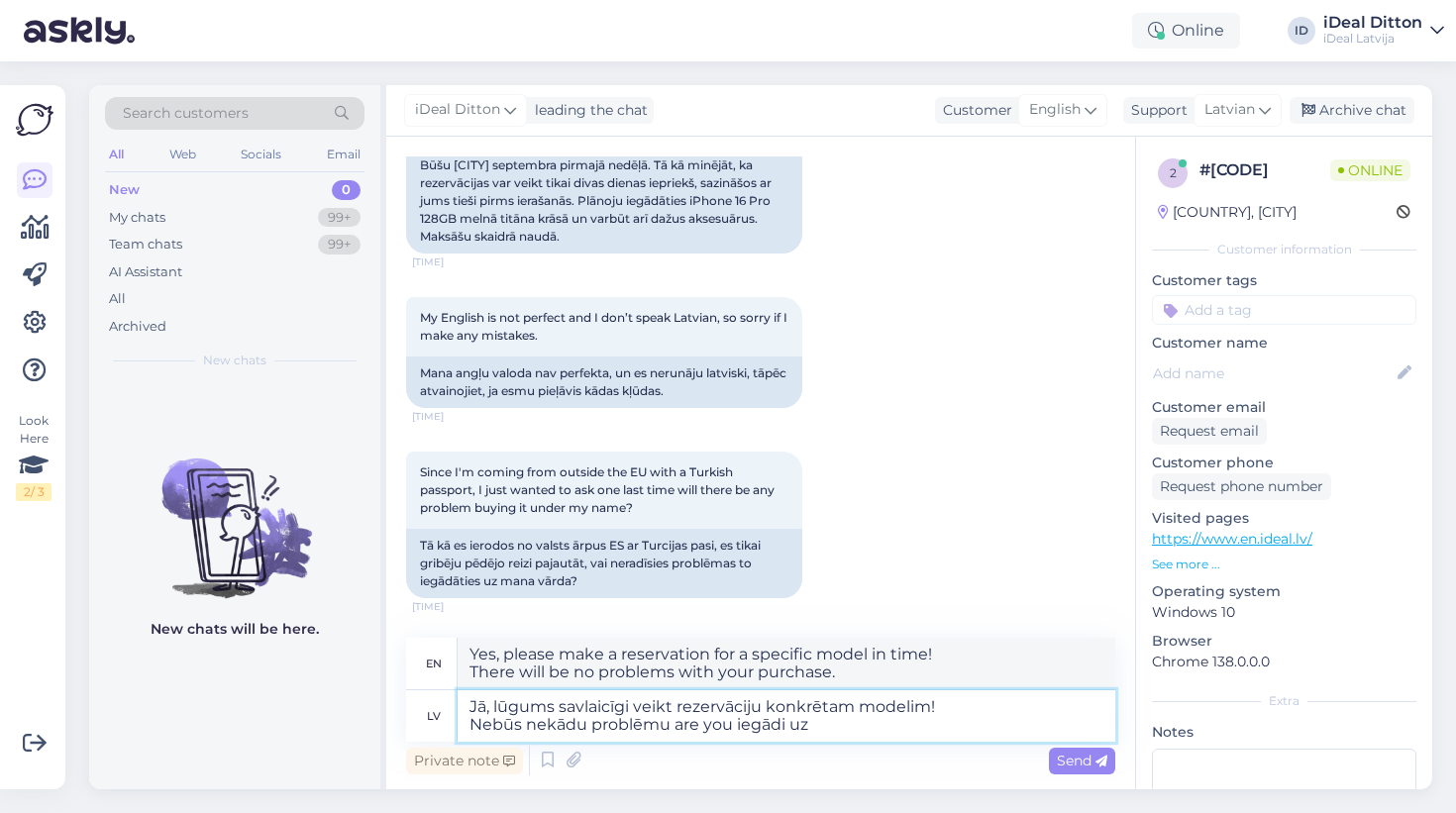type on "Jā, lūgums savlaicīgi veikt rezervāciju konkrētam modelim!
Nebūs nekādu problēmu are you iegādi uz J" 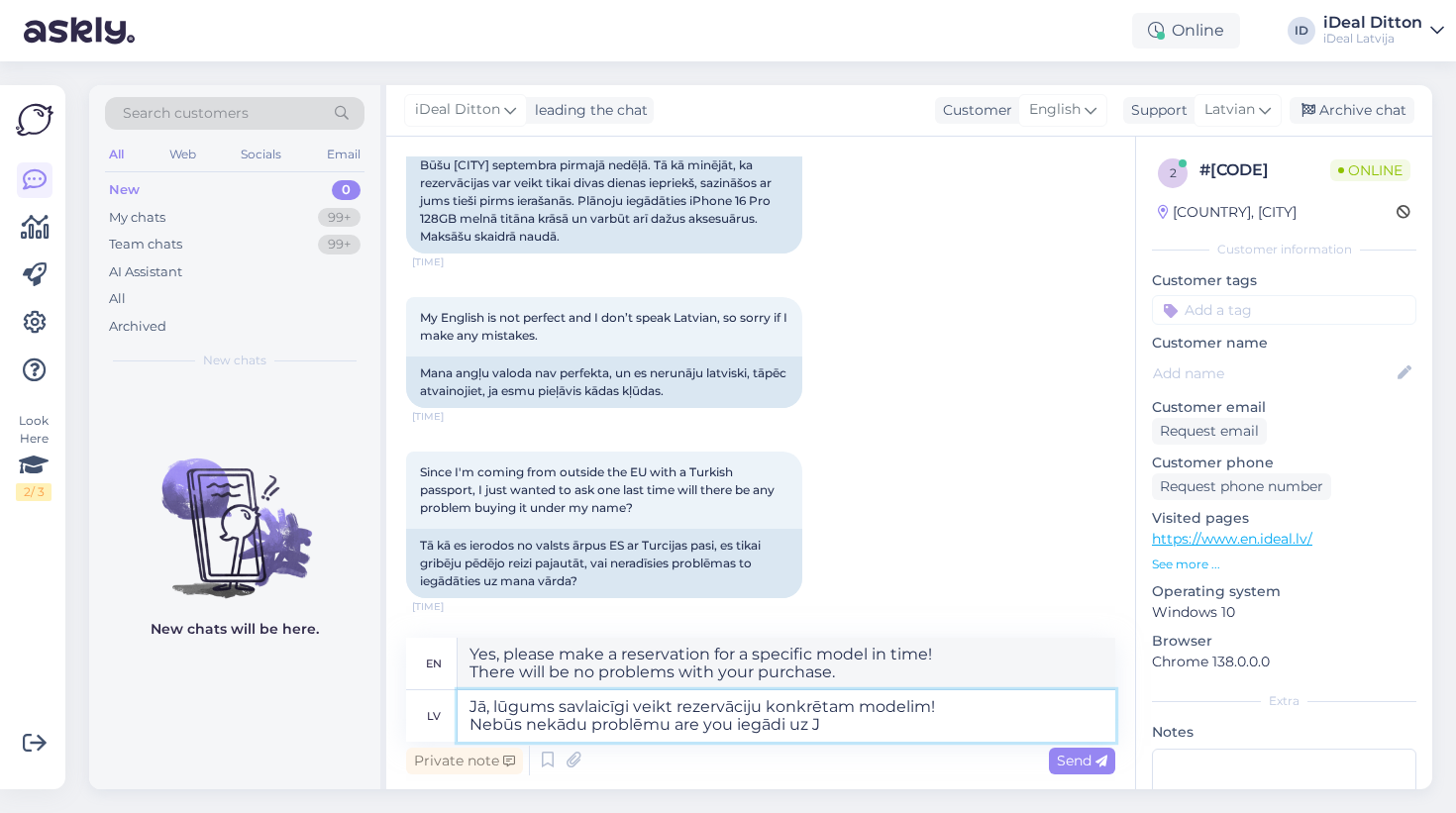 type on "Yes, please make a reservation for a specific model in time!
There will be no problem purchasing it on" 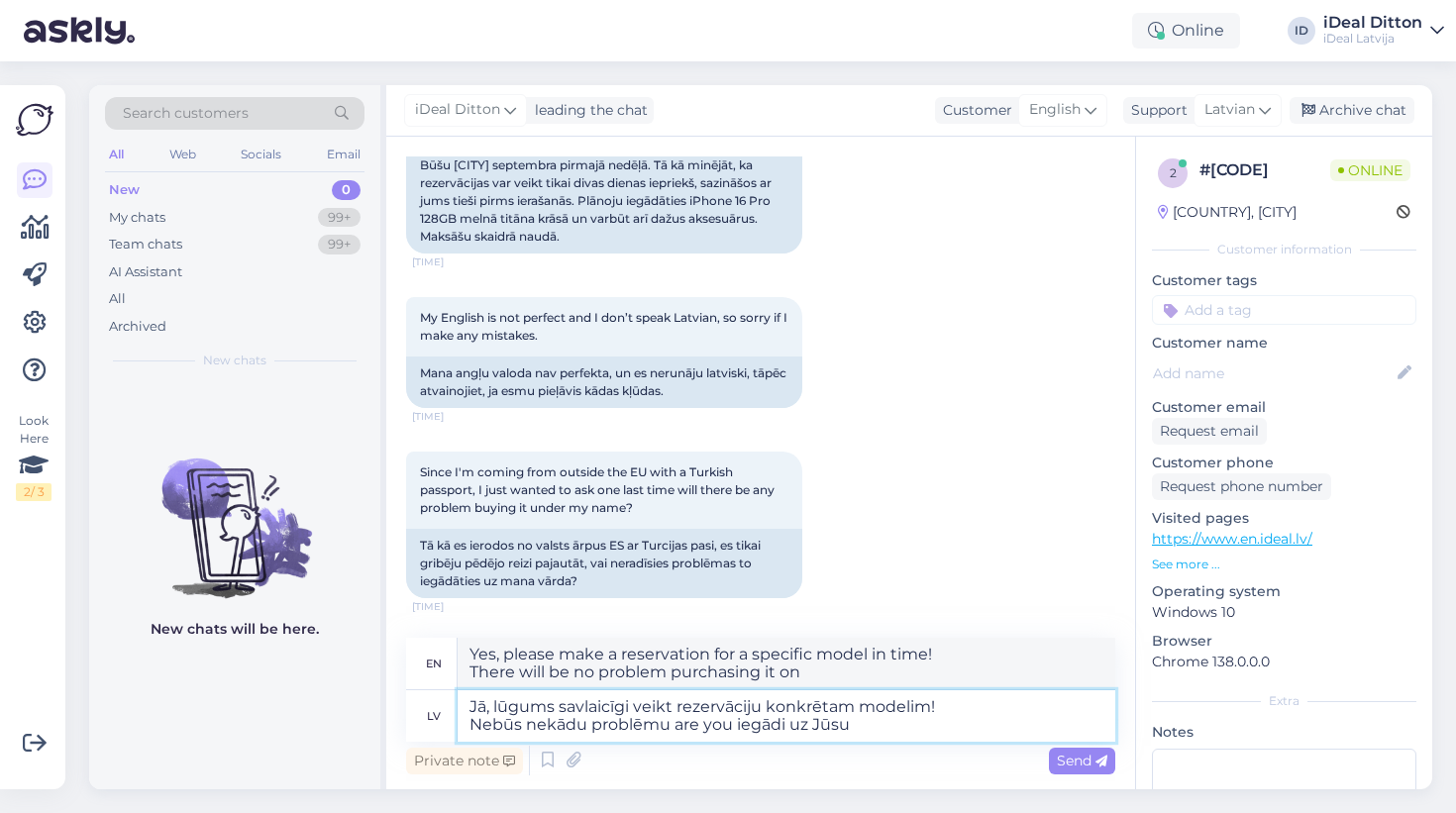 type on "Jā, lūgums savlaicīgi veikt rezervāciju konkrētam modelim!
Nebūs nekādu problēmu are you iegādi uz Jūsu v" 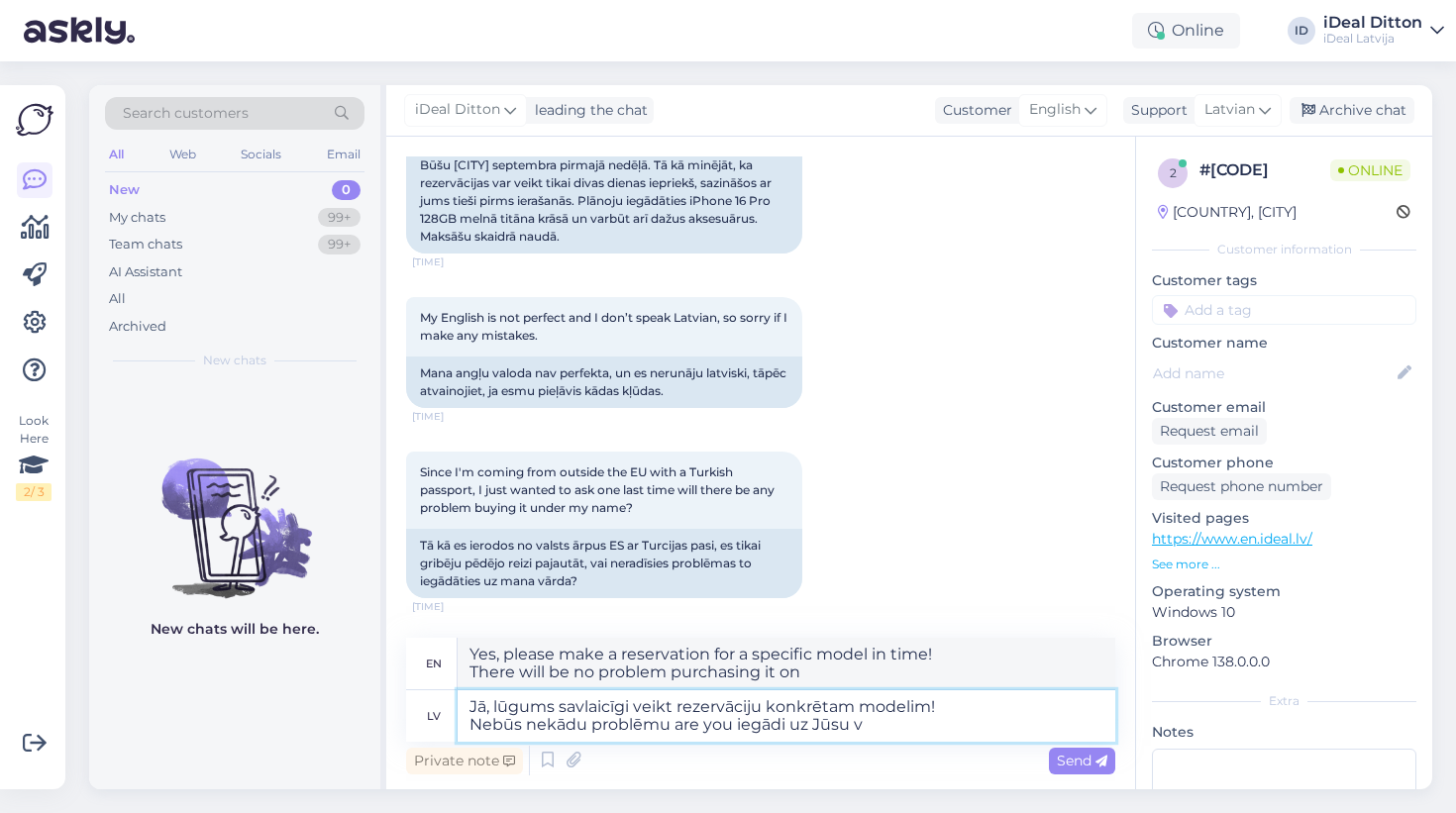 type on "Yes, please make a reservation for a specific model in time!
There will be no problem purchasing it on your" 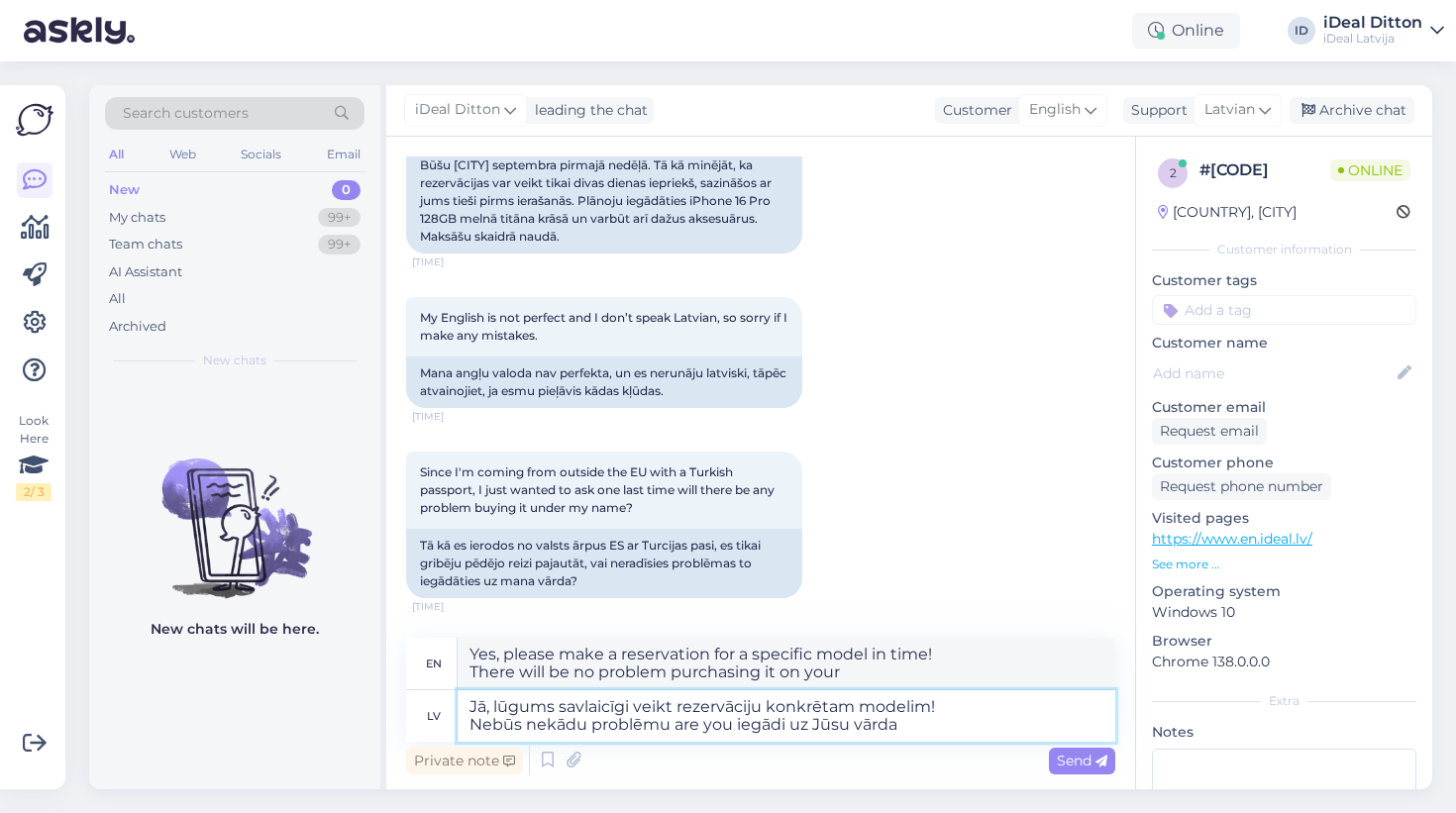 type on "Jā, lūgums savlaicīgi veikt rezervāciju konkrētam modelim!
Nebūs nekādu problēmu are you iegādi uz Jūsu vārda" 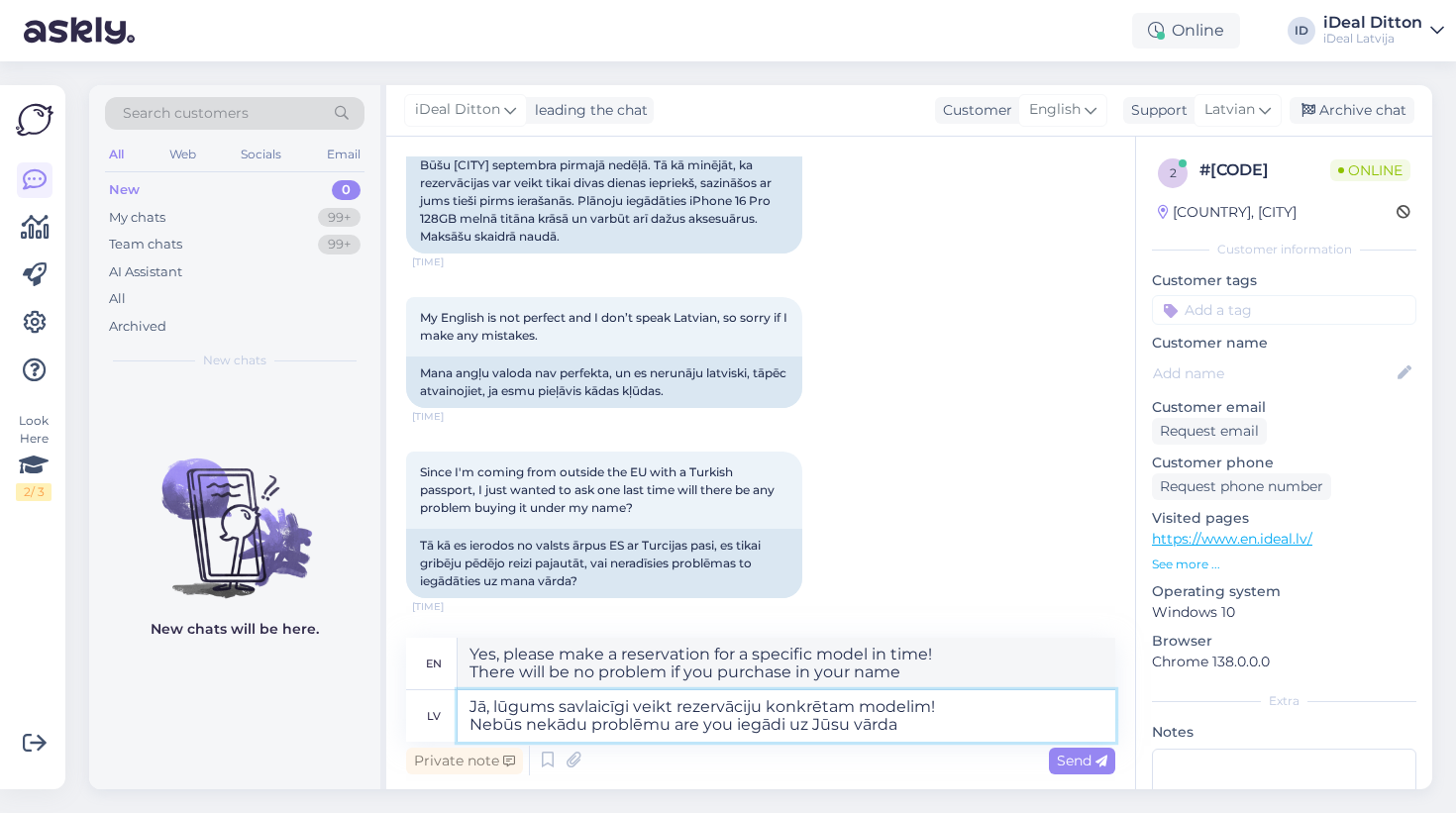 type on "Jā, lūgums savlaicīgi veikt rezervāciju konkrētam modelim!
Nebūs nekādu problēmu are you iegādi uz Jūsu vārda 😊" 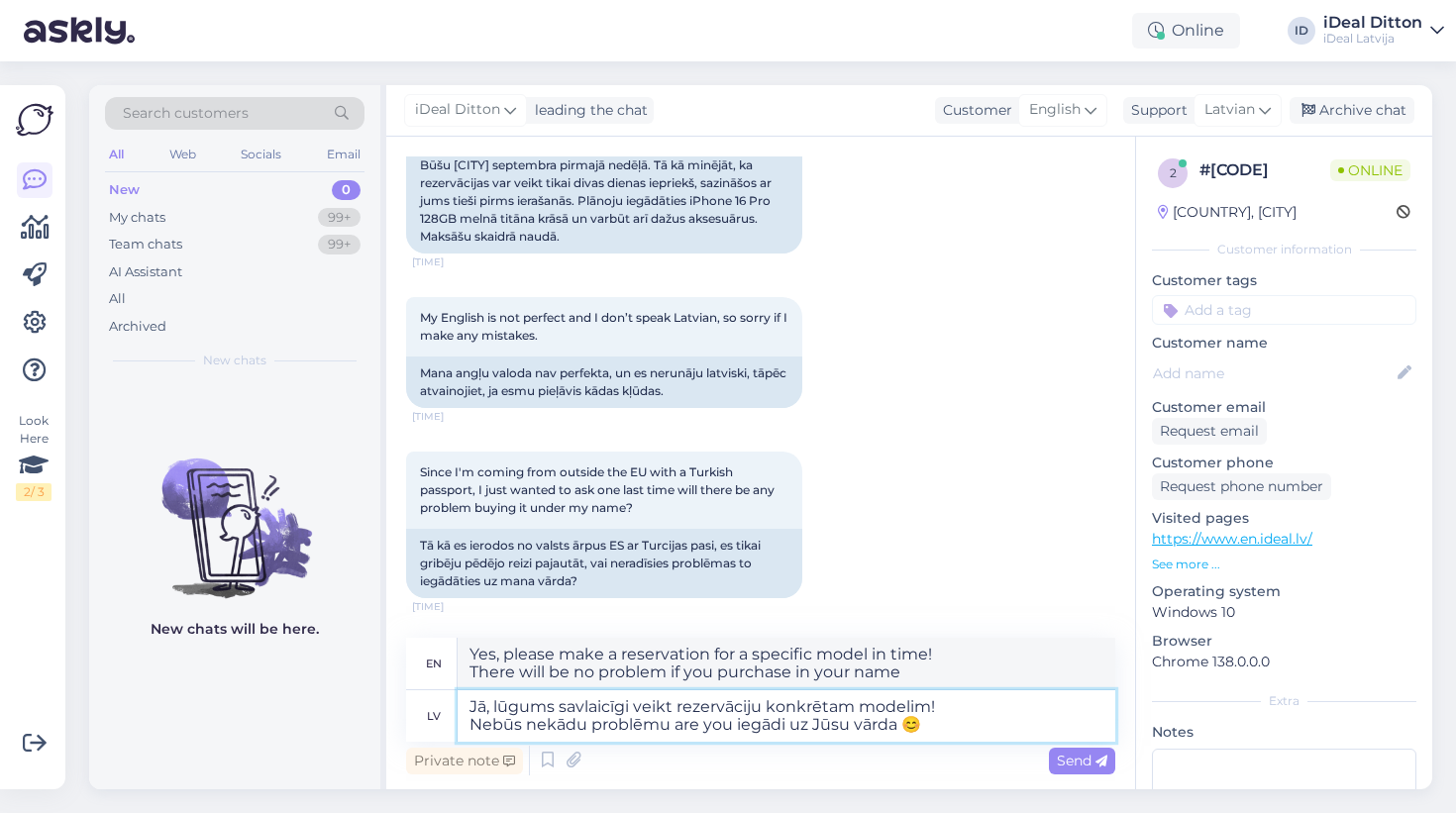 type on "Yes, please make a reservation for a specific model in time!
There will be no problem if you purchase in your name 😊" 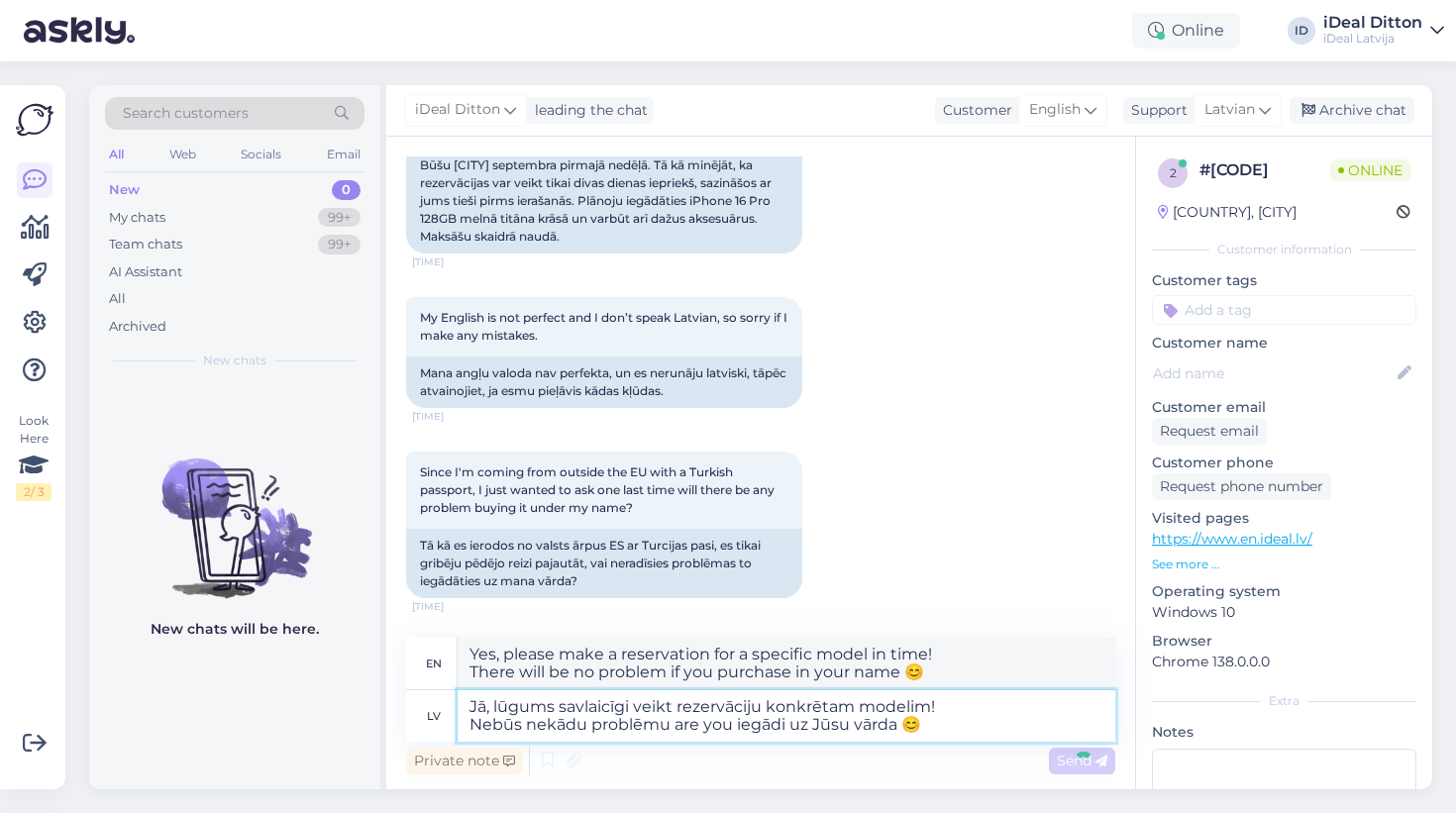 type 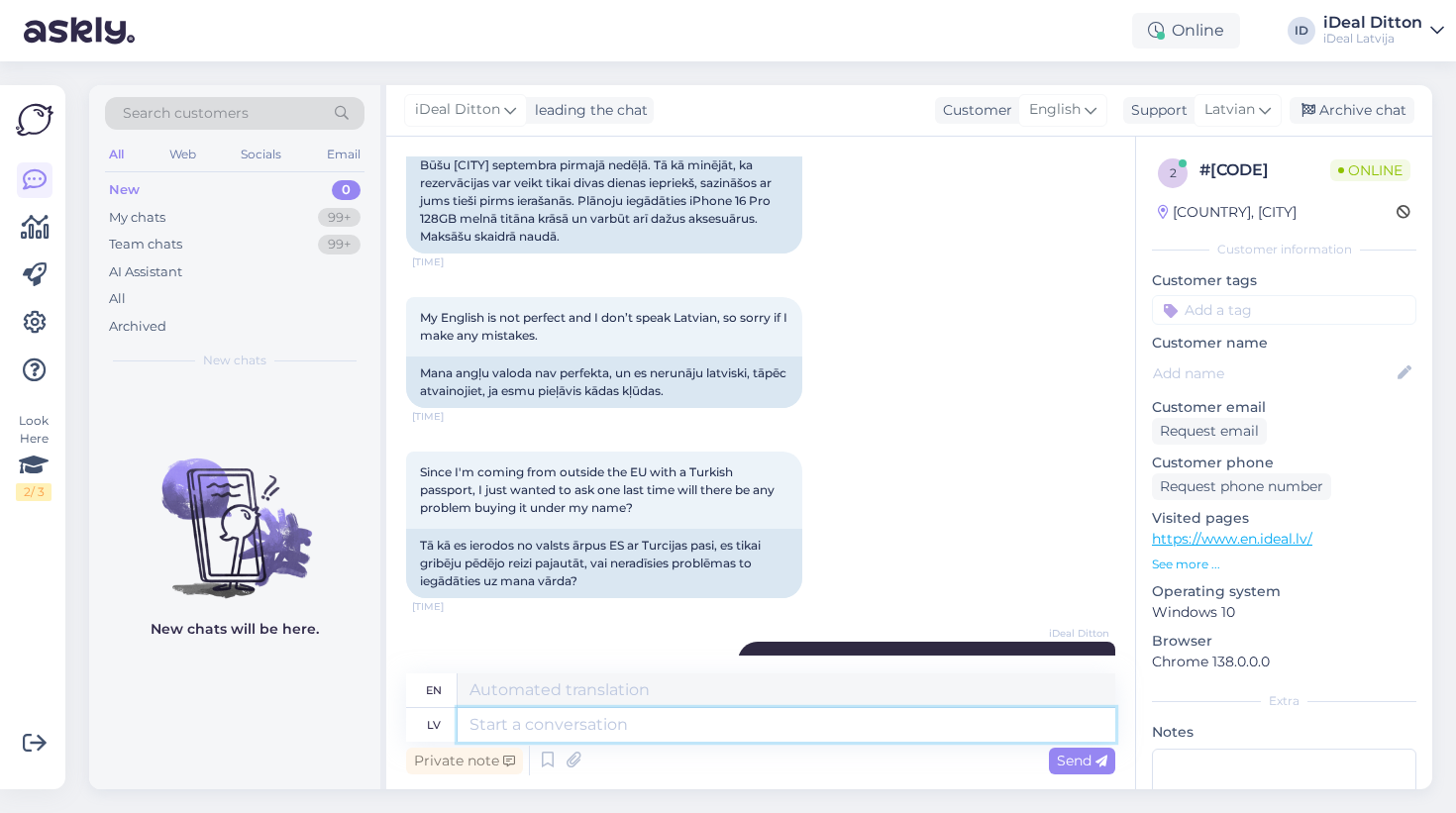 scroll, scrollTop: 1444, scrollLeft: 0, axis: vertical 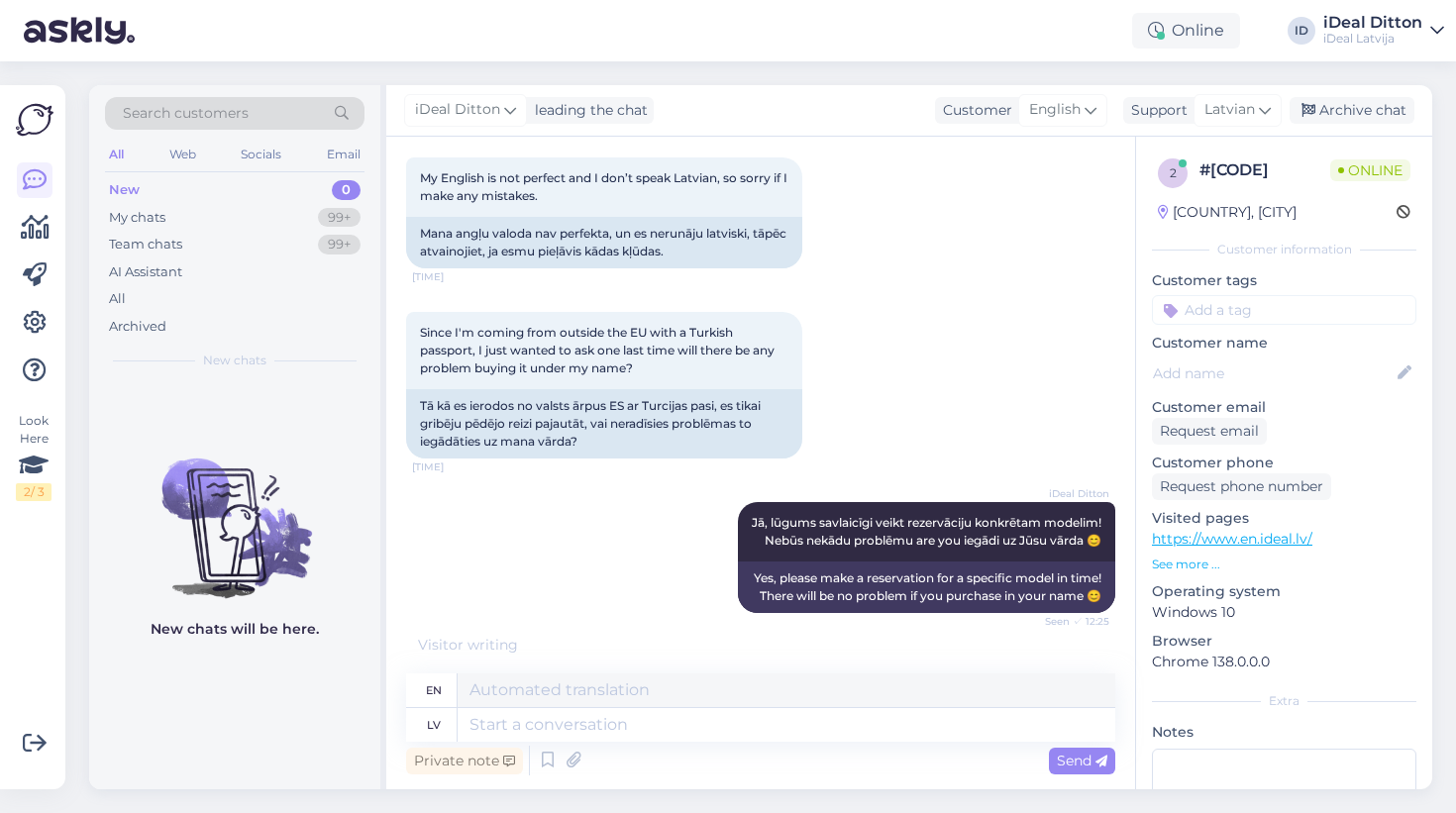 click on "iDeal Ditton Jā, lūgums savlaicīgi veikt rezervāciju konkrētam modelim!
Nebūs nekādu problēmu are you iegādi uz Jūsu vārda 😊 Seen ✓ 12:25  Yes, please make a reservation for a specific model in time!
There will be no problem if you purchase in your name 😊" at bounding box center (761, 558) 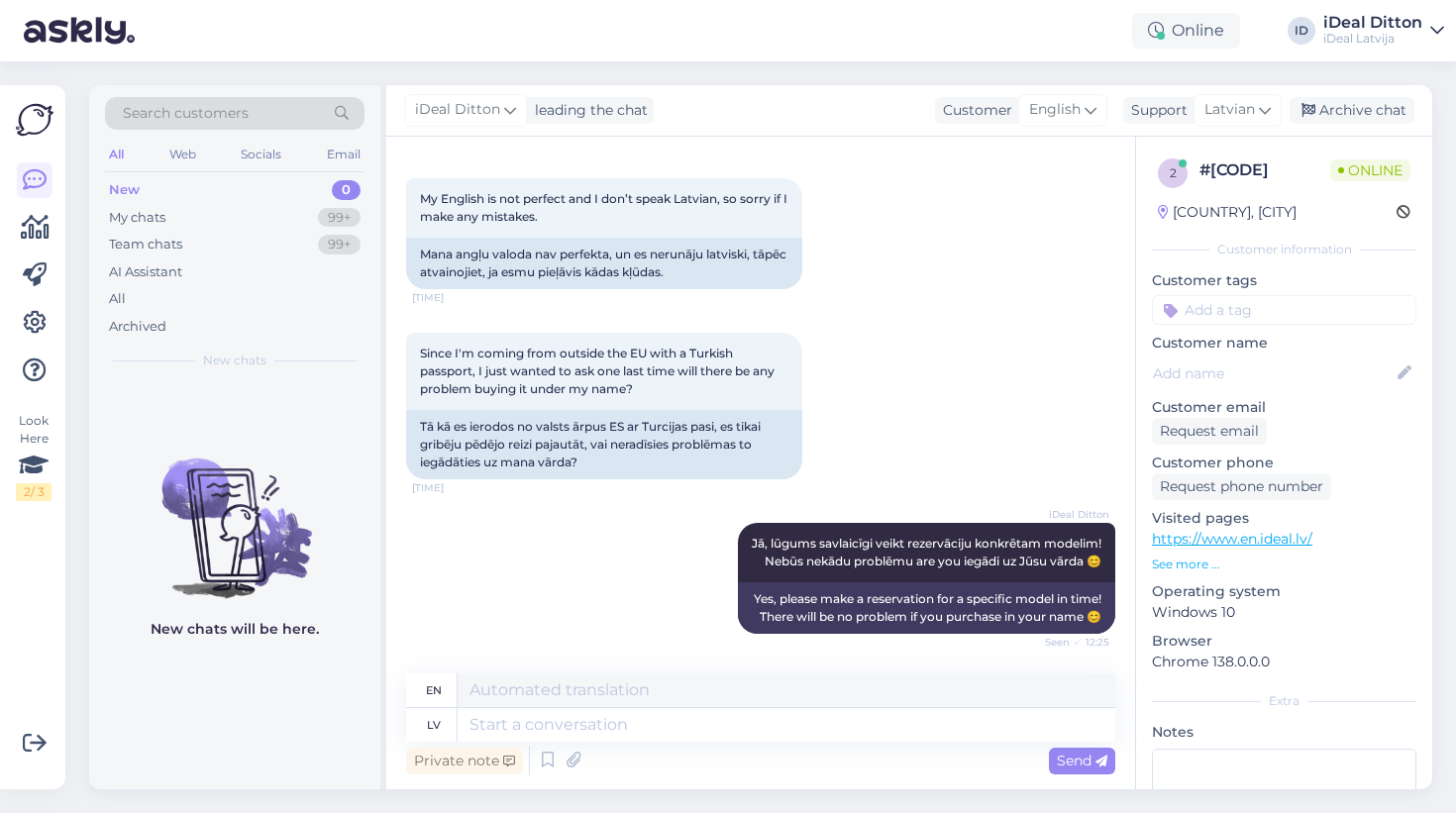 scroll, scrollTop: 1563, scrollLeft: 0, axis: vertical 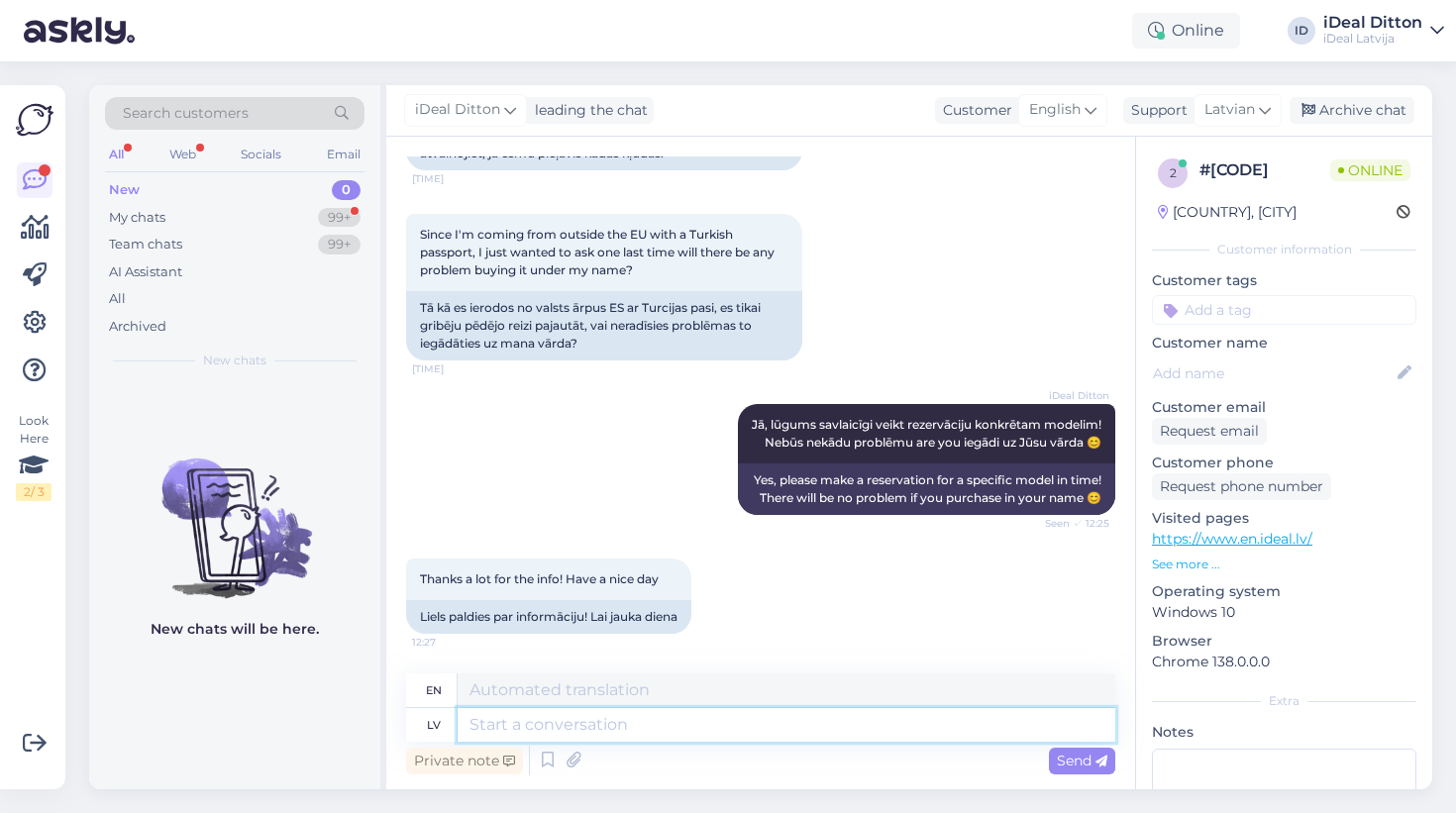 click at bounding box center (786, 725) 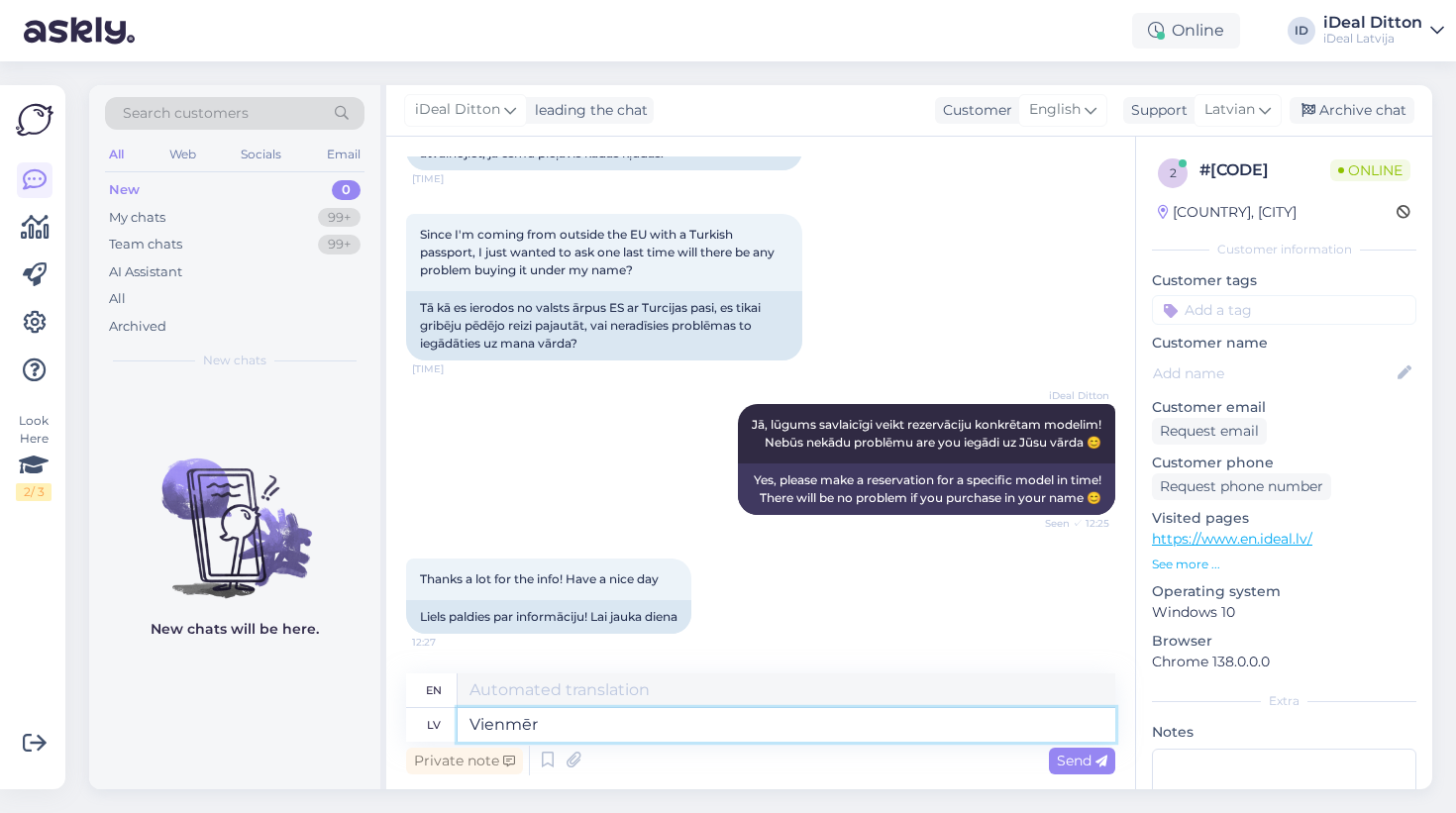 type on "Vienmēr" 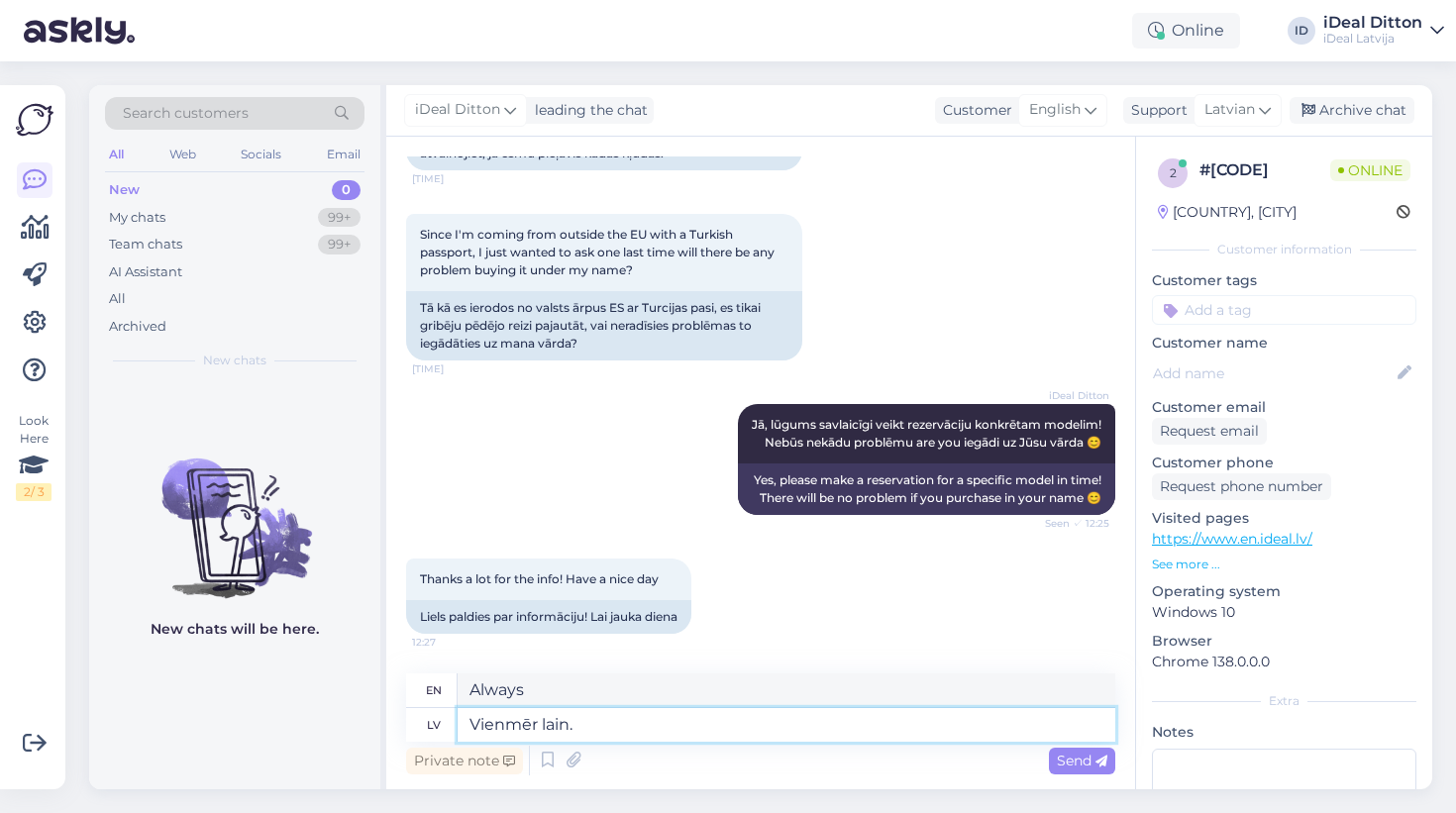 type on "Vienmēr lain." 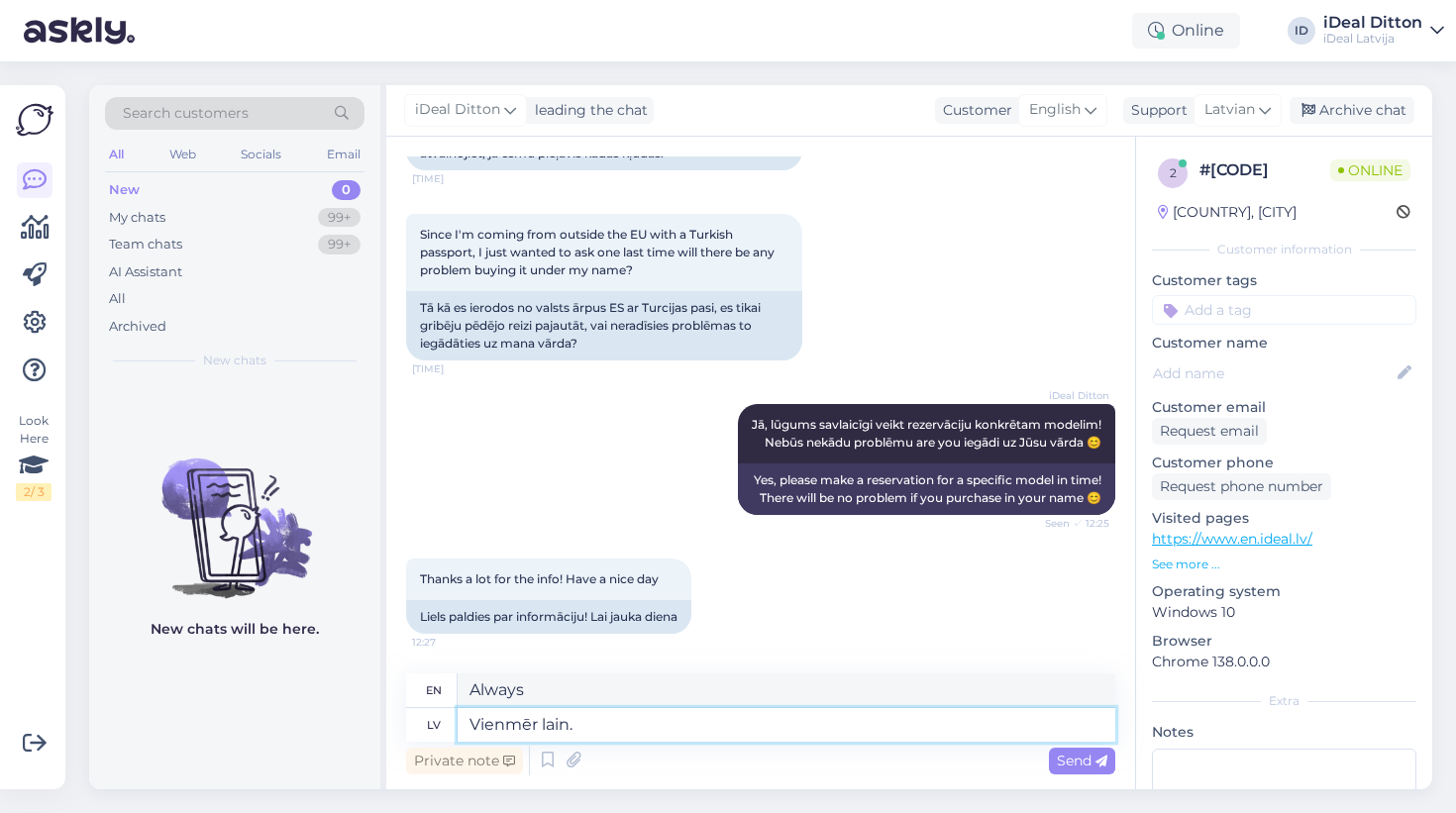 type on "Always raining." 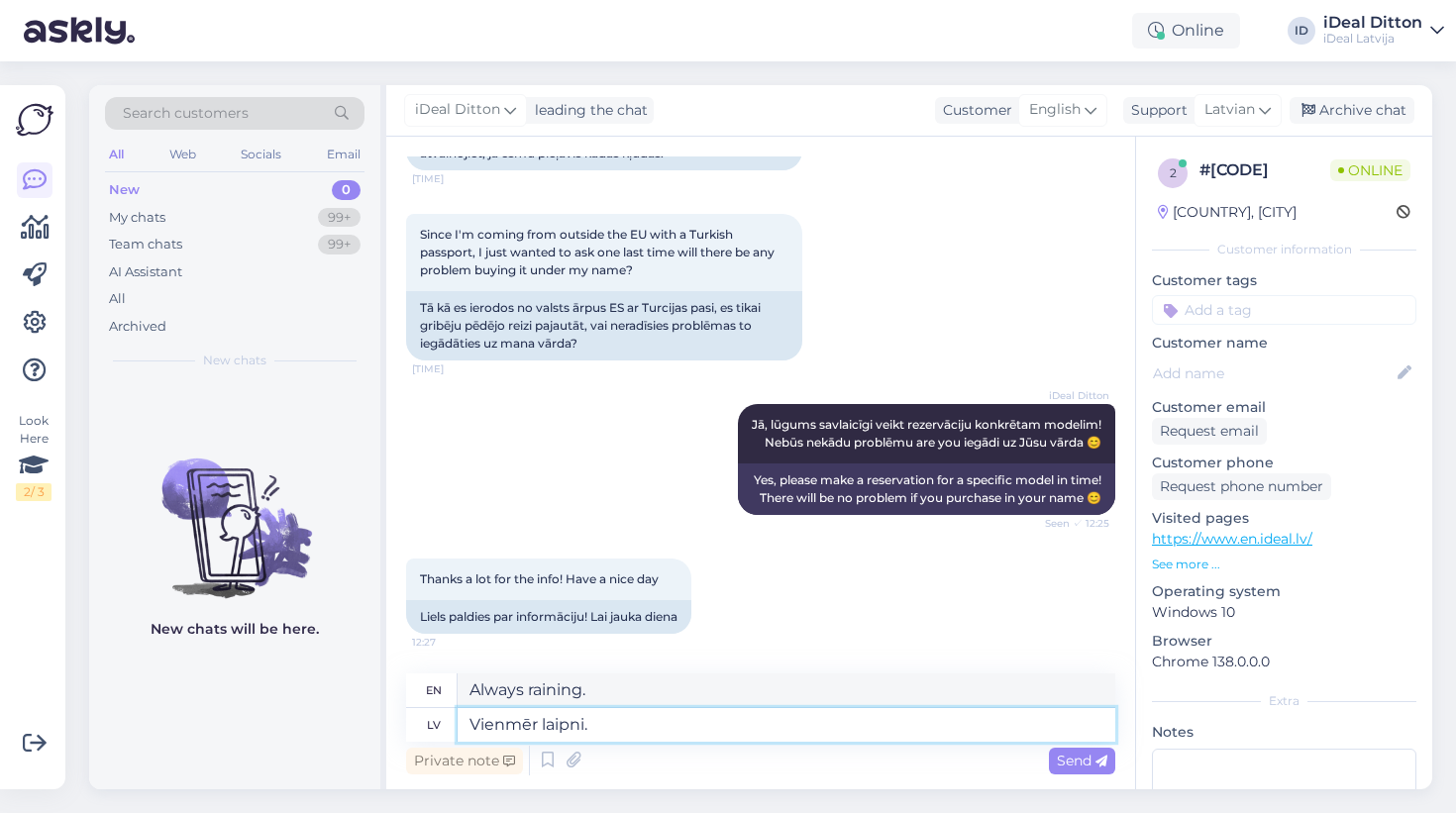 type on "Vienmēr laipni." 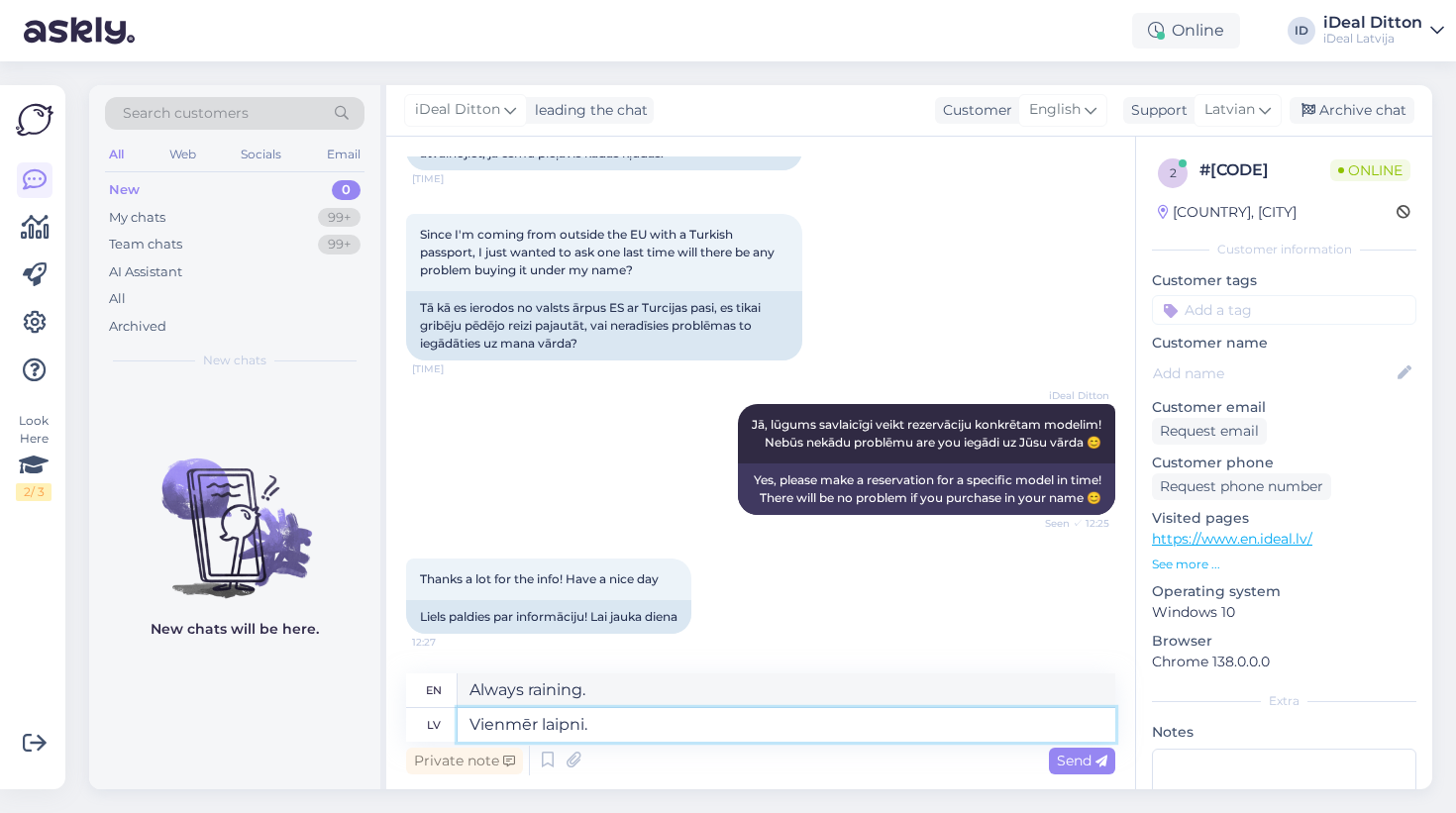 type on "Always welcome." 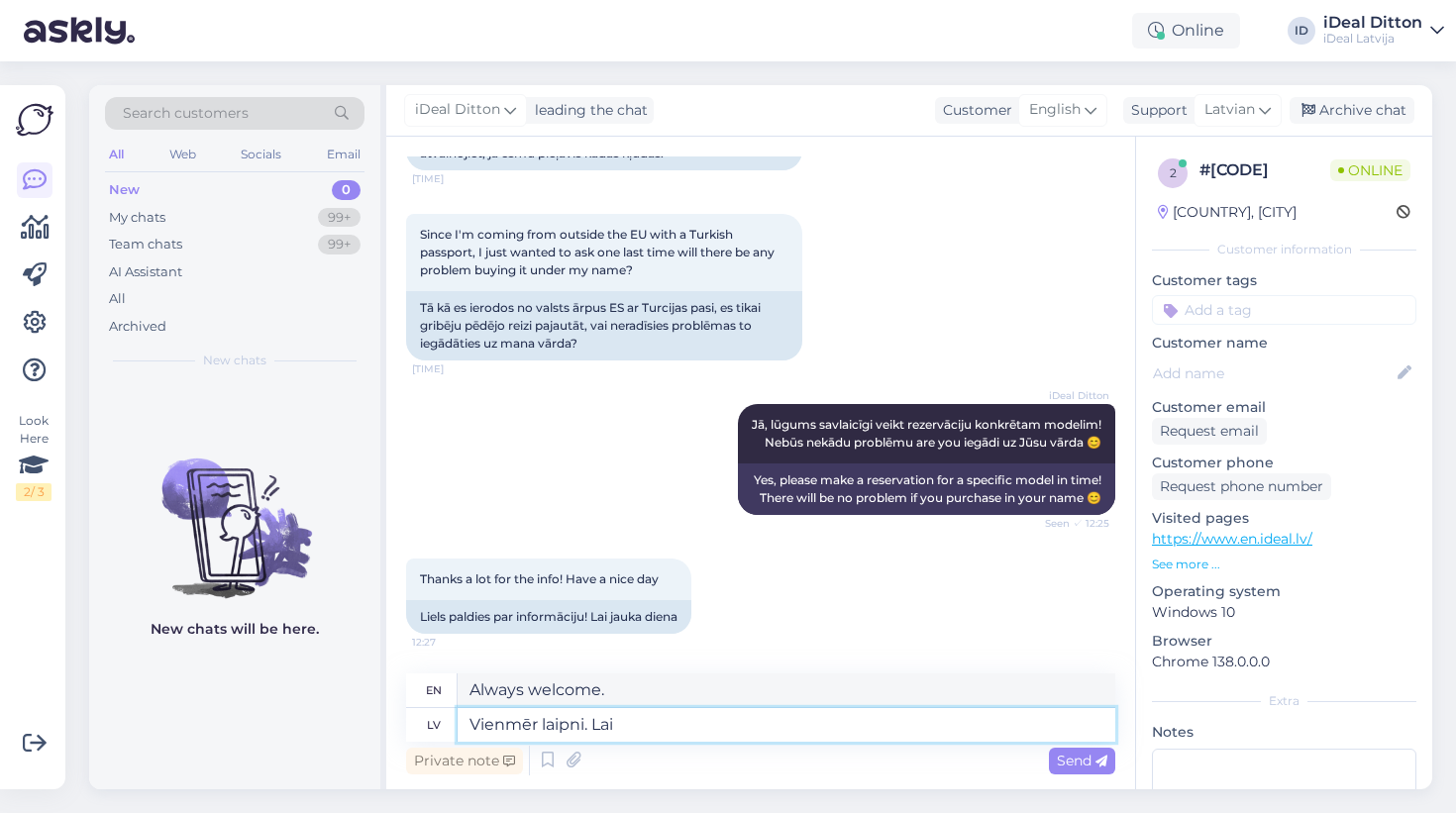type on "Vienmēr laipni. Lai" 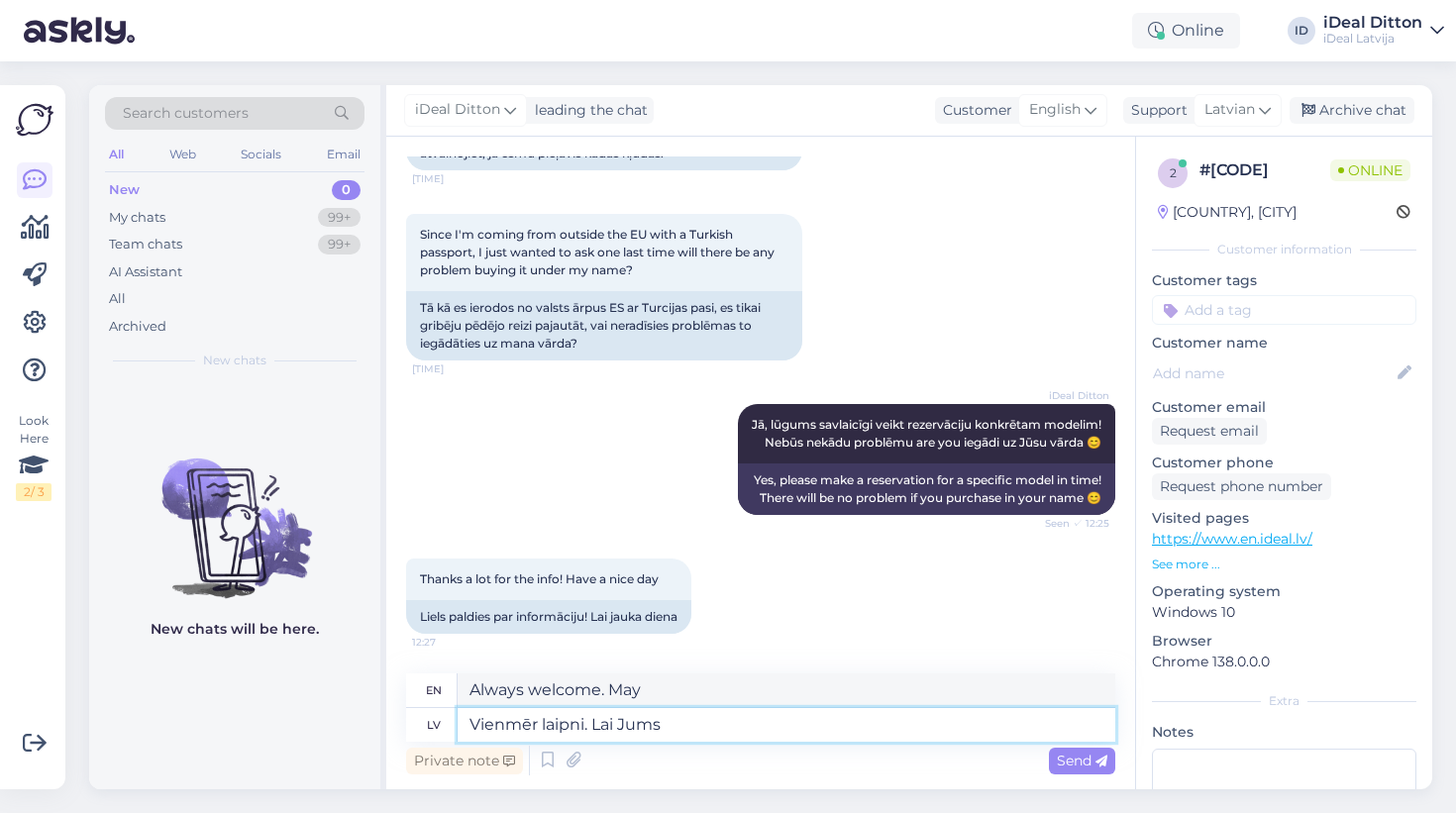 type on "Vienmēr laipni. Lai Jums a" 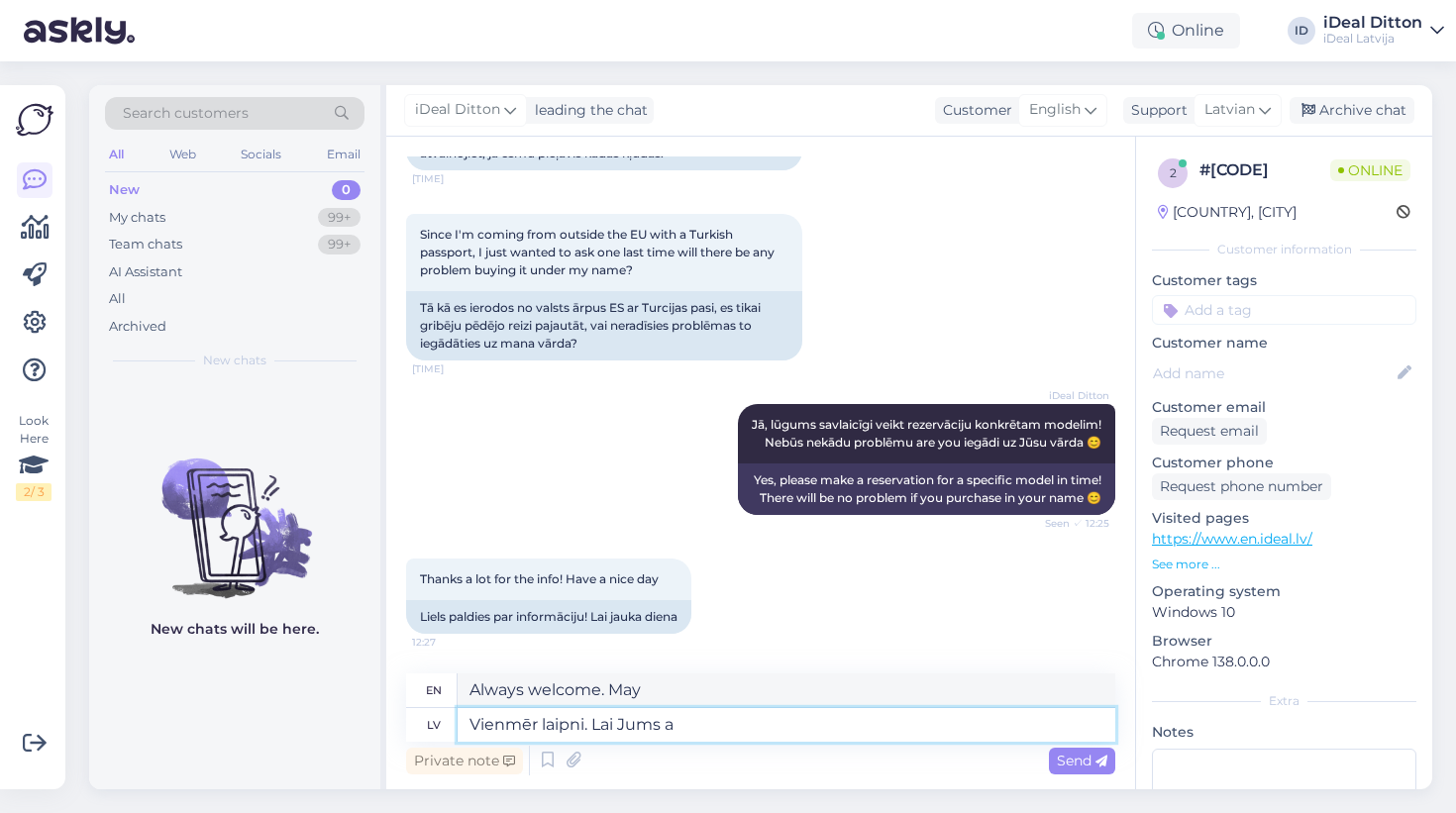 type on "Always welcome. May you" 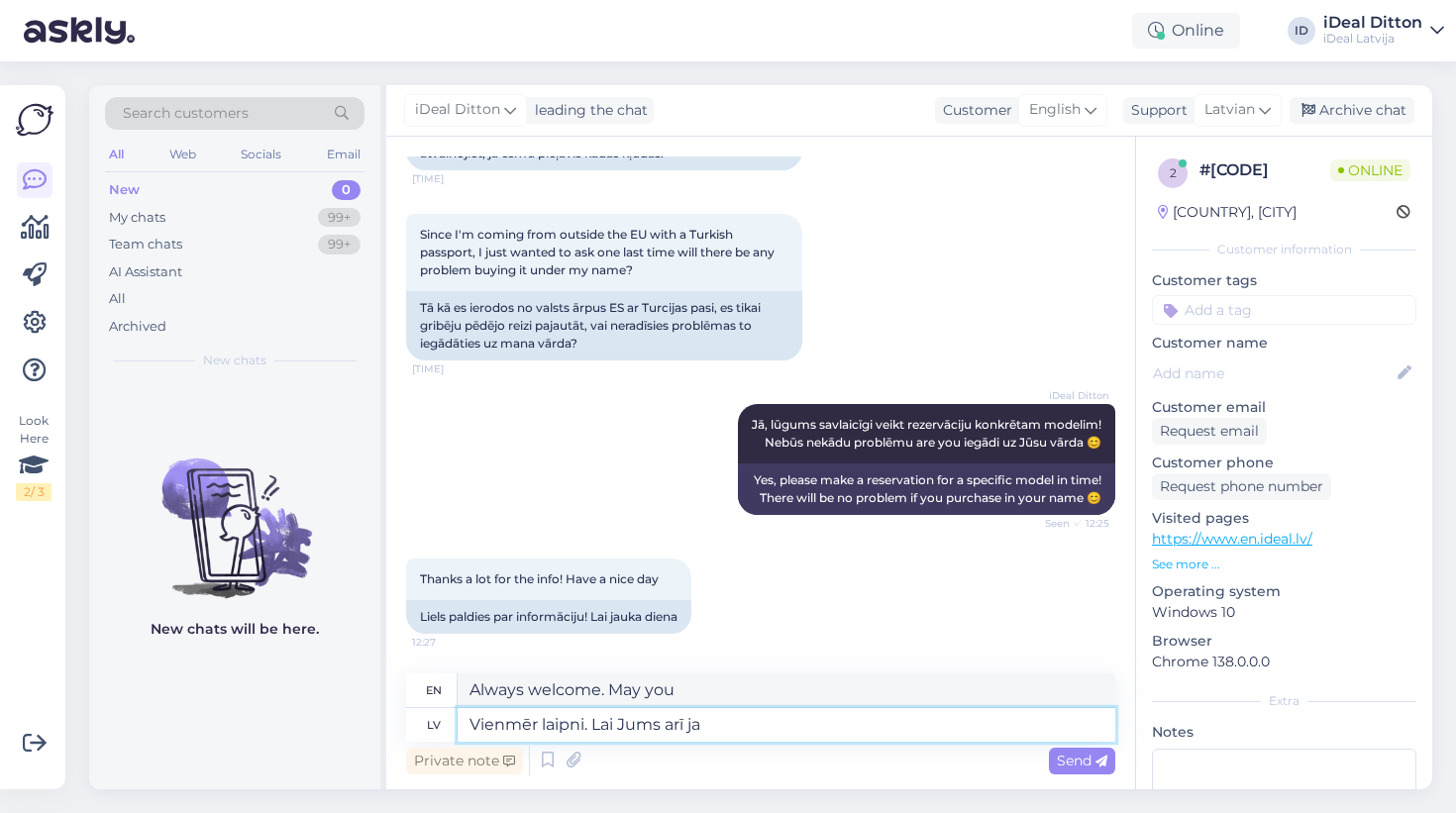 type on "Vienmēr laipni. Lai Jums arī jauka diena!" 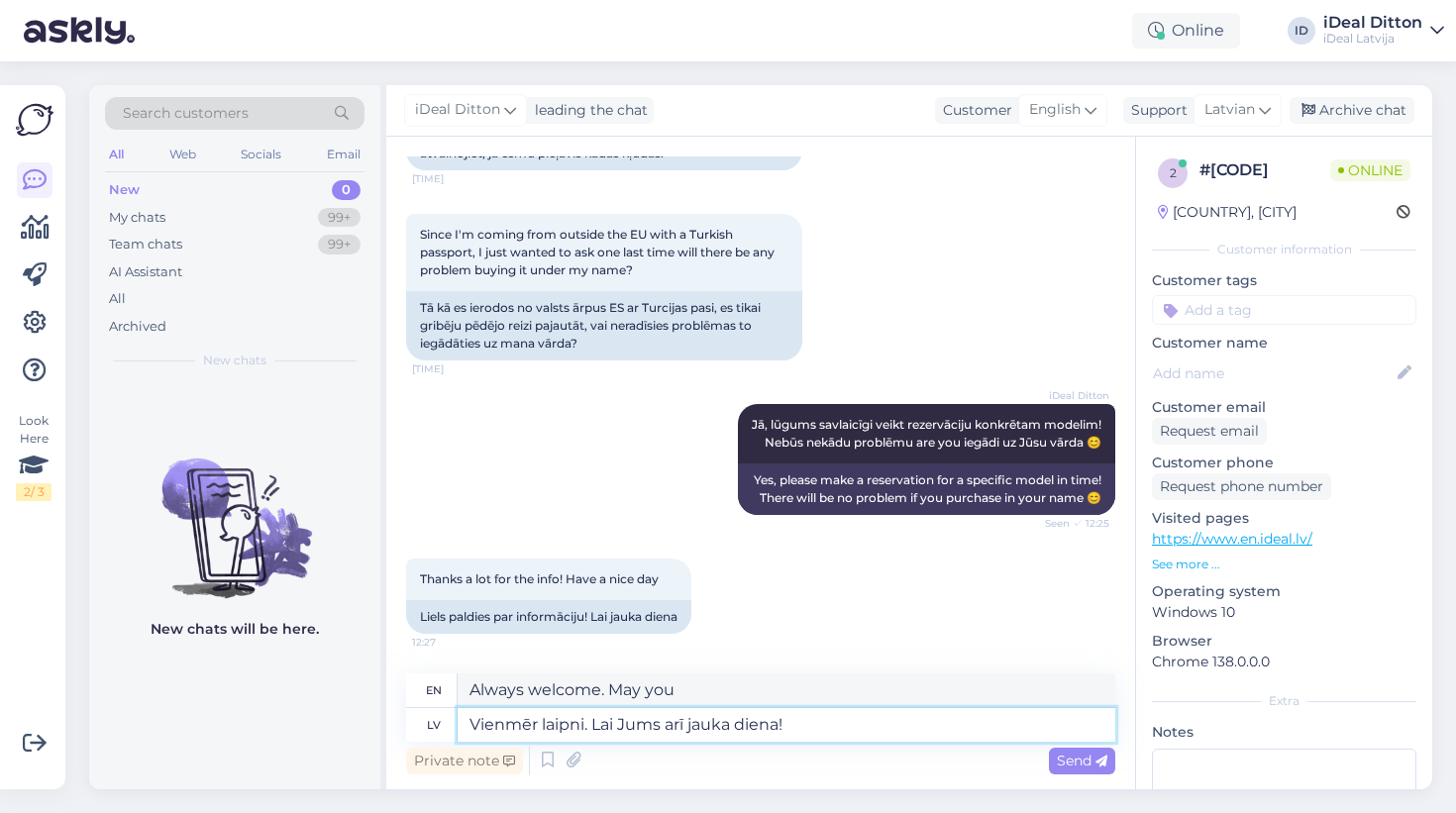 type on "Always welcome. May you too" 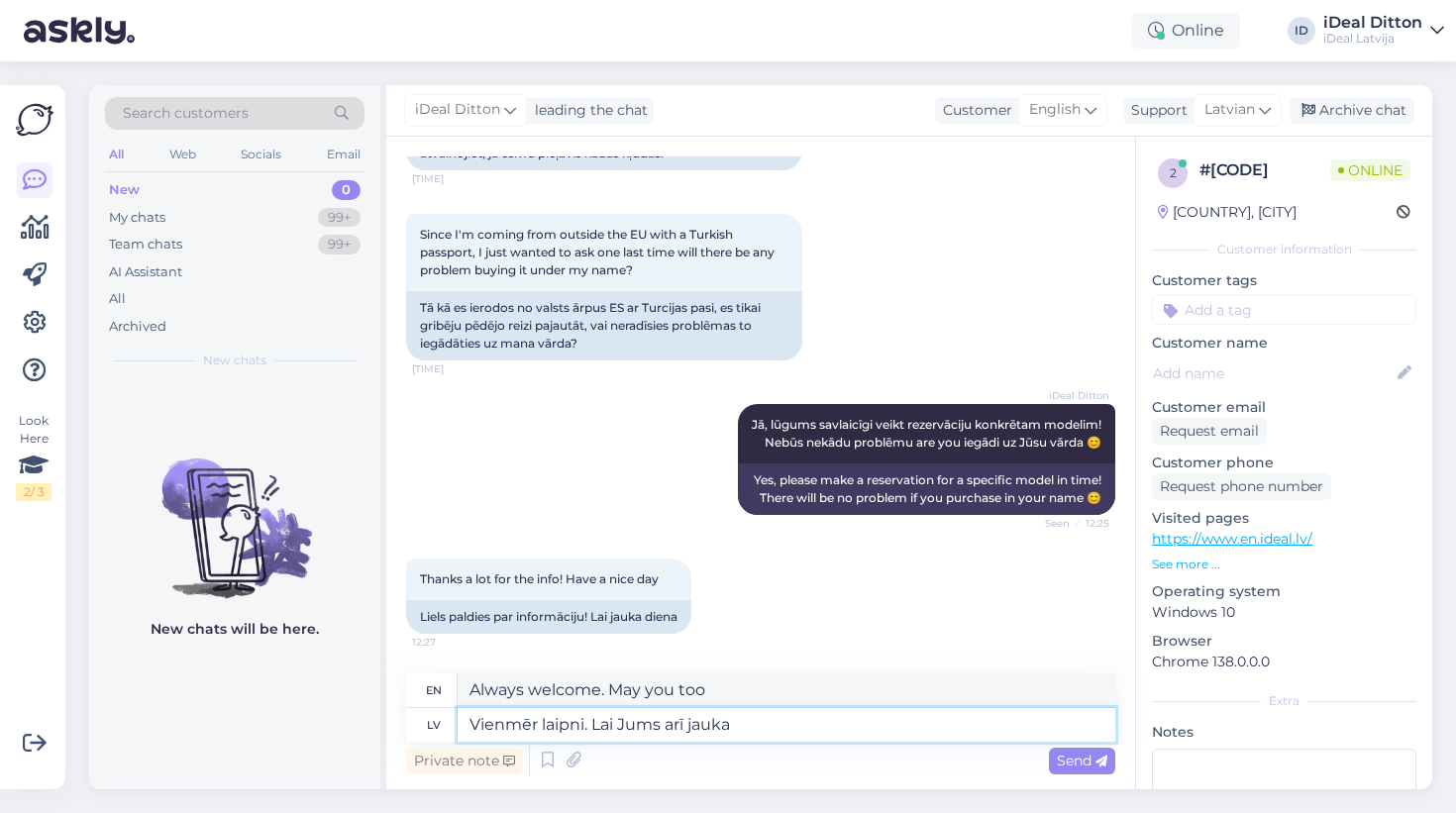 type on "Vienmēr laipni. Lai Jums arī jauka diena!" 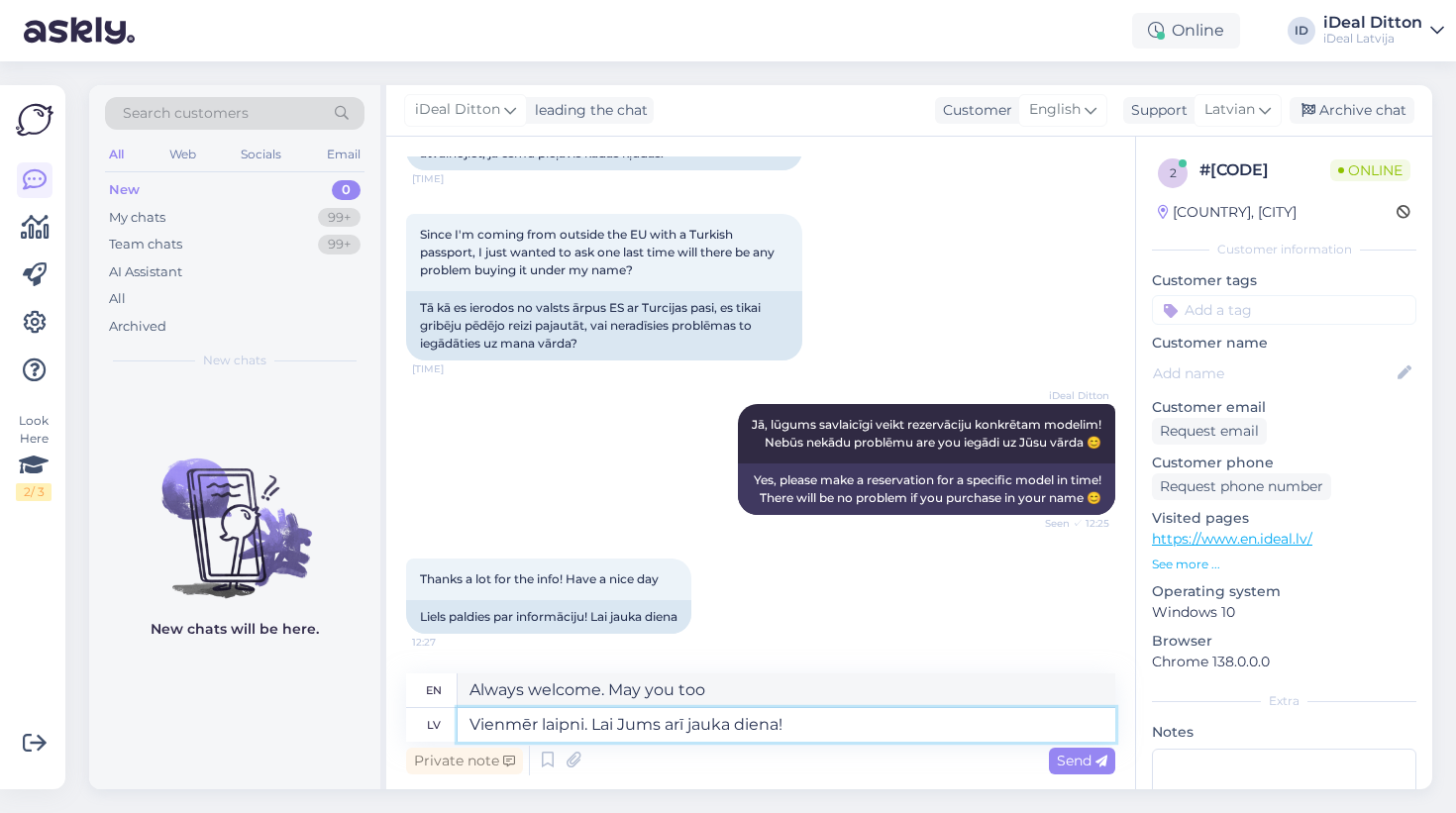 type on "Always welcome. Have a nice day too." 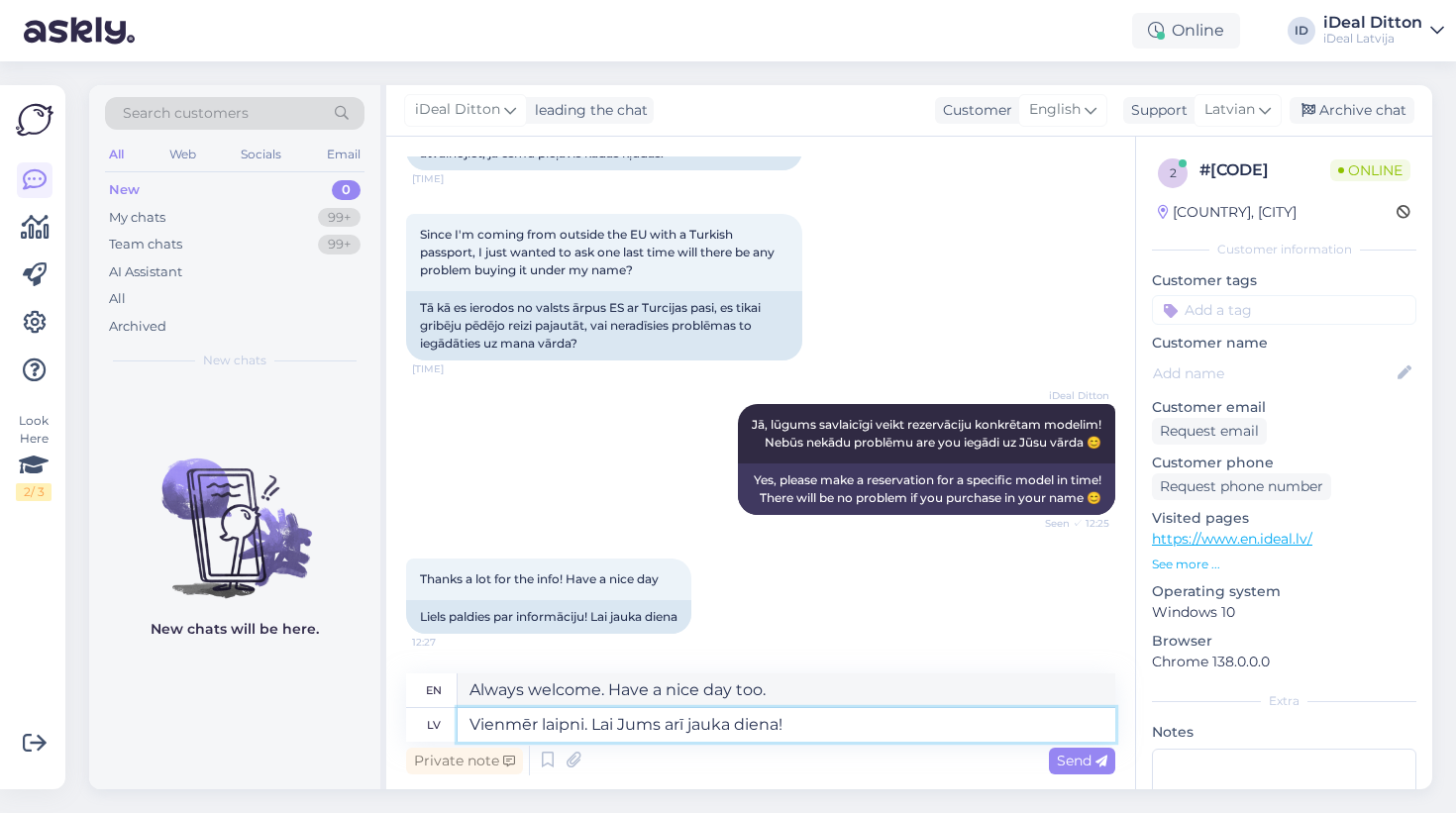 type on "Vienmēr laipni. Lai Jums arī jauka diena!" 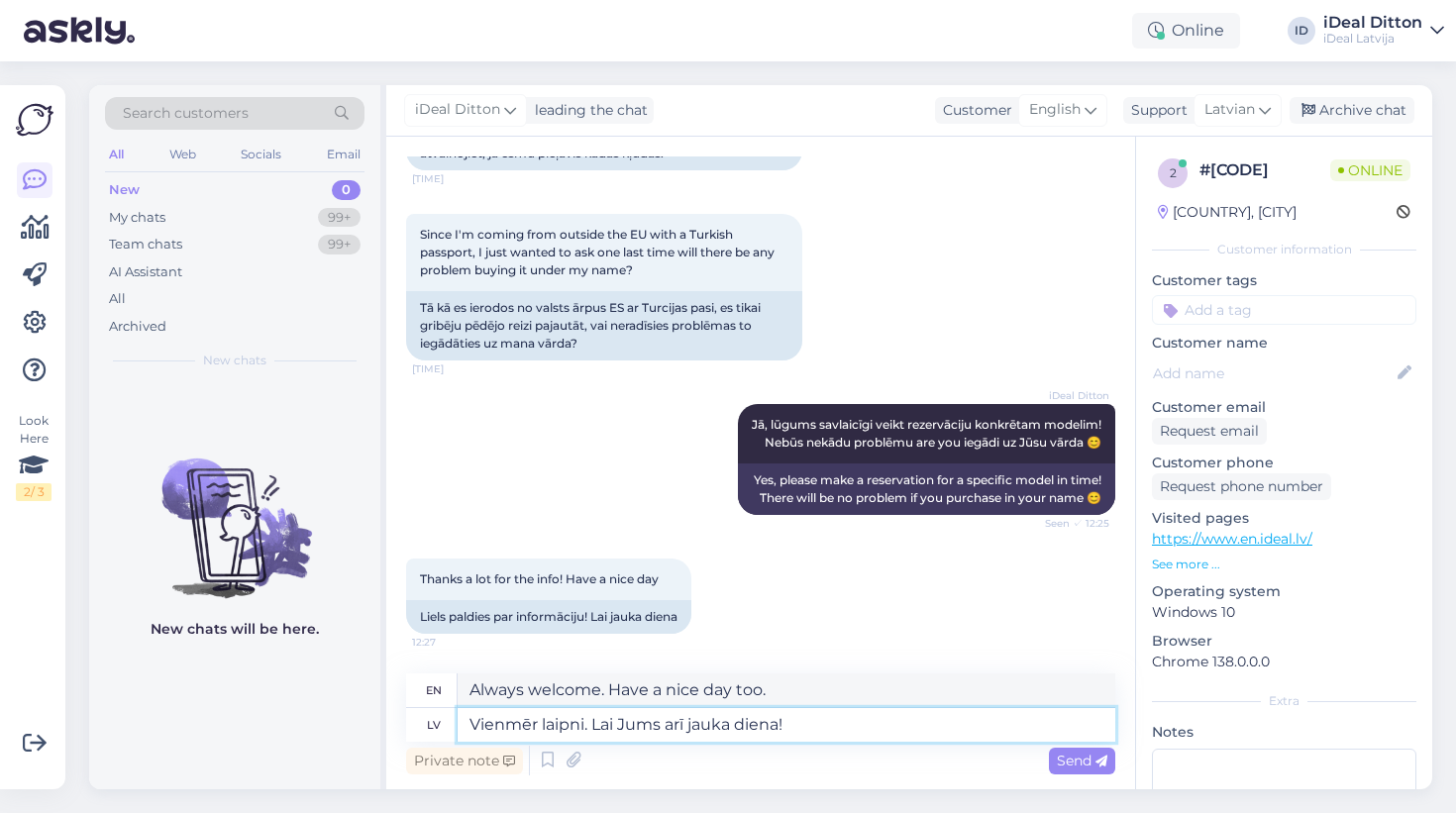type on "Always welcome. Have a nice day too!" 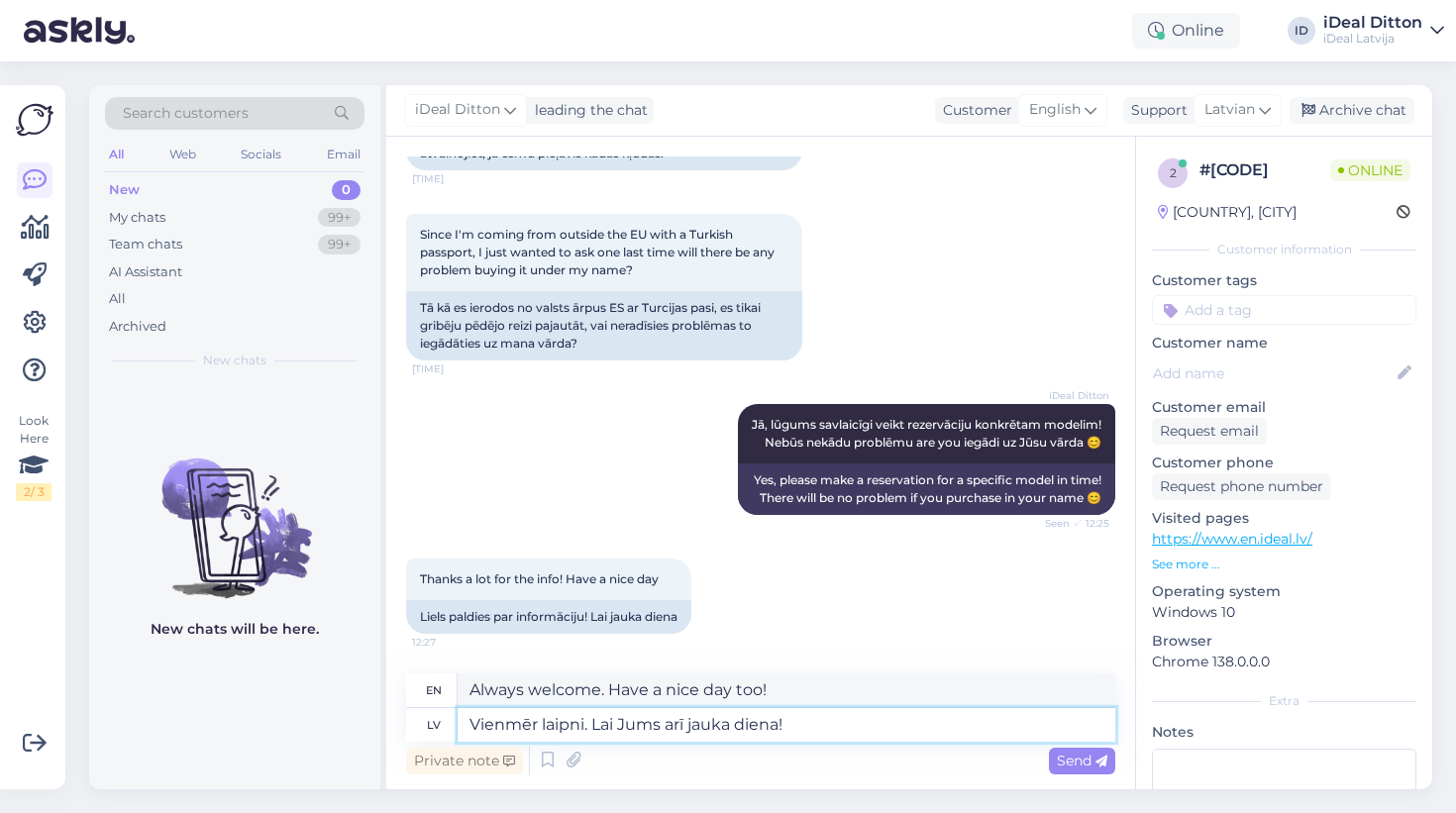 type on "Vienmēr laipni. Lai Jums arī jauka diena! 😊" 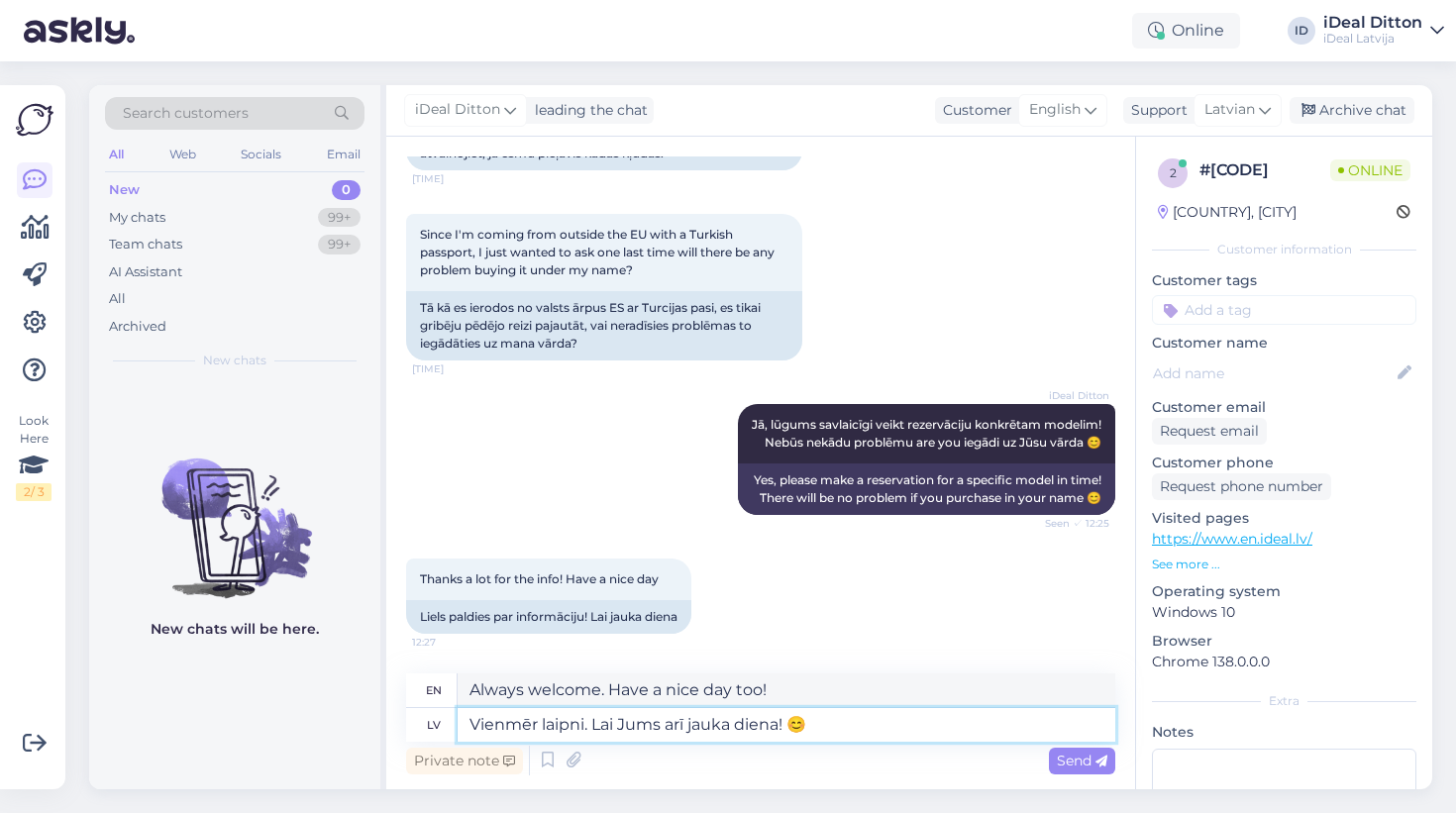 type on "Always welcome. Have a nice day too! 😊" 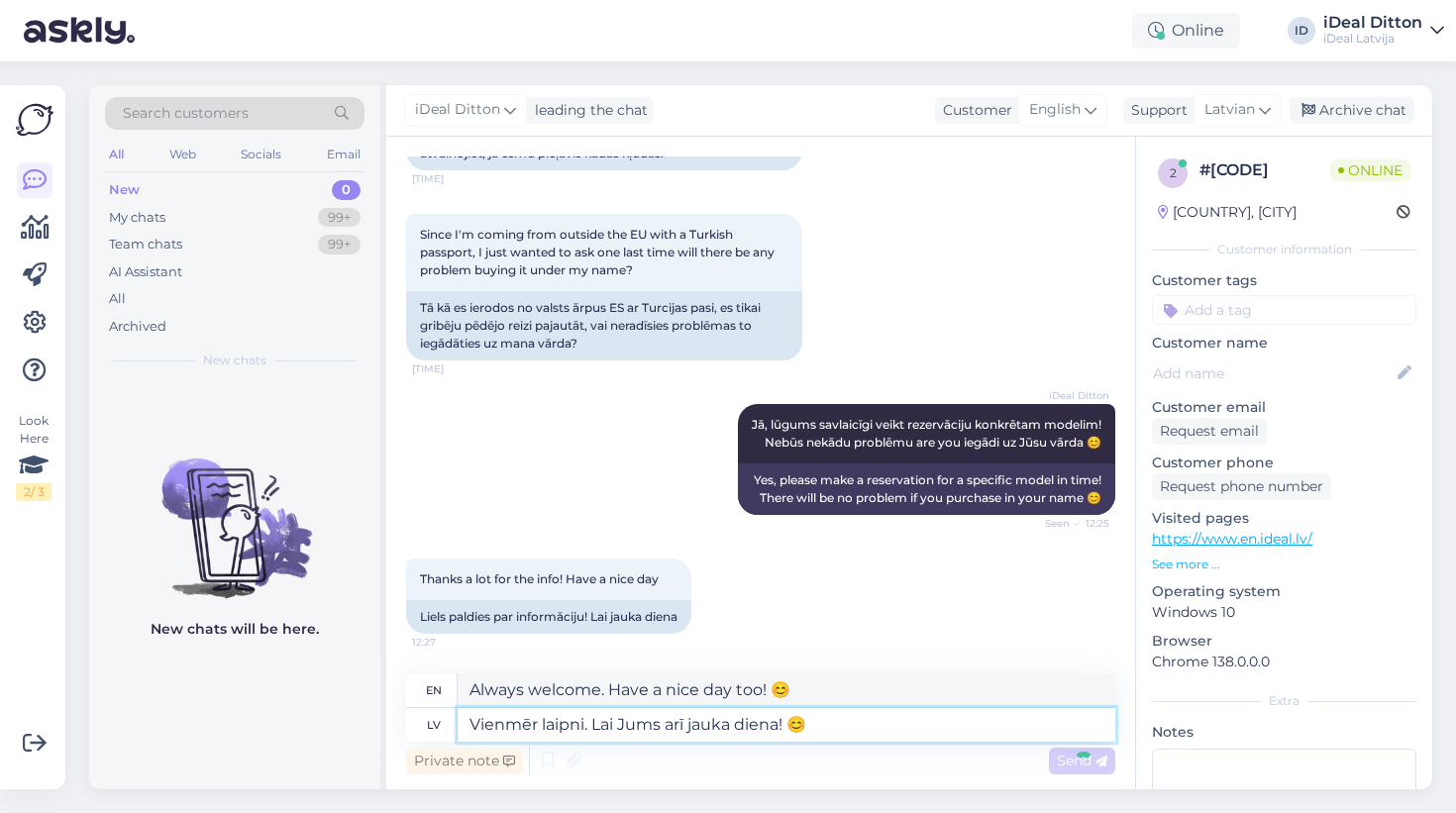 type 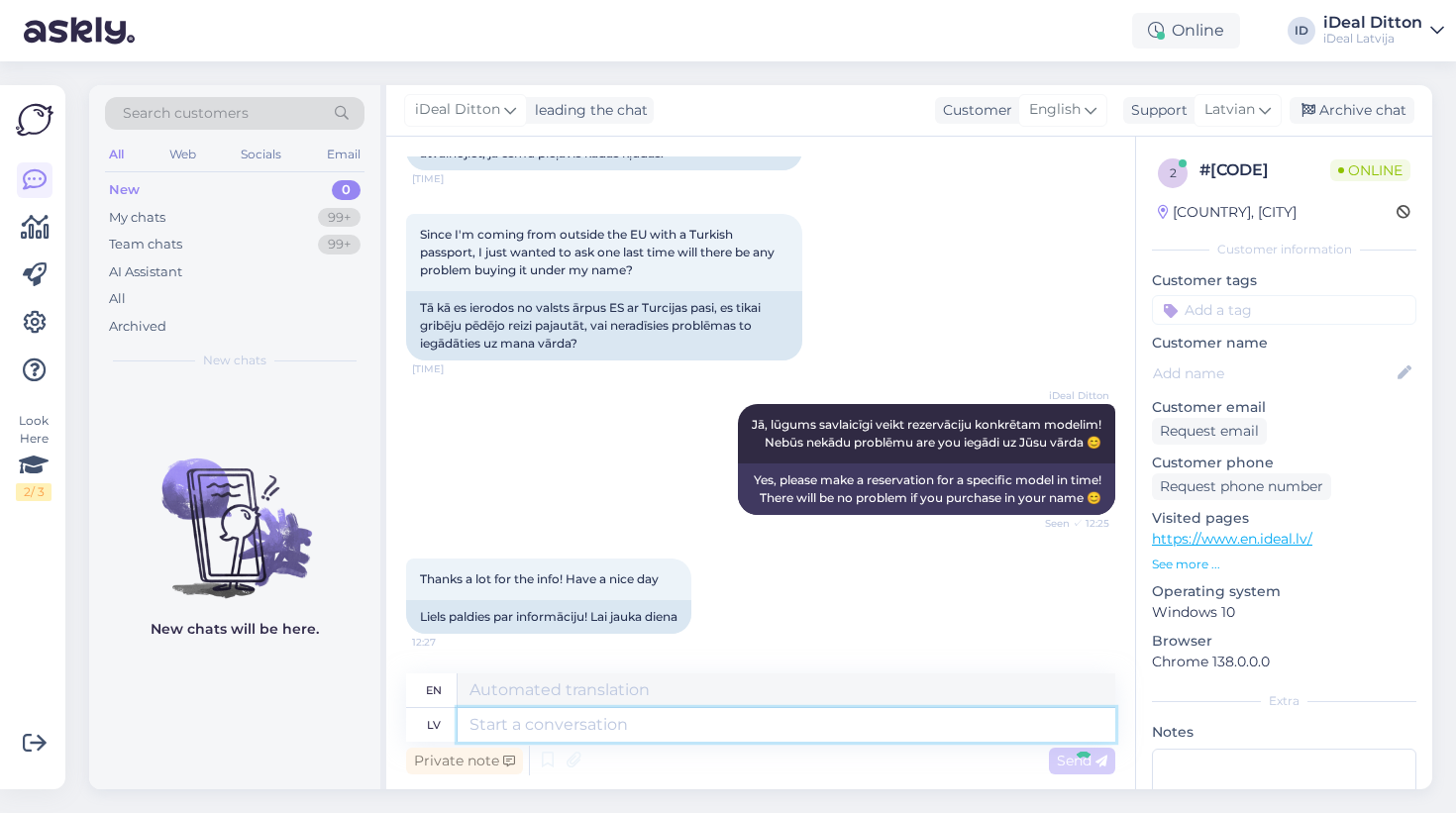 scroll, scrollTop: 1681, scrollLeft: 0, axis: vertical 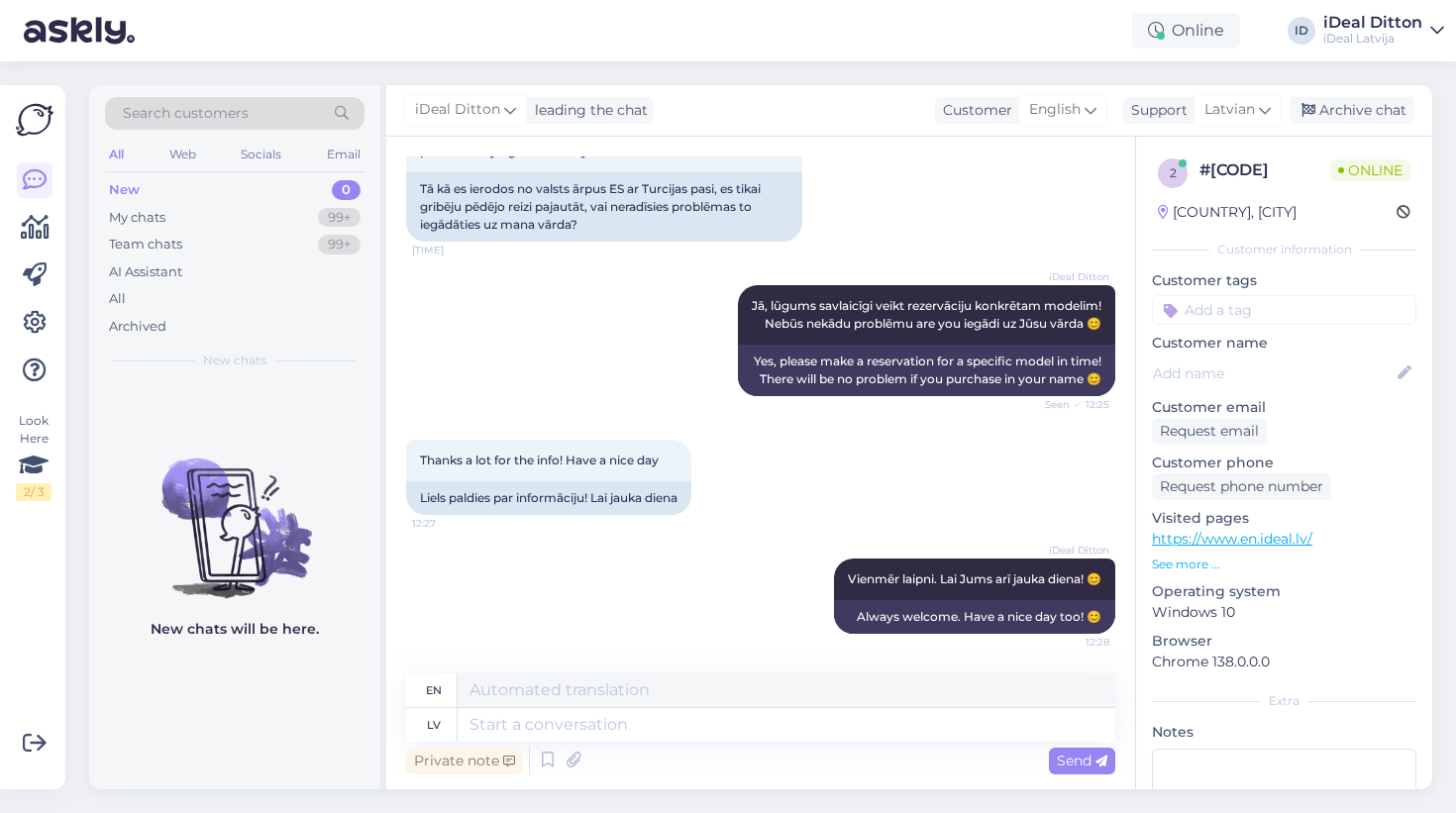 click on "iDeal Ditton Vienmēr laipni. Lai Jums arī jauka diena! 😊 12:28  Always welcome. Have a nice day too! 😊" at bounding box center (761, 596) 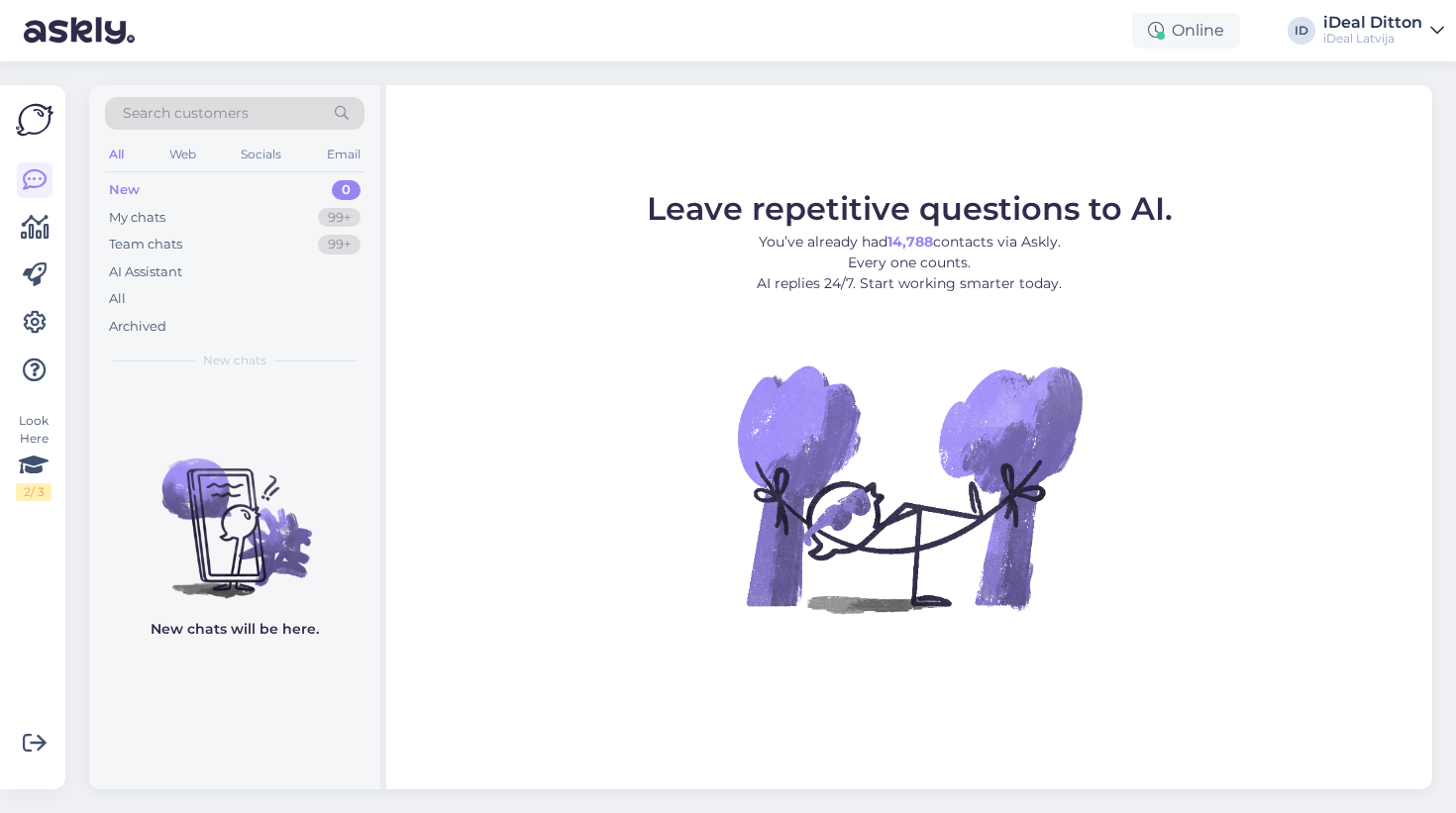 scroll, scrollTop: 0, scrollLeft: 0, axis: both 